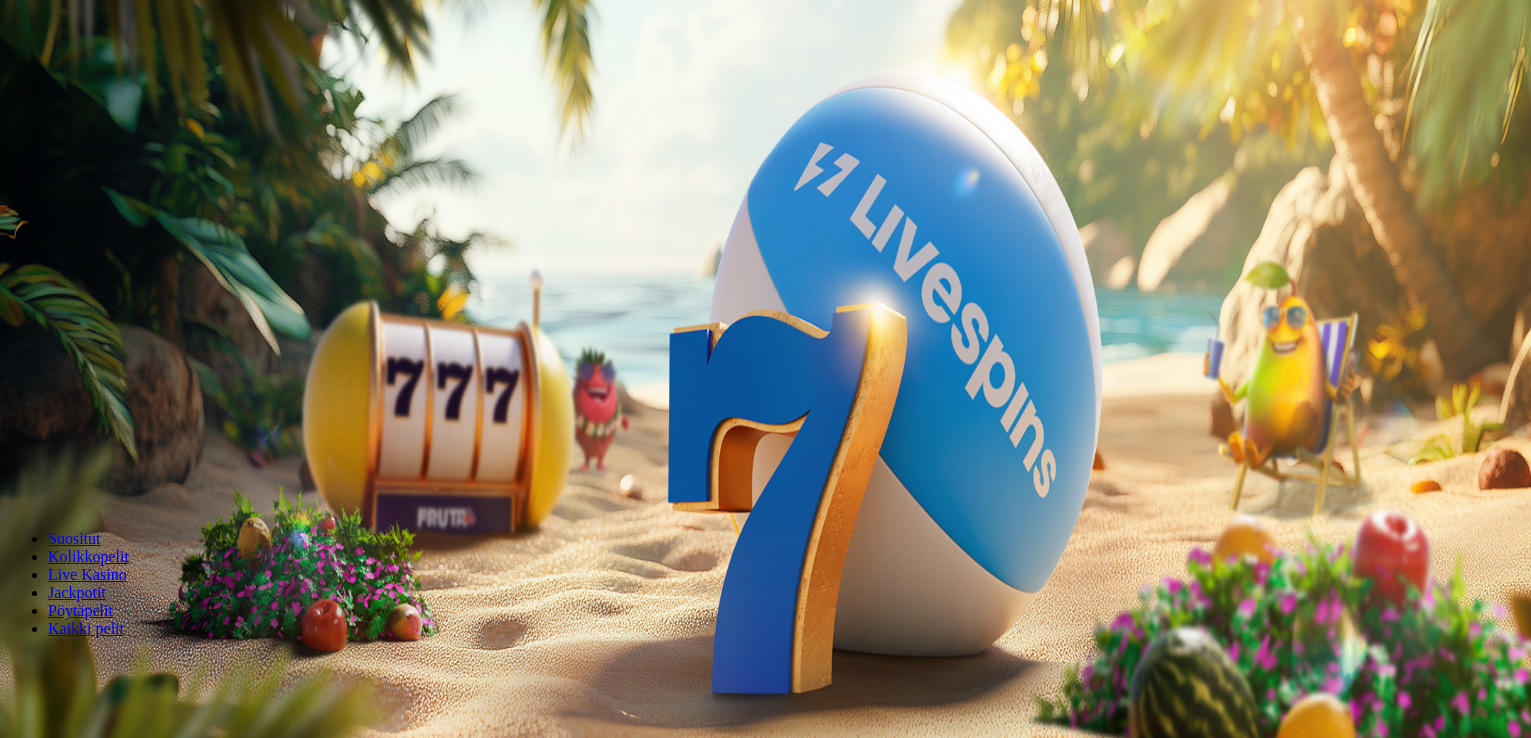scroll, scrollTop: 0, scrollLeft: 0, axis: both 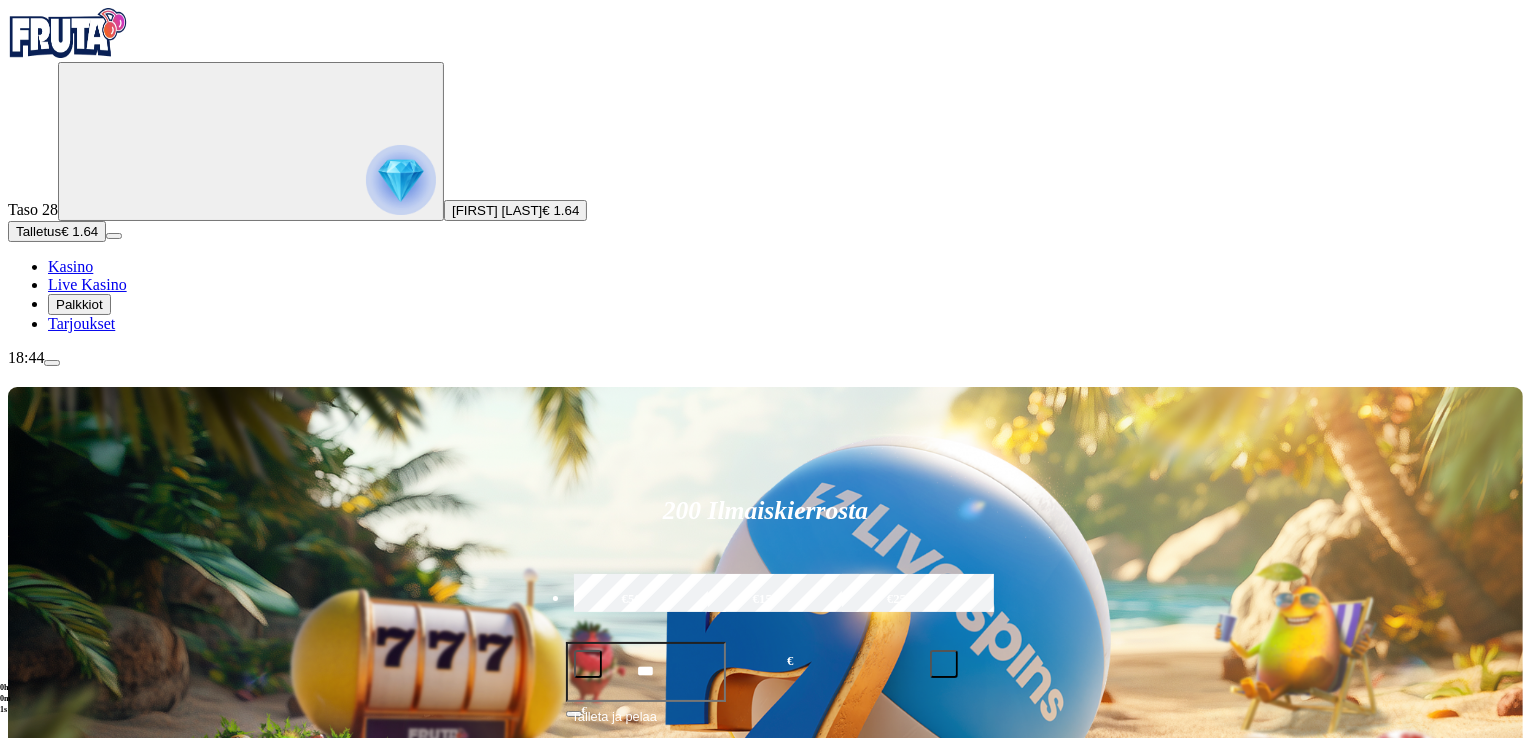 click on "***" at bounding box center [646, 672] 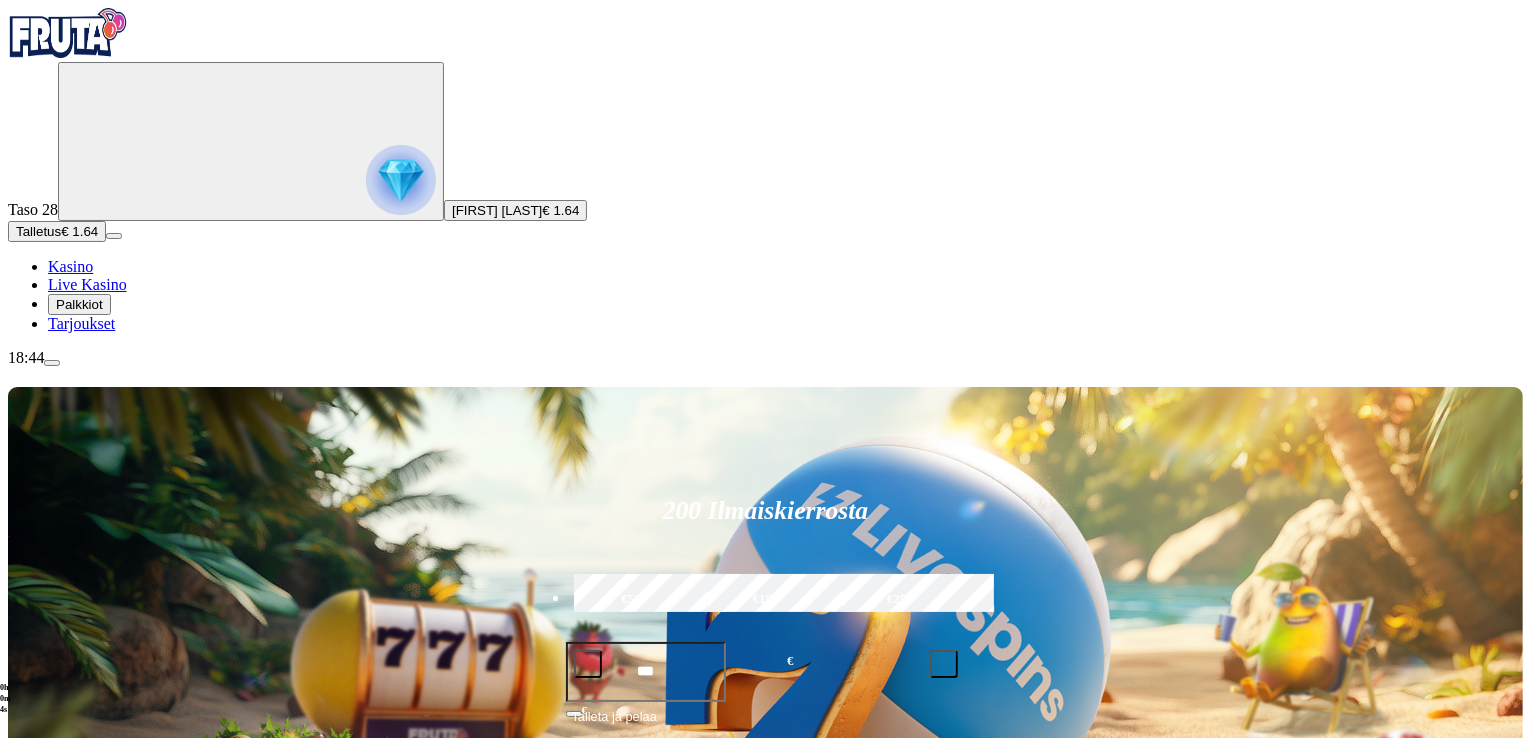 type on "***" 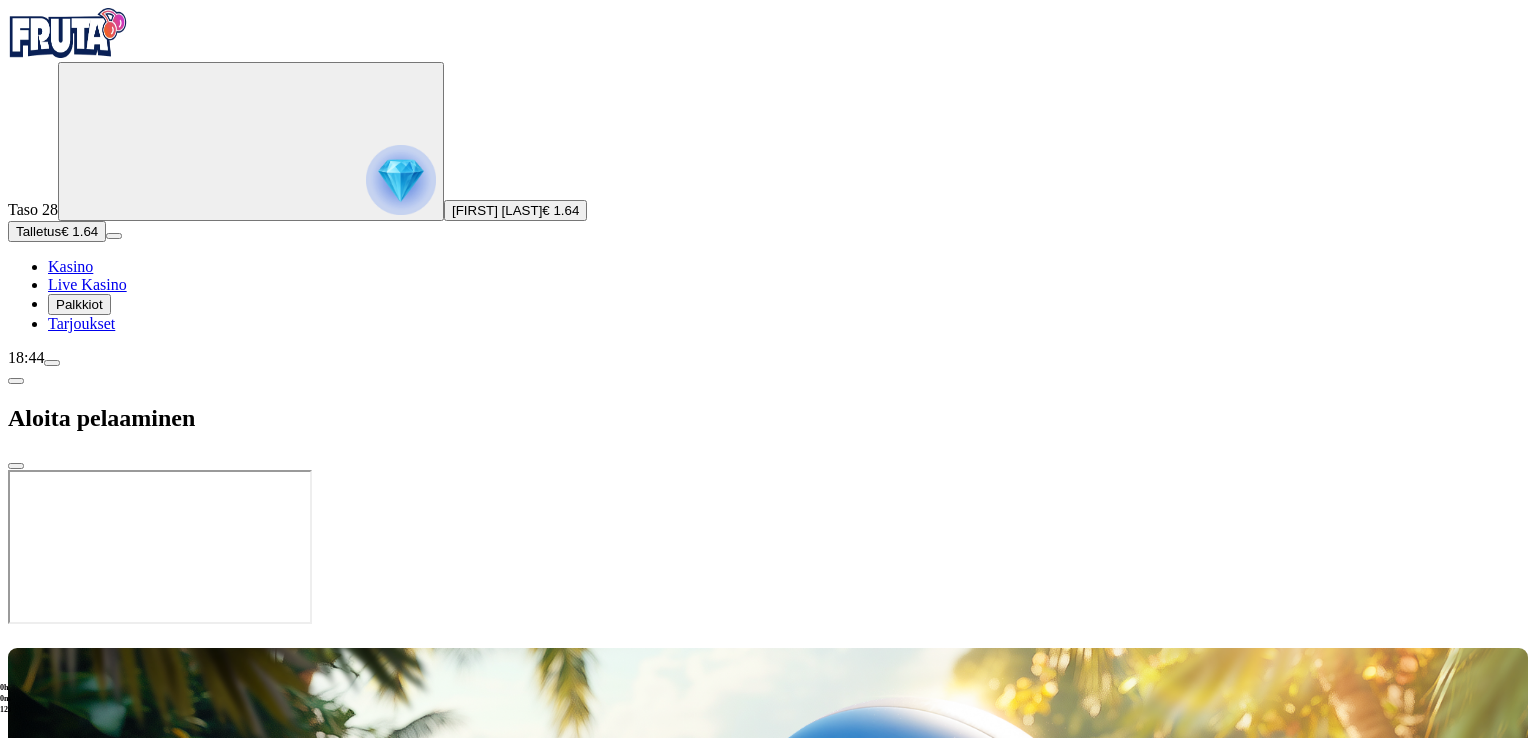 click on "Lauri Matias  Portaankorva" at bounding box center [497, 210] 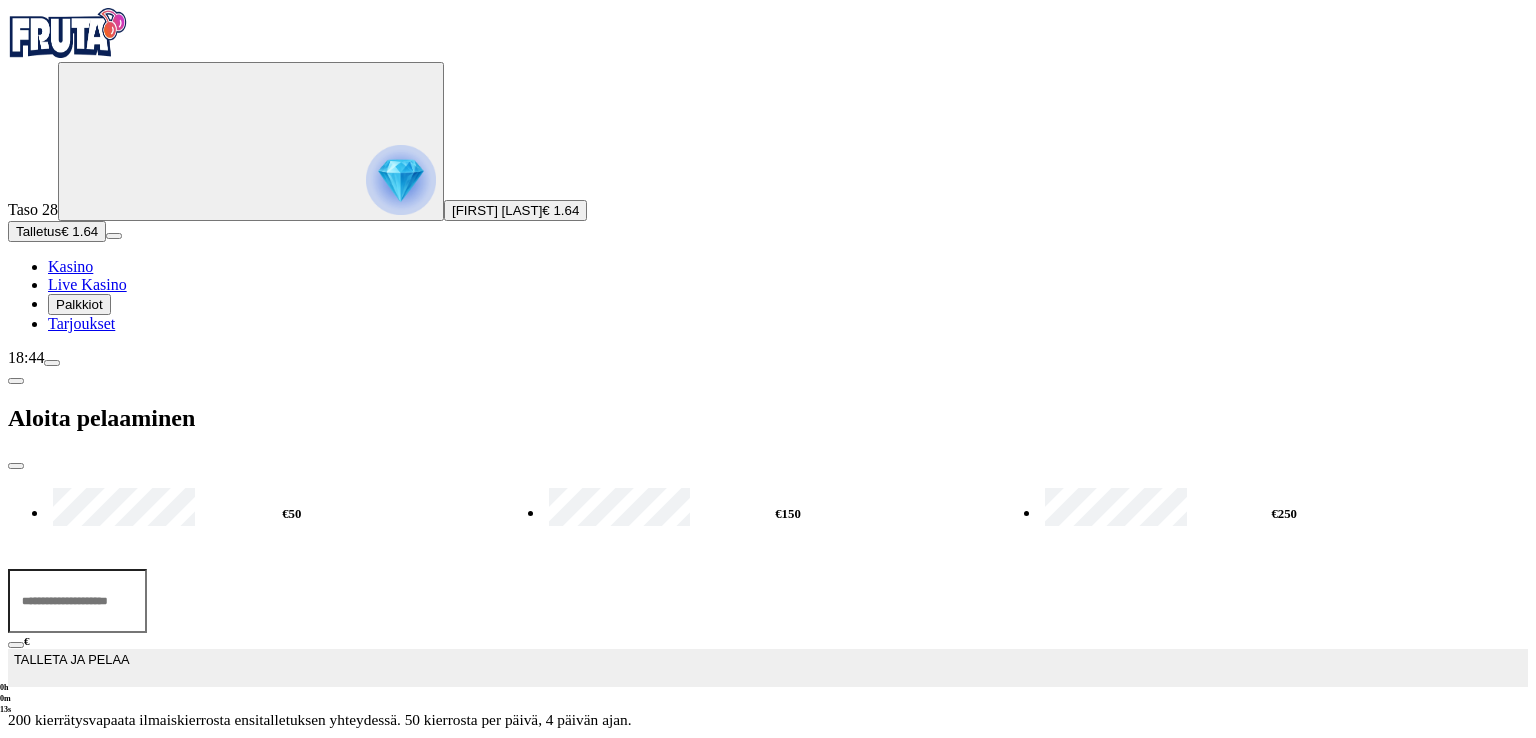 click at bounding box center [401, 180] 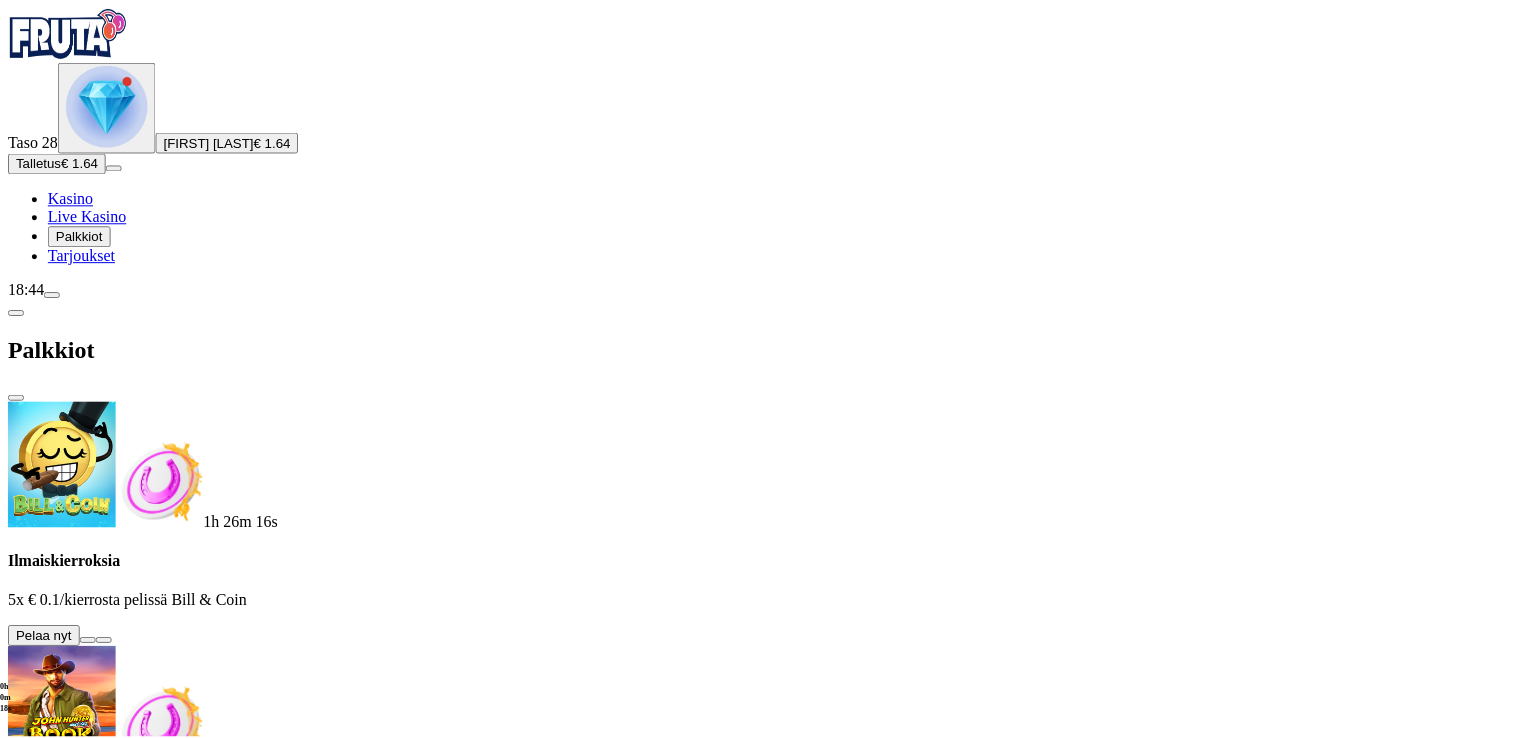 scroll, scrollTop: 797, scrollLeft: 0, axis: vertical 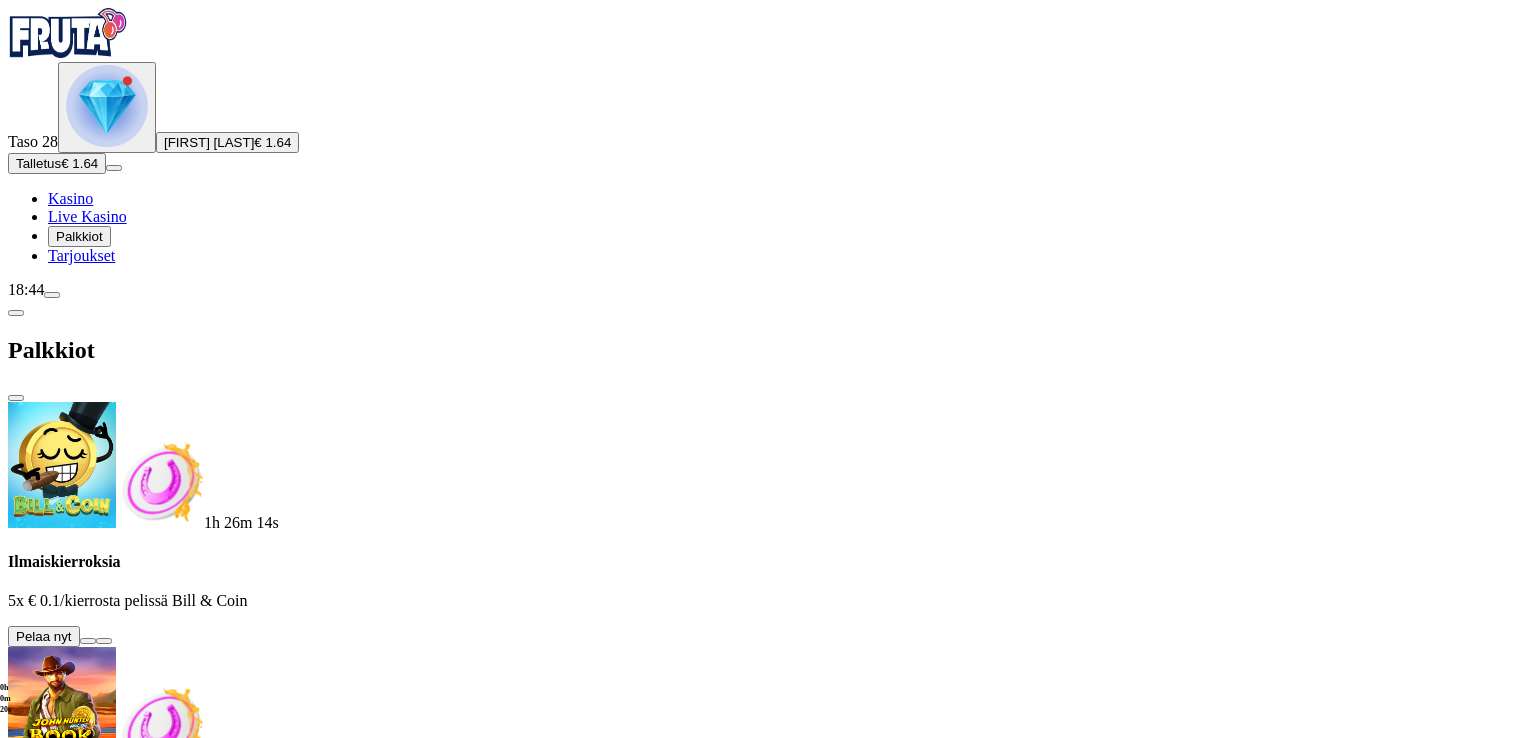 click at bounding box center (16, 398) 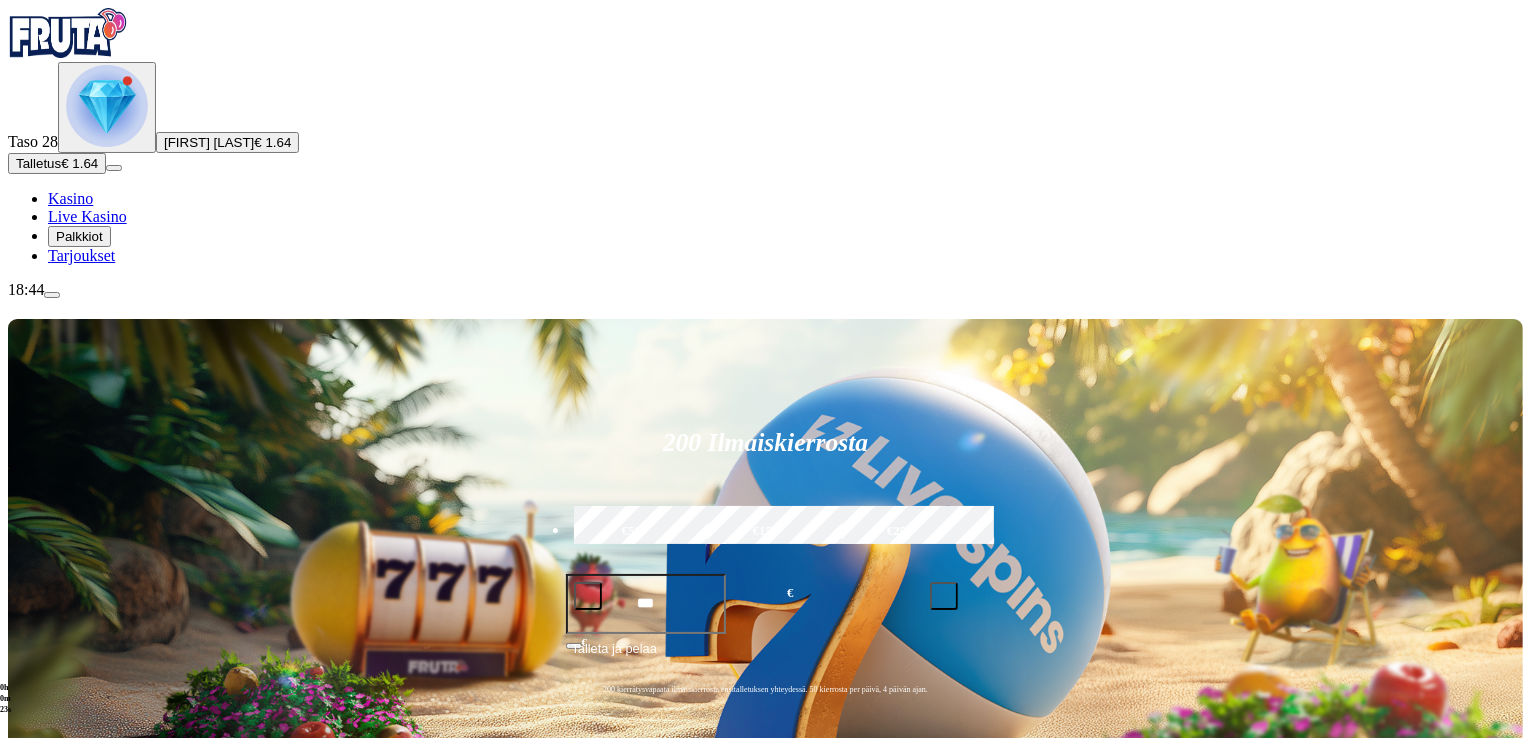 click on "Talleta ja pelaa" at bounding box center (614, 657) 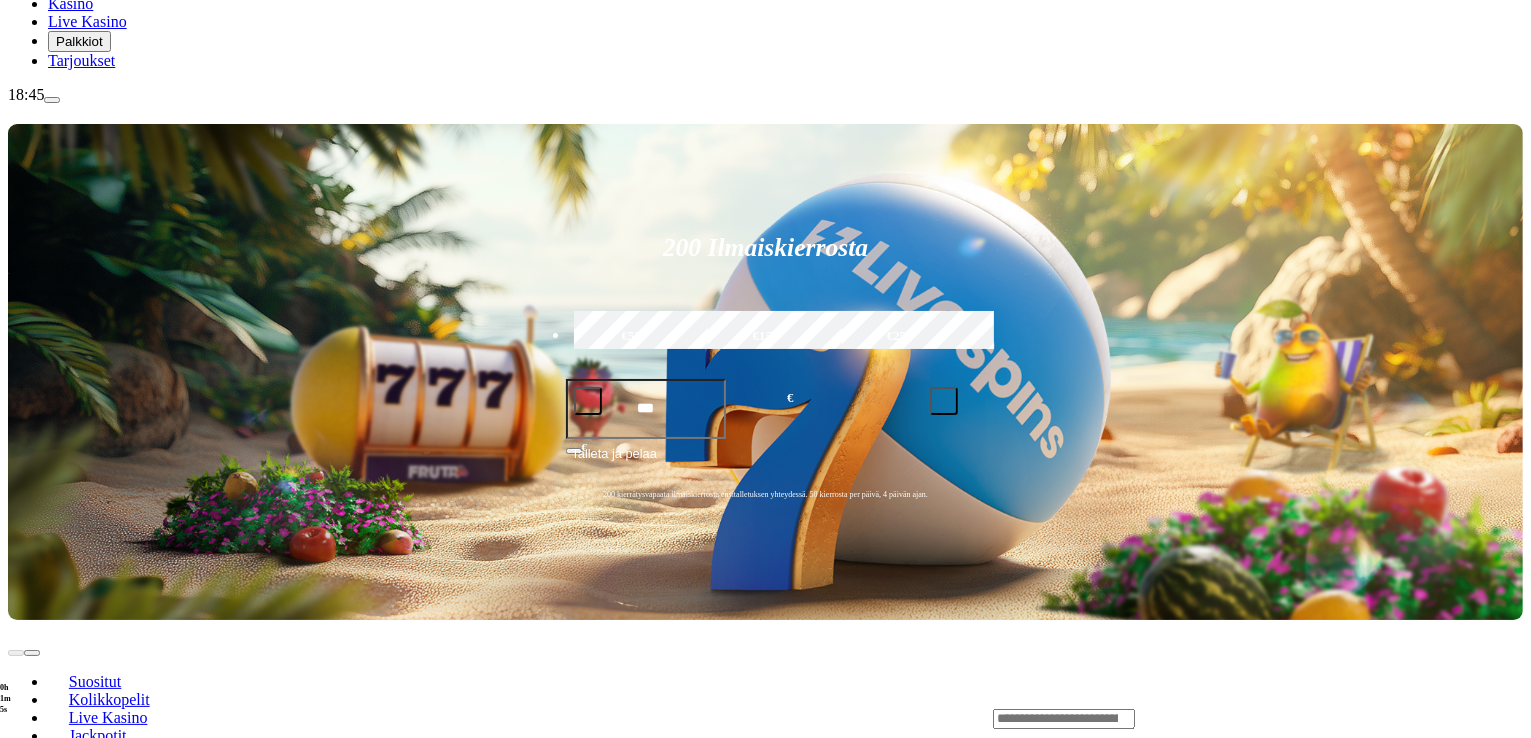 scroll, scrollTop: 200, scrollLeft: 0, axis: vertical 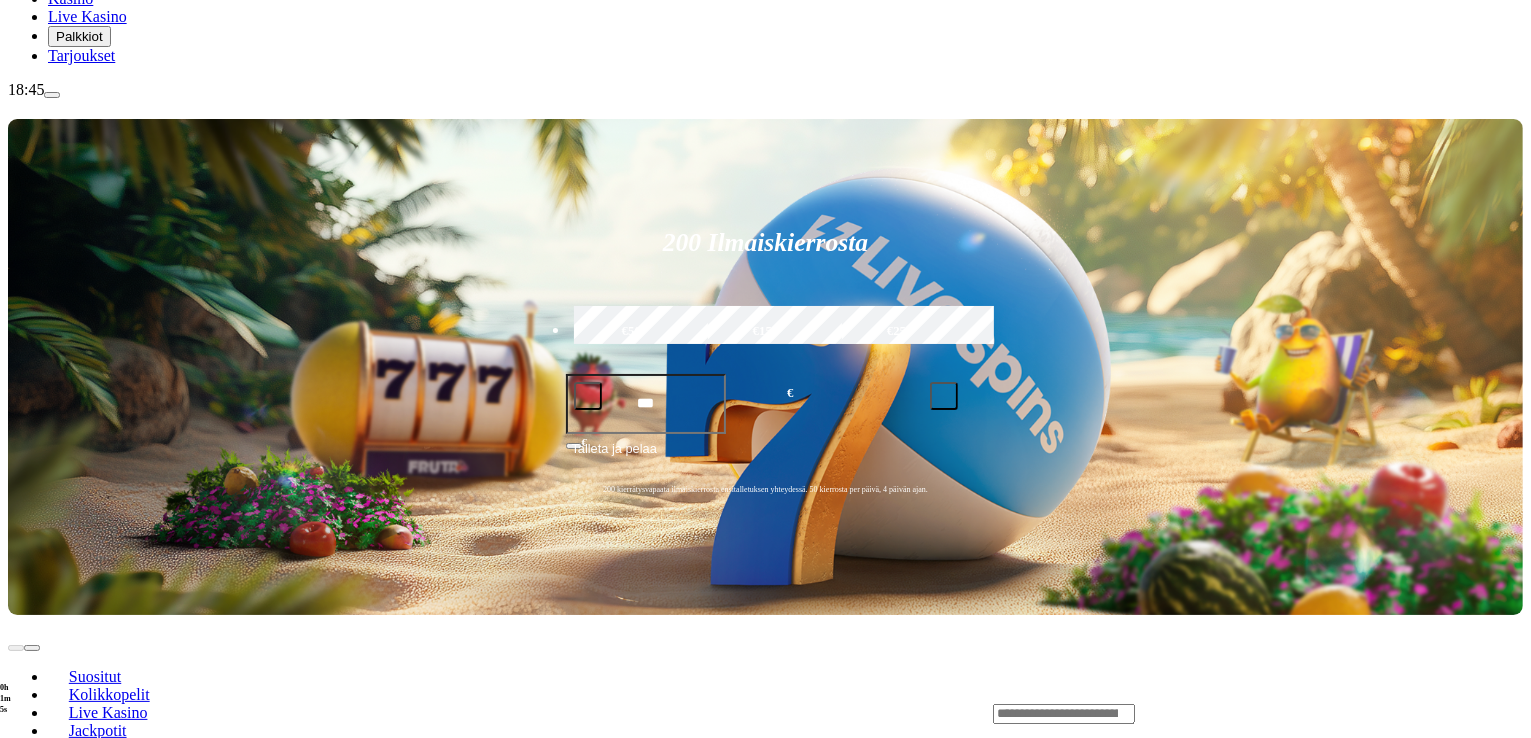 click on "Pelaa nyt" at bounding box center [77, 1027] 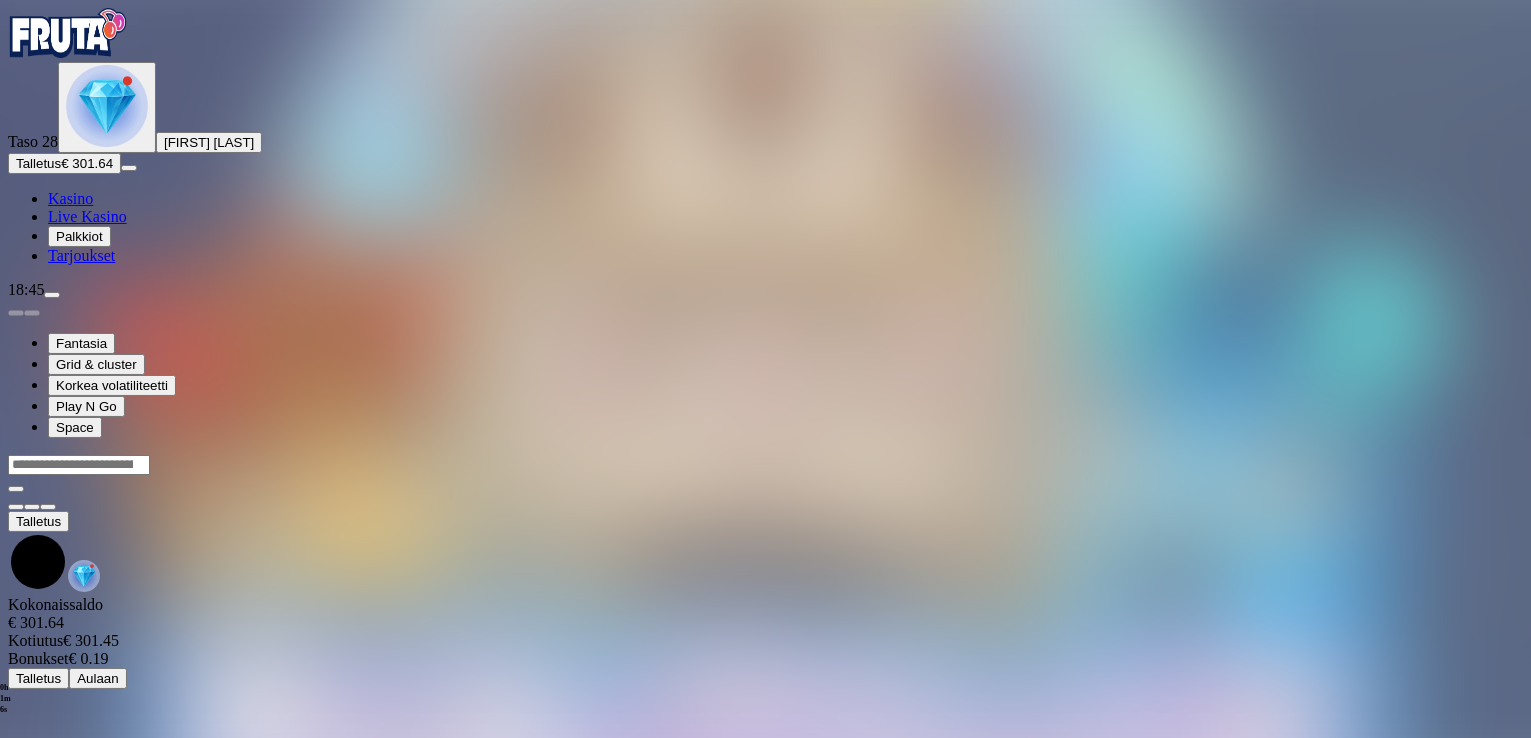 scroll, scrollTop: 0, scrollLeft: 0, axis: both 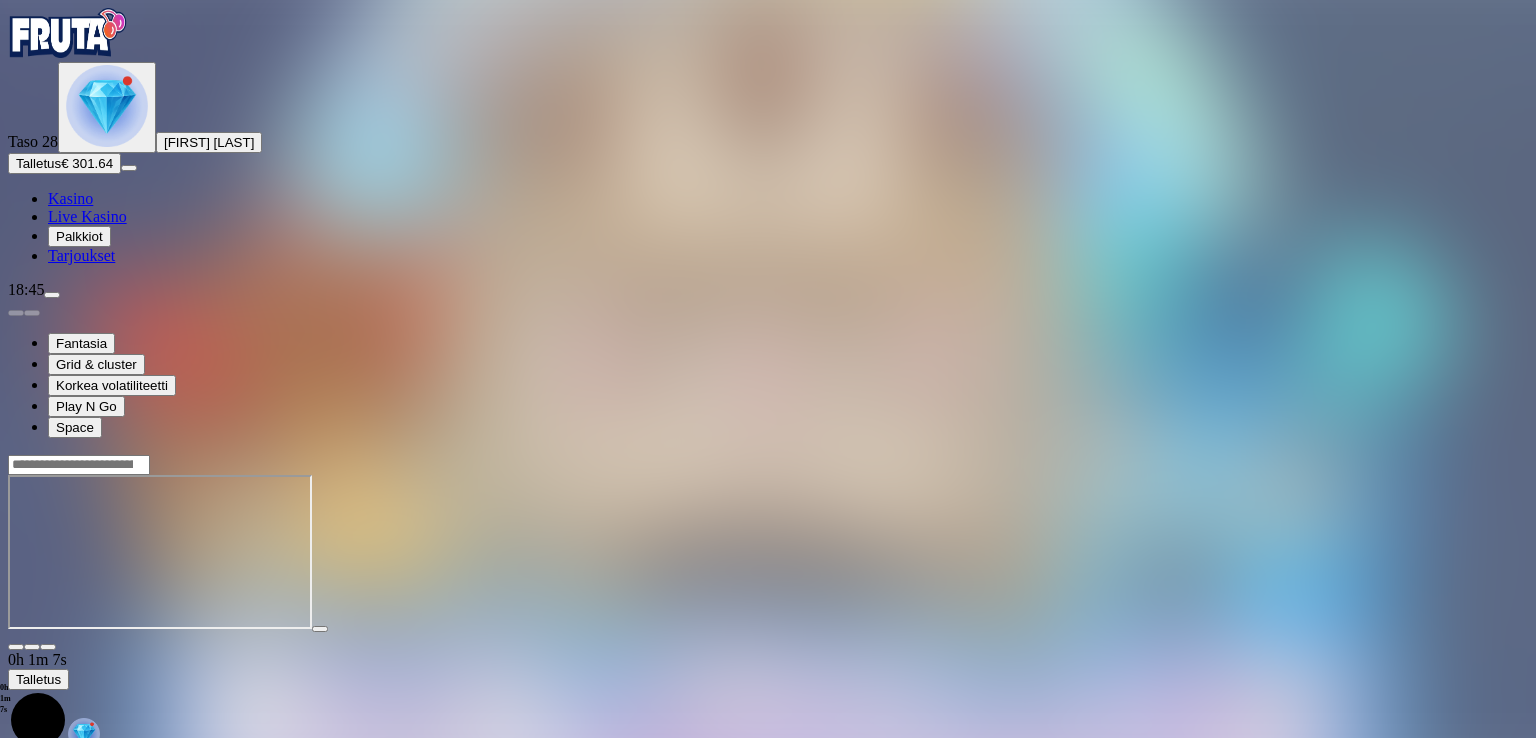 click at bounding box center (48, 647) 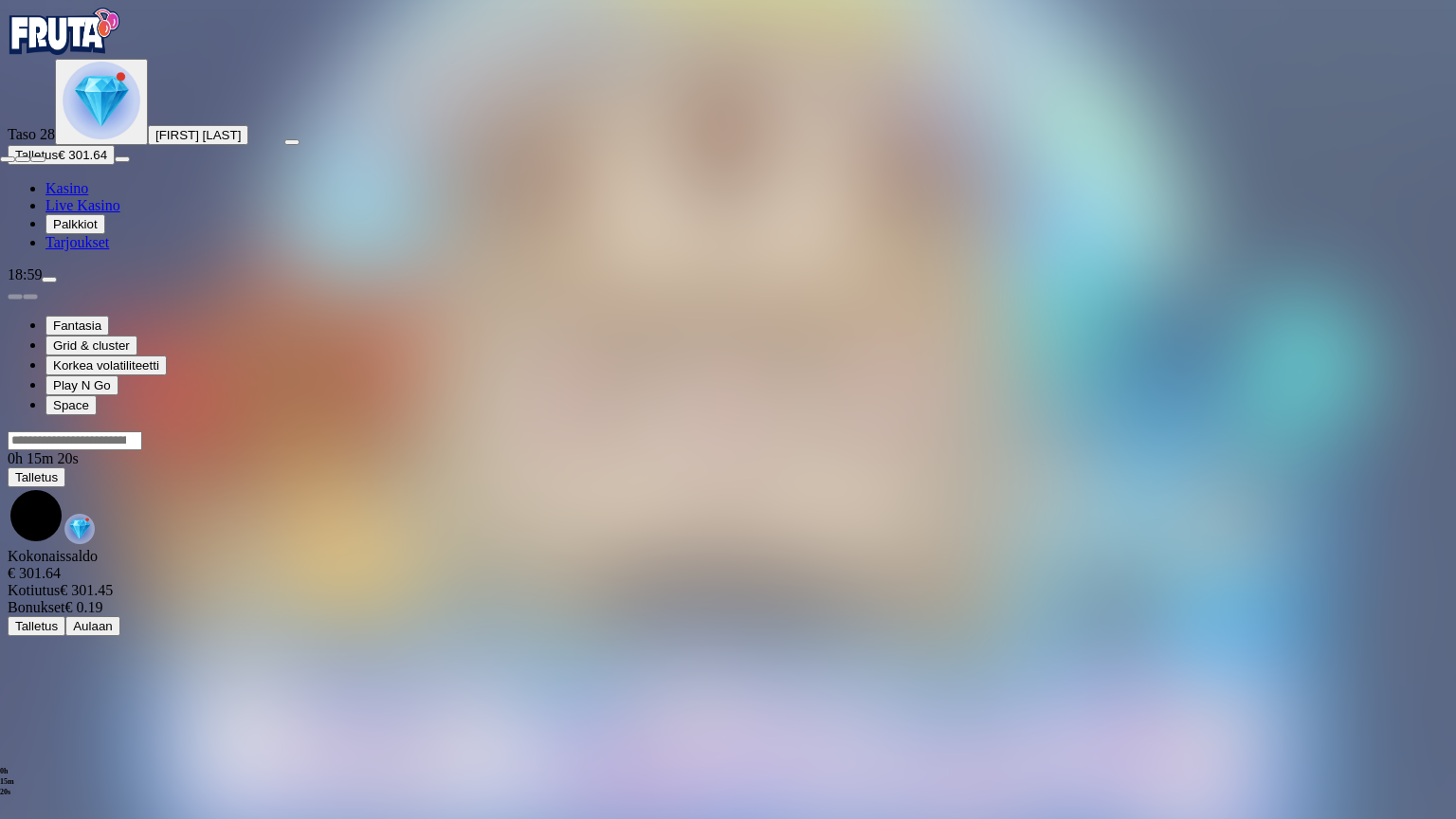 click at bounding box center (38, 159) 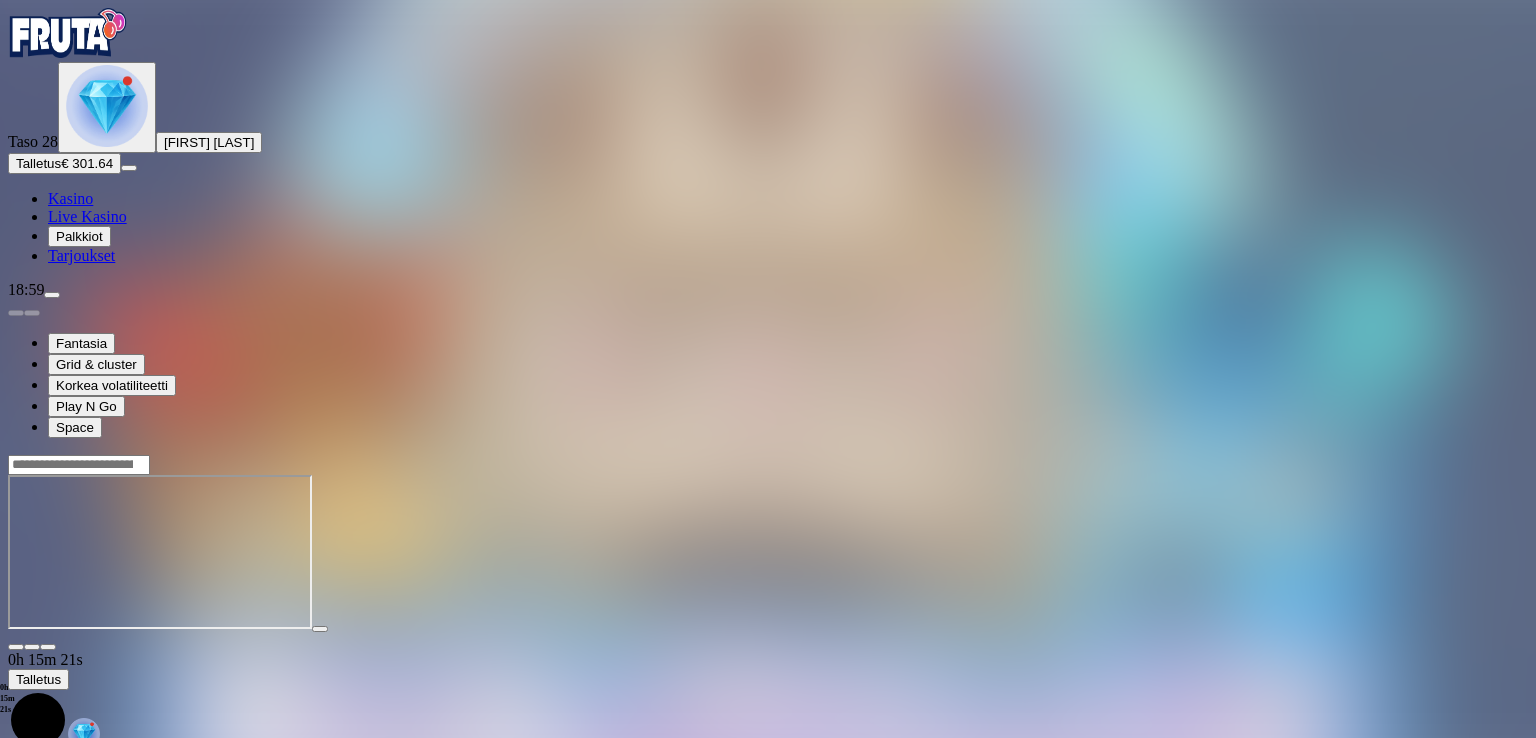 click on "Talletus € 301.64" at bounding box center [64, 163] 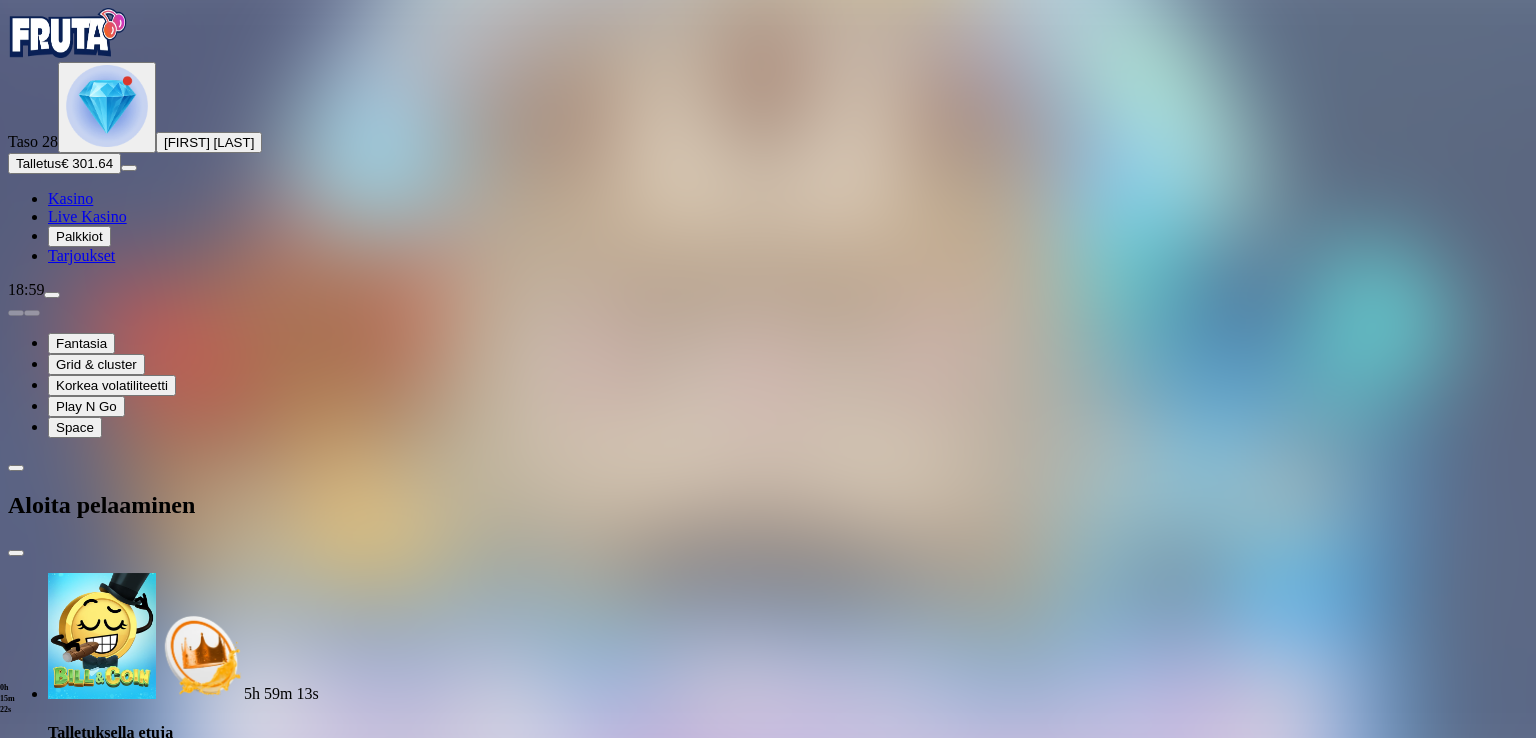 click on "***" at bounding box center [79, 1965] 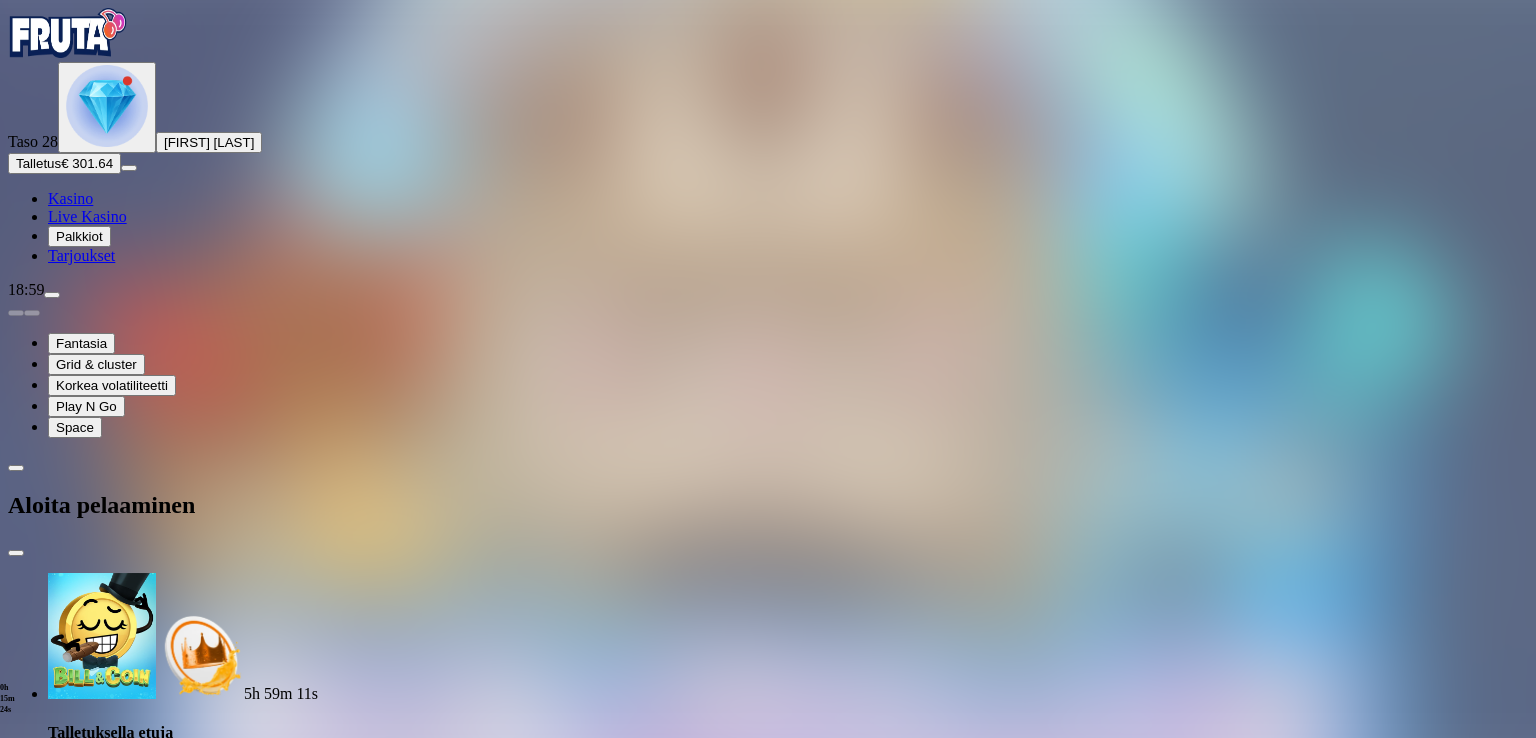 type on "***" 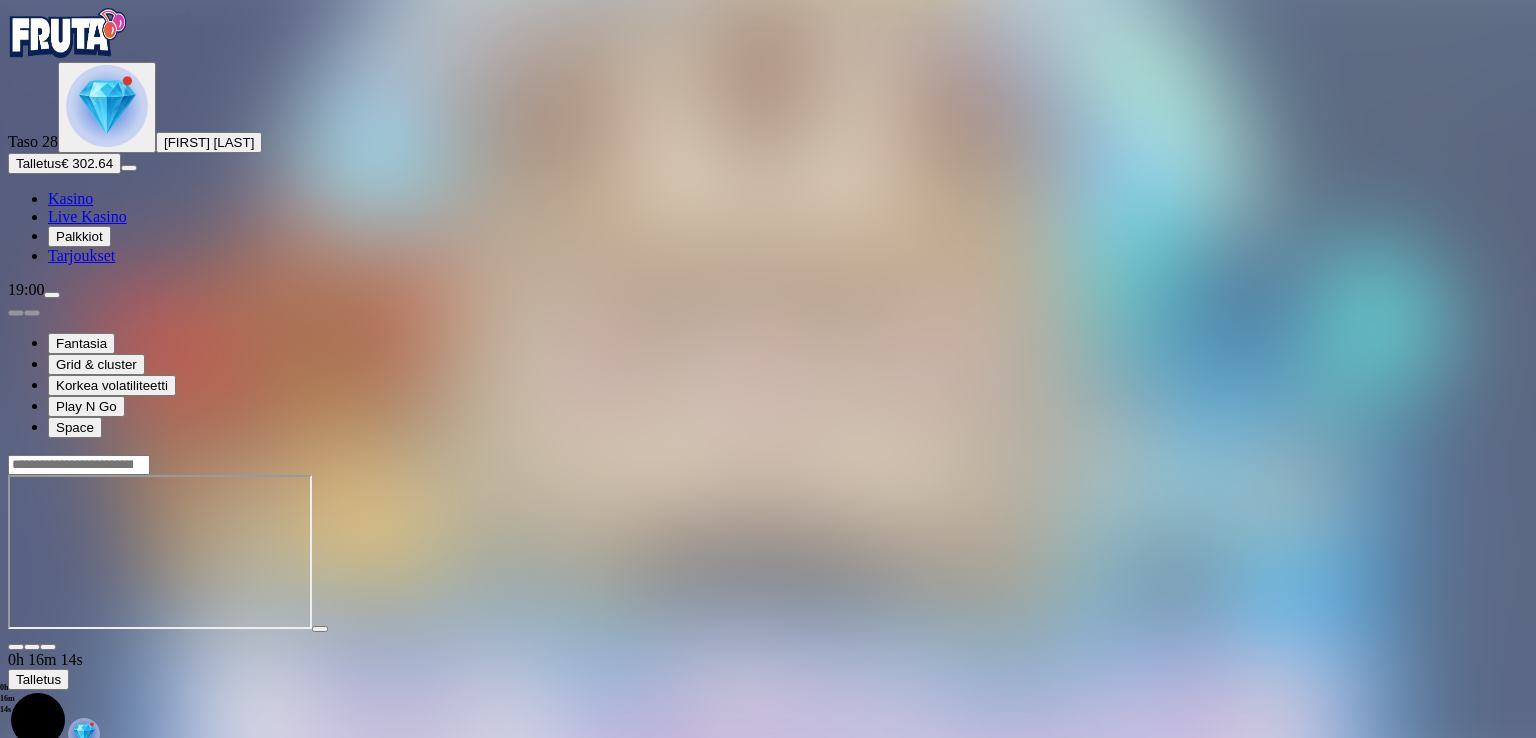 click at bounding box center (48, 647) 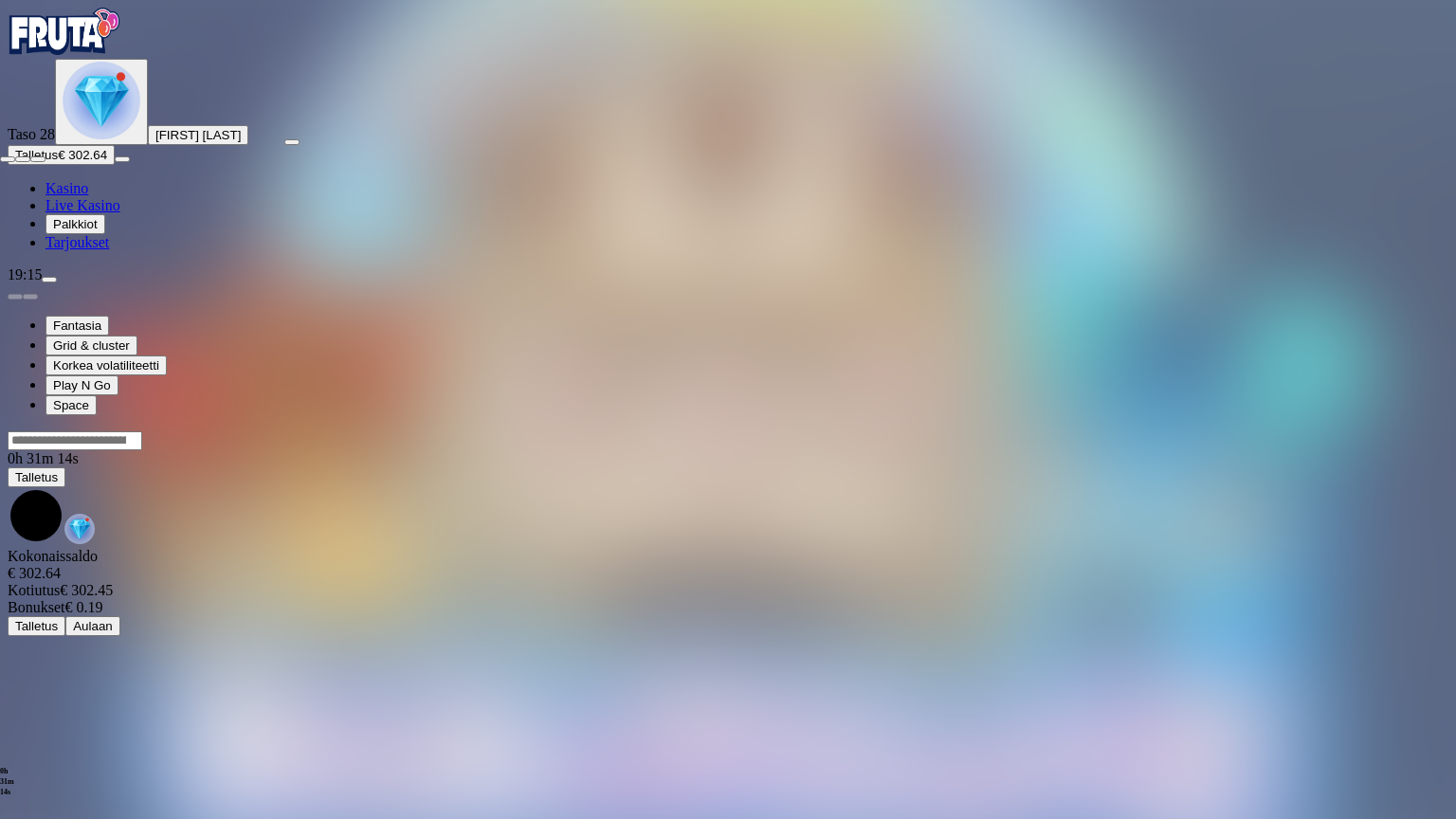 click at bounding box center (38, 159) 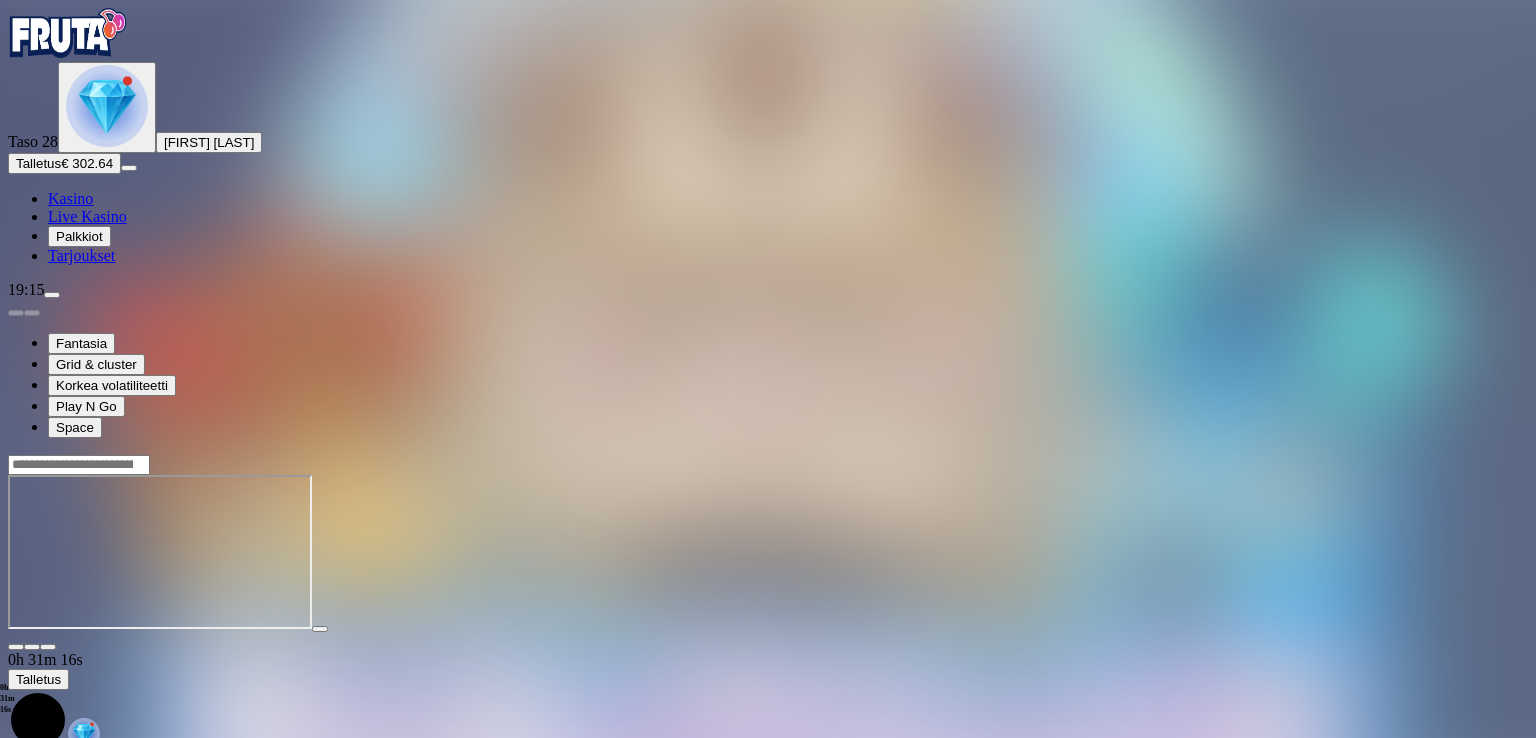 click on "Talletus € 302.64" at bounding box center [64, 163] 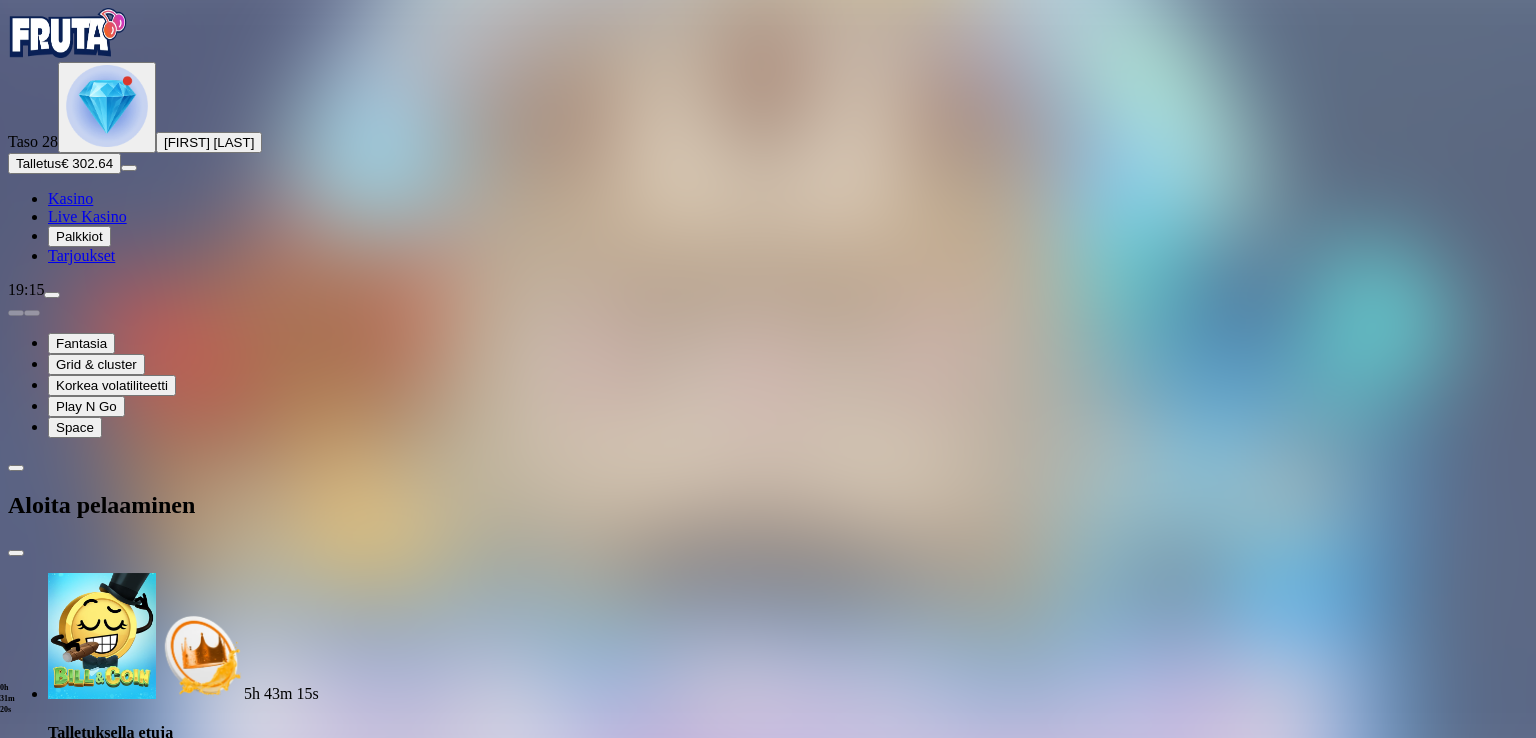 click on "***" at bounding box center (79, 1965) 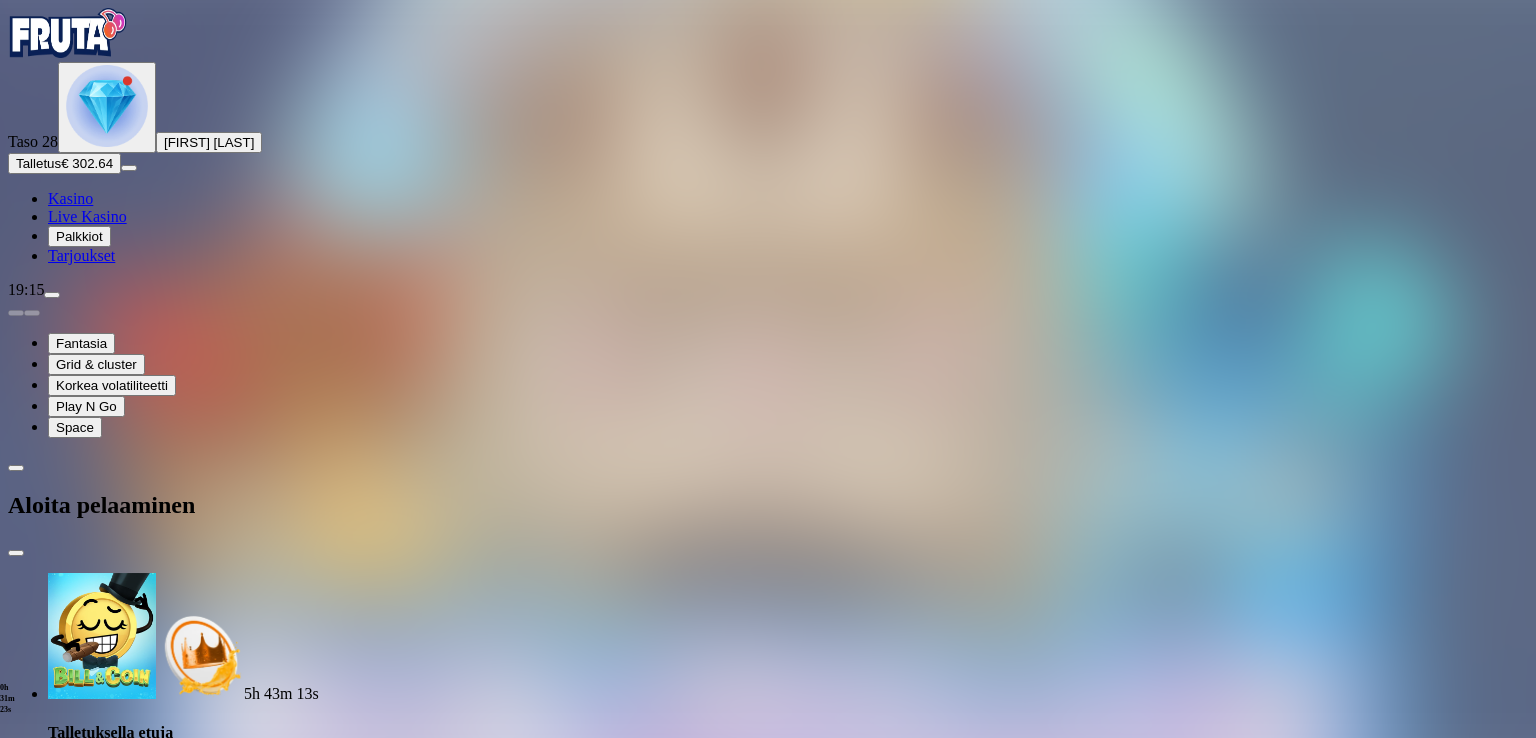 type on "***" 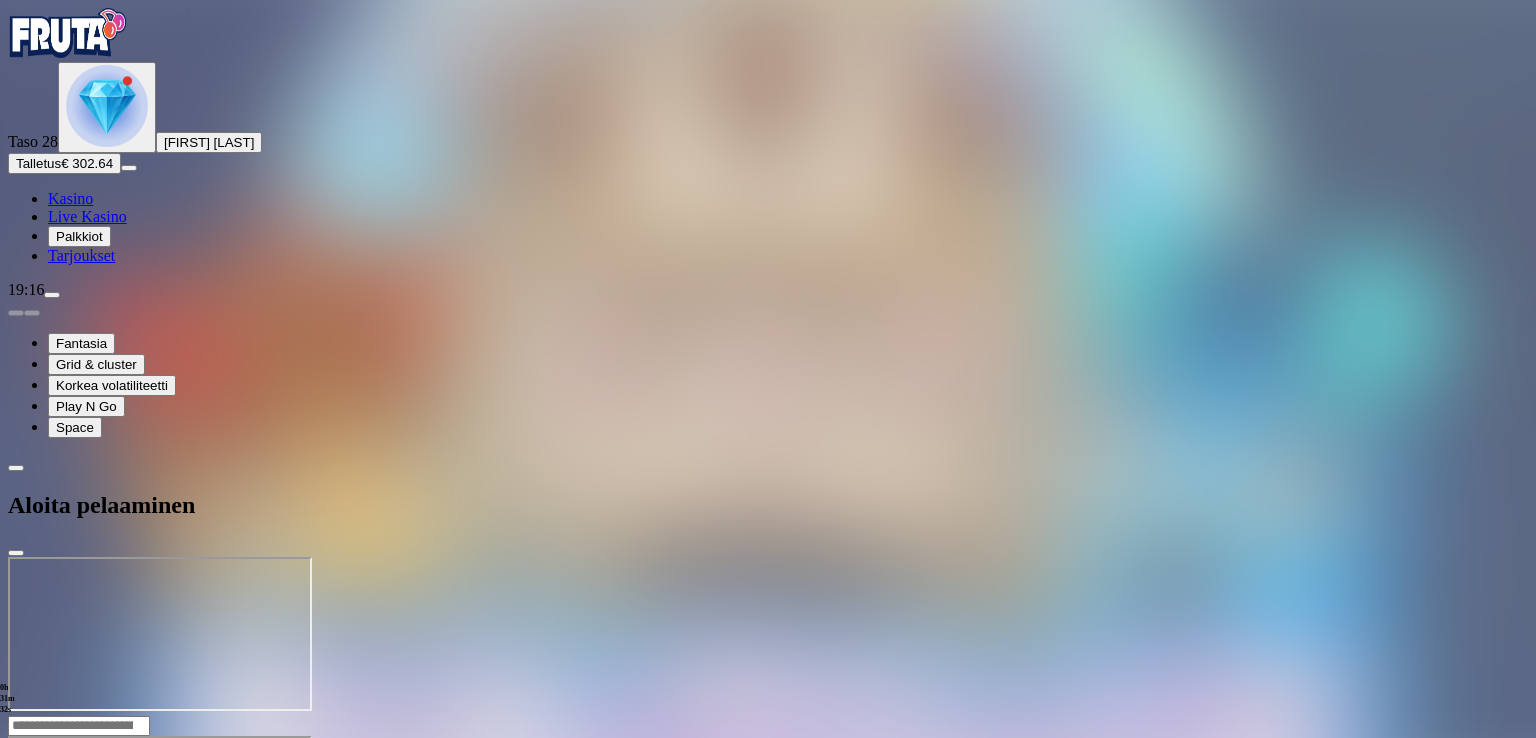click on "Fantasia Grid & cluster Korkea volatiliteetti Play N Go Space" at bounding box center (768, 368) 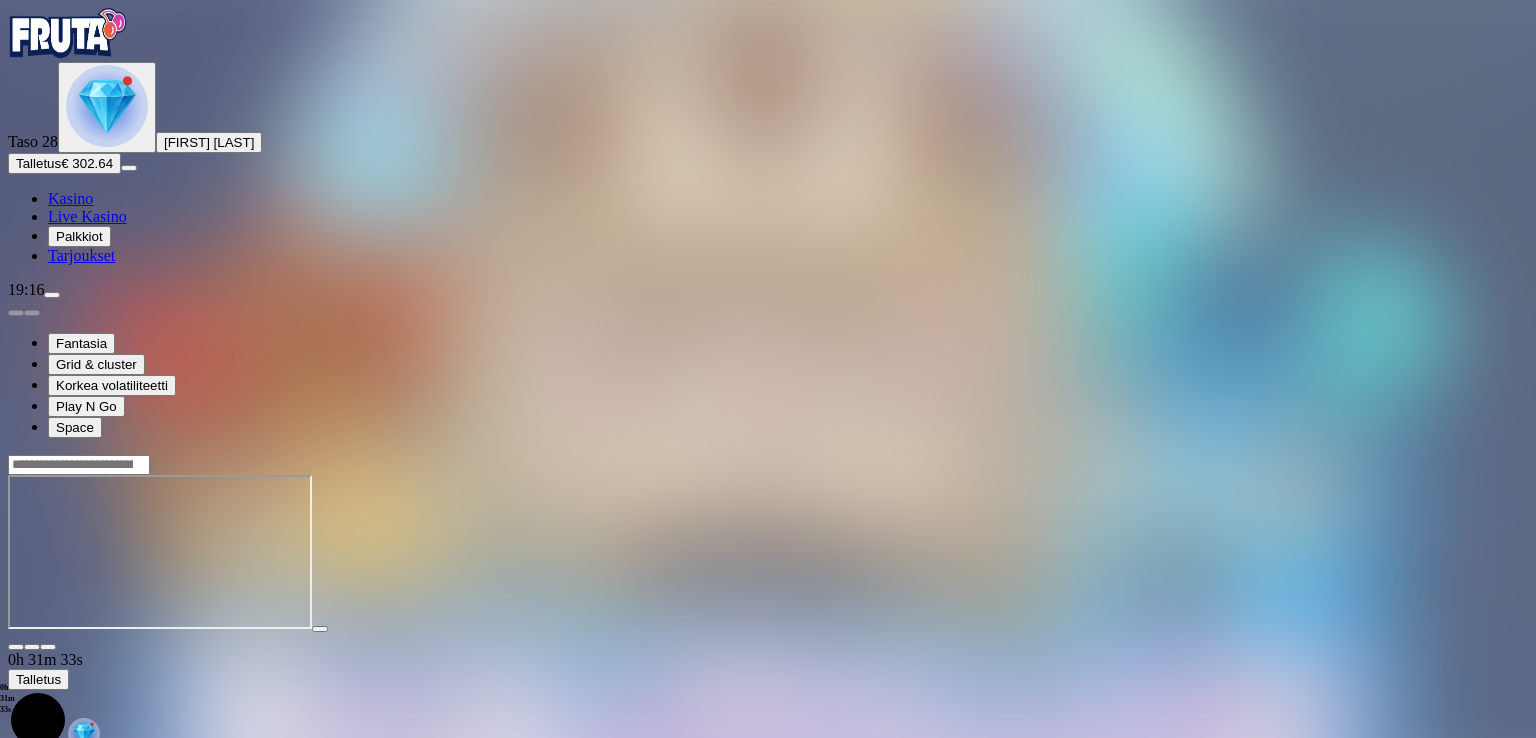 click on "Talletus € 302.64" at bounding box center [64, 163] 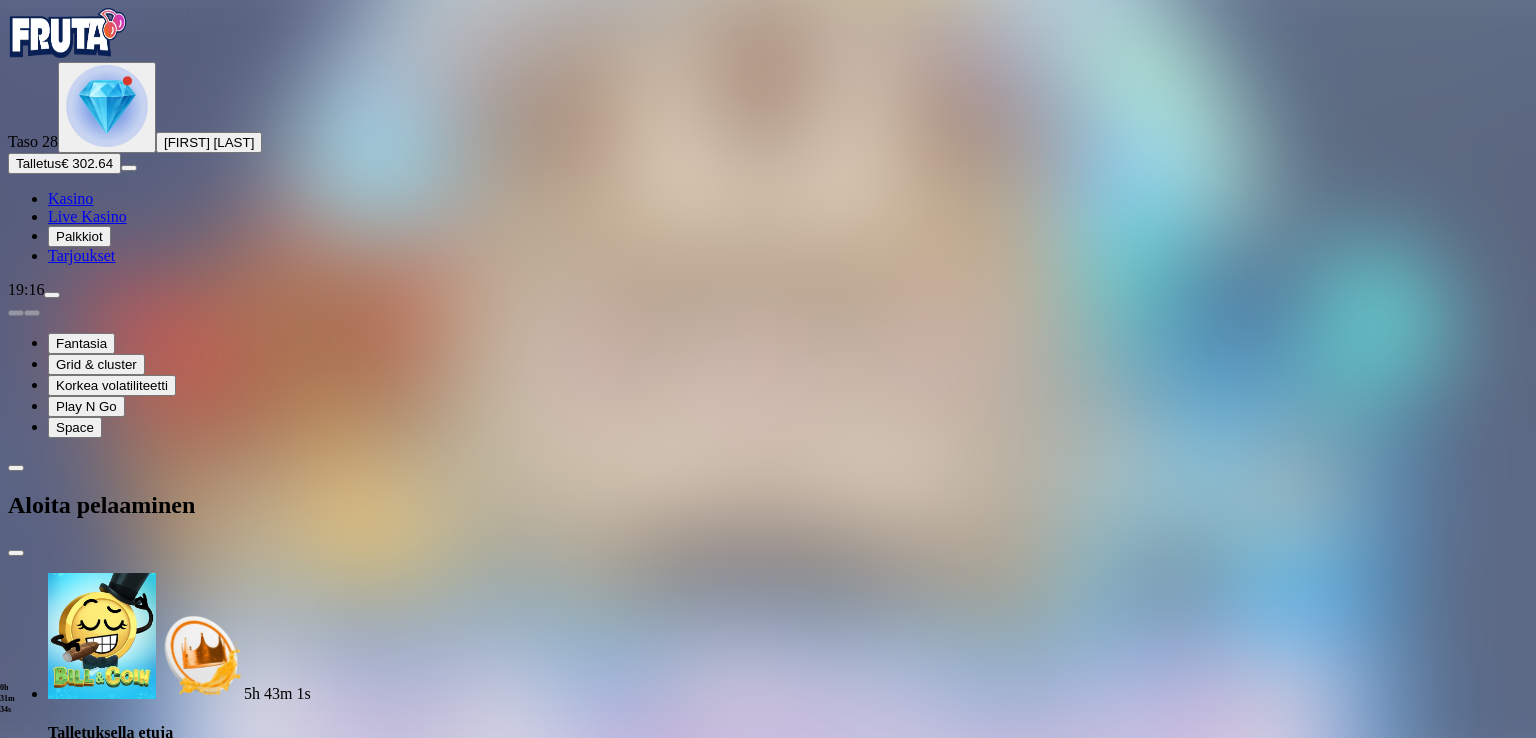 click on "***" at bounding box center [79, 1965] 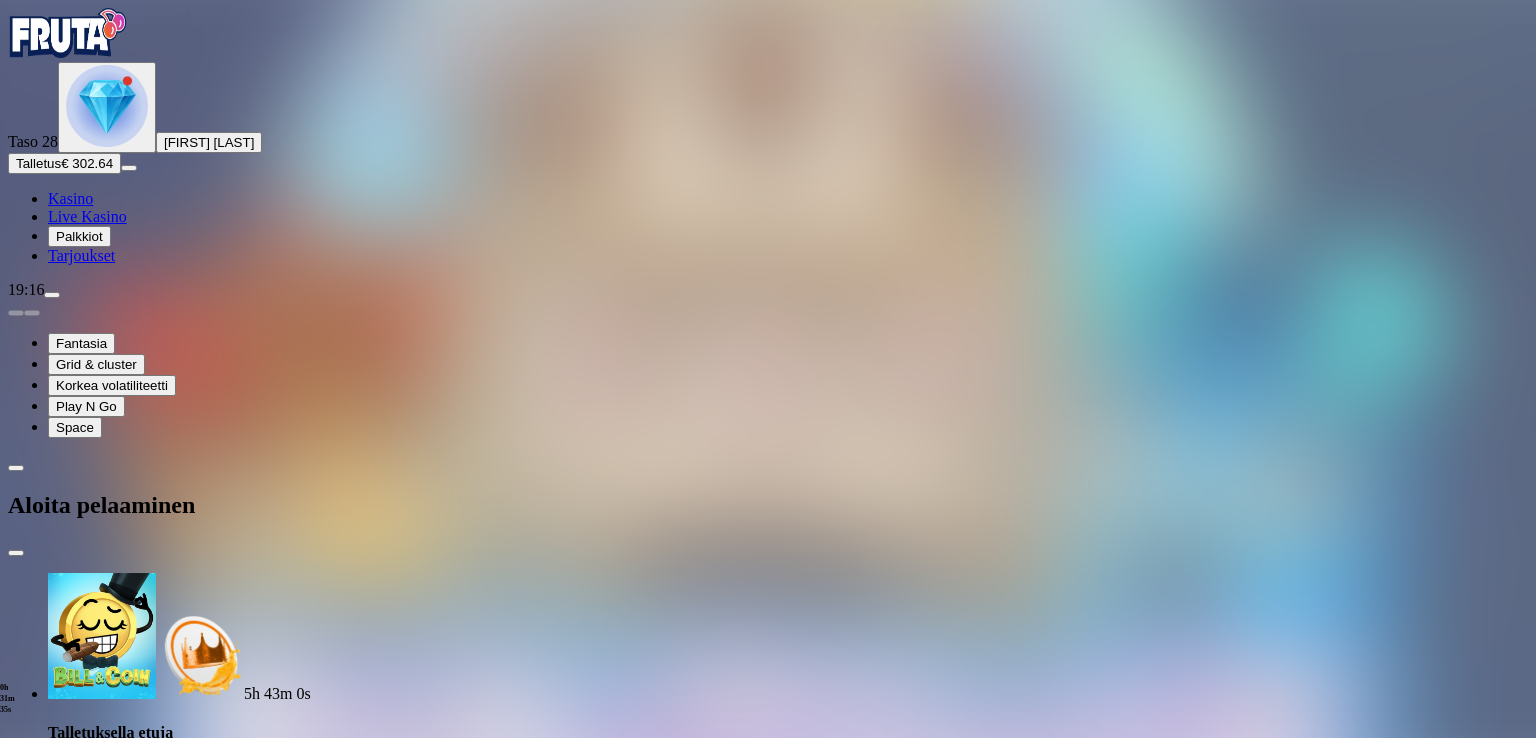 click on "***" at bounding box center [79, 1965] 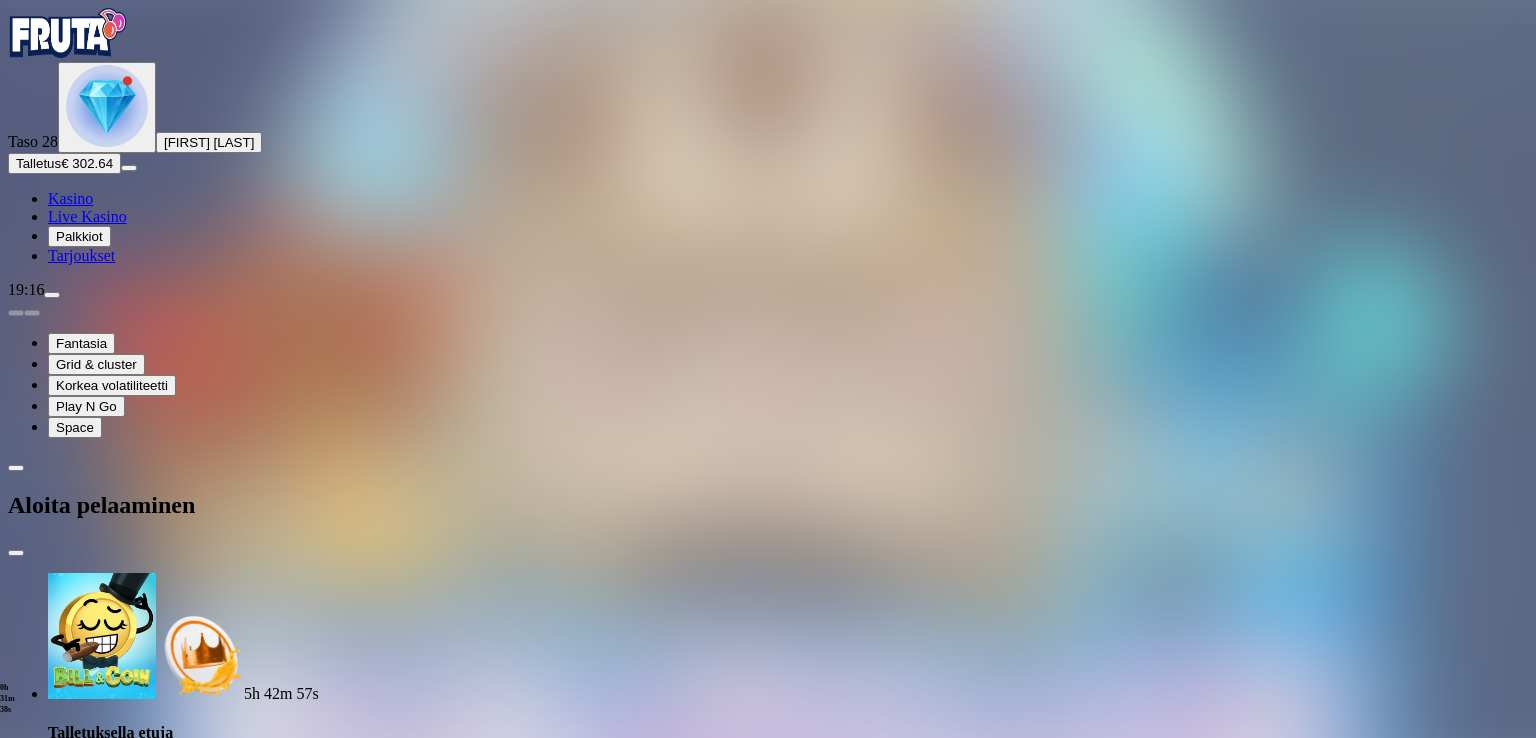 type on "***" 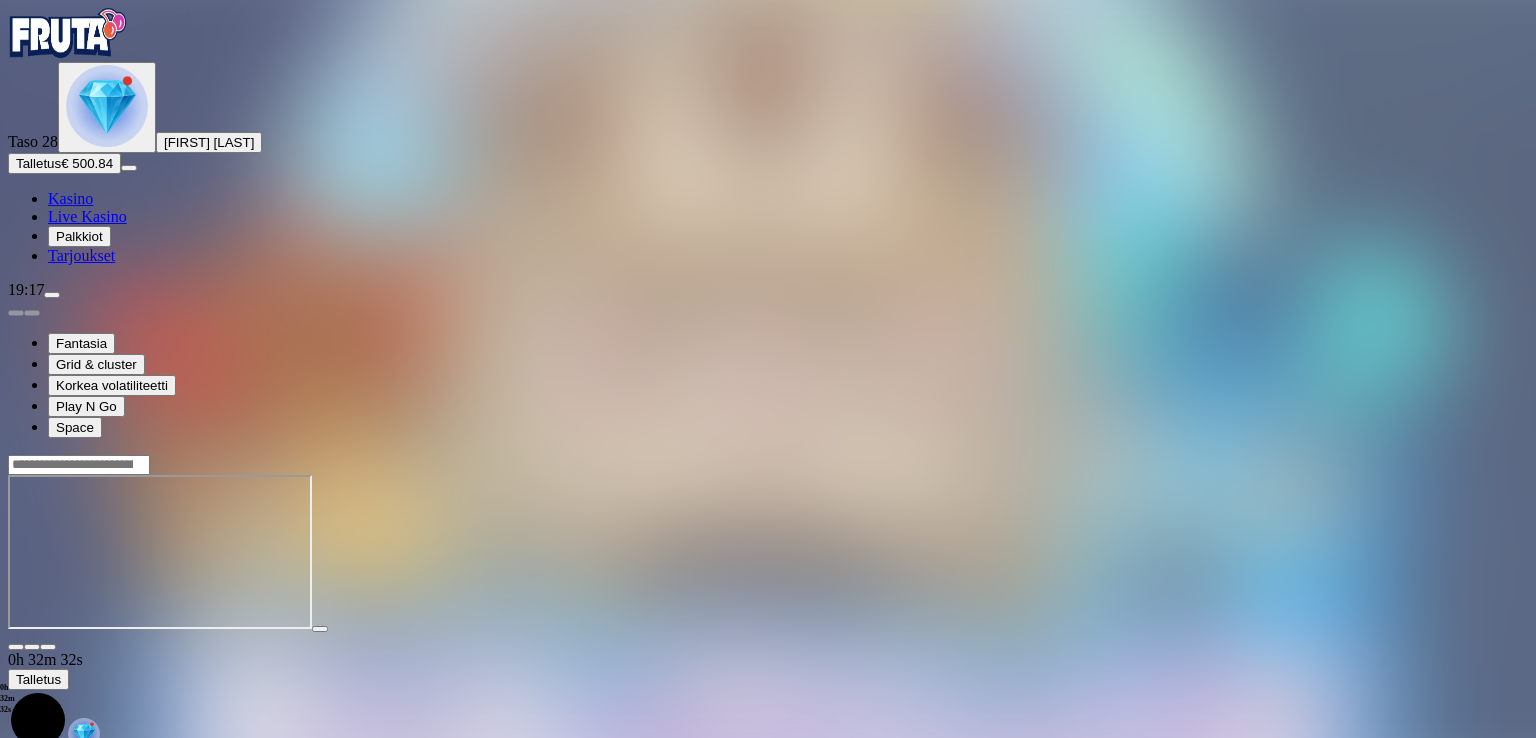 click at bounding box center (48, 647) 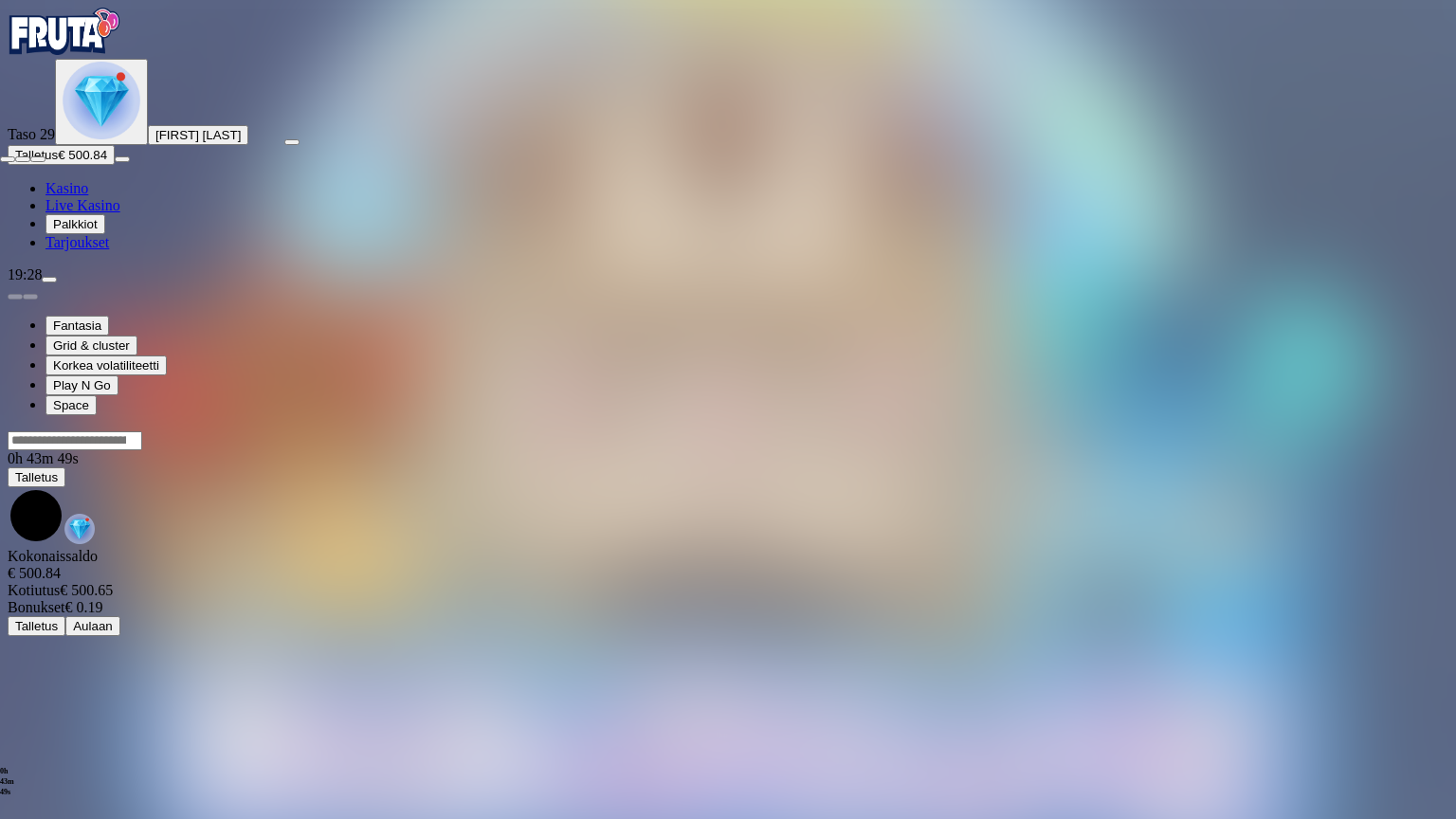 click at bounding box center [38, 159] 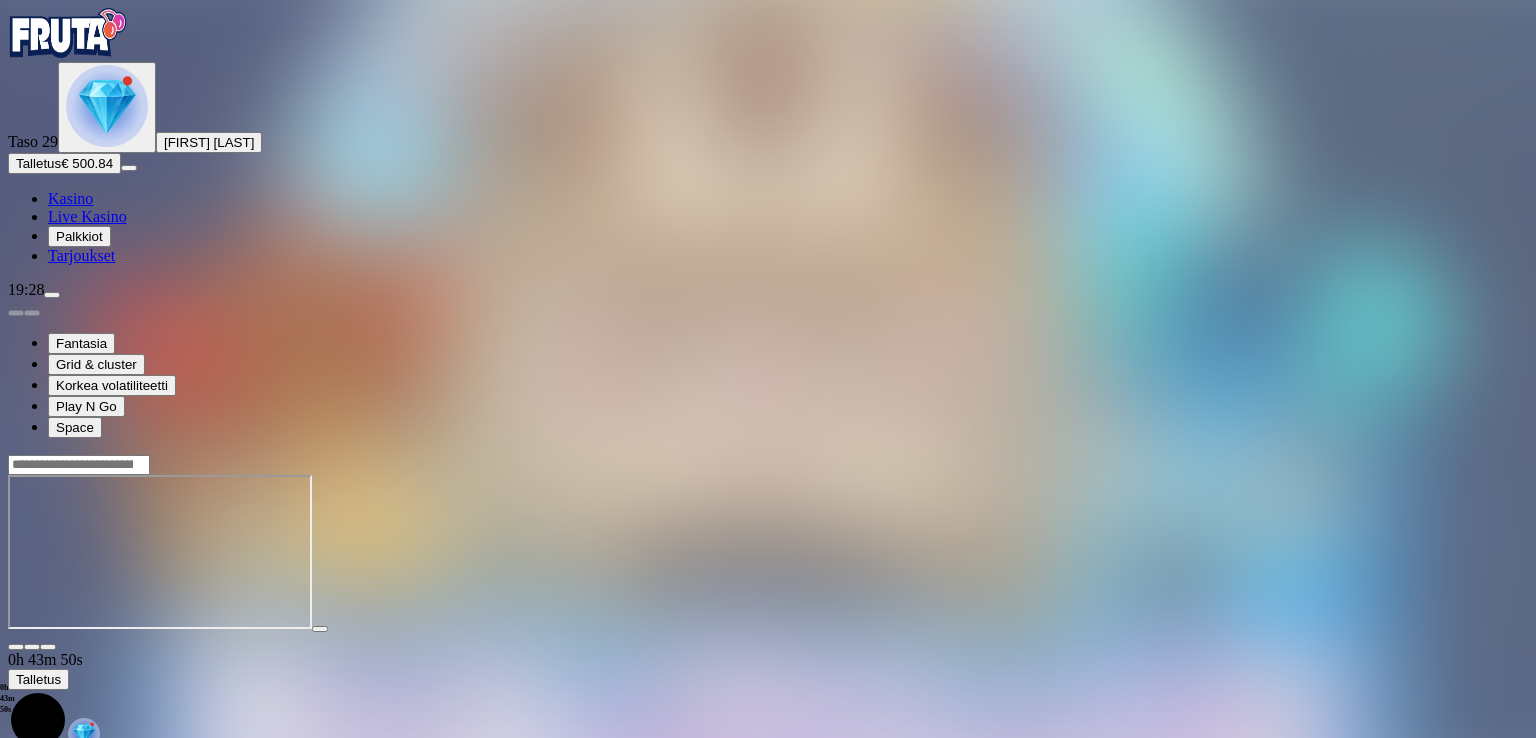 click on "Talletus € 500.84" at bounding box center (64, 163) 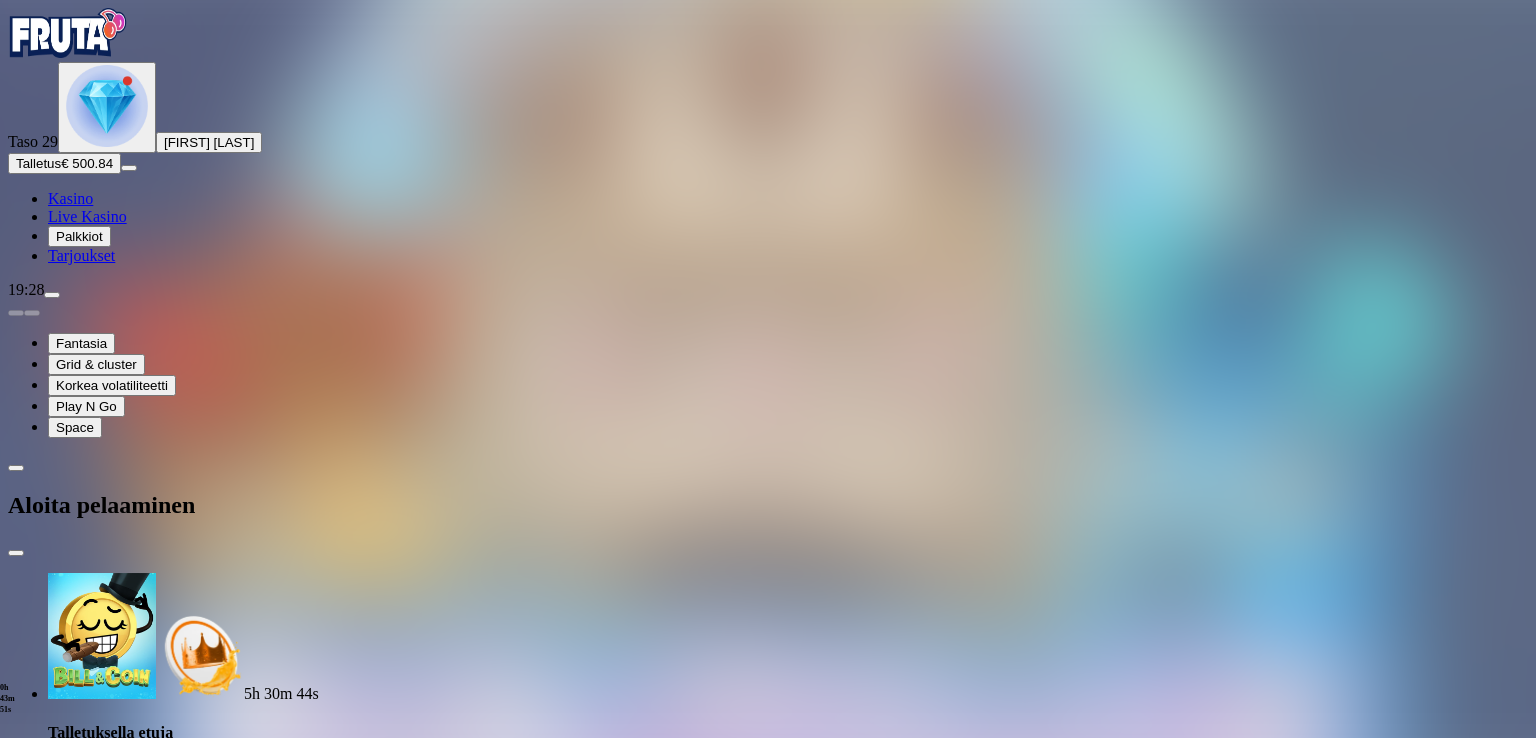 click on "***" at bounding box center [79, 1965] 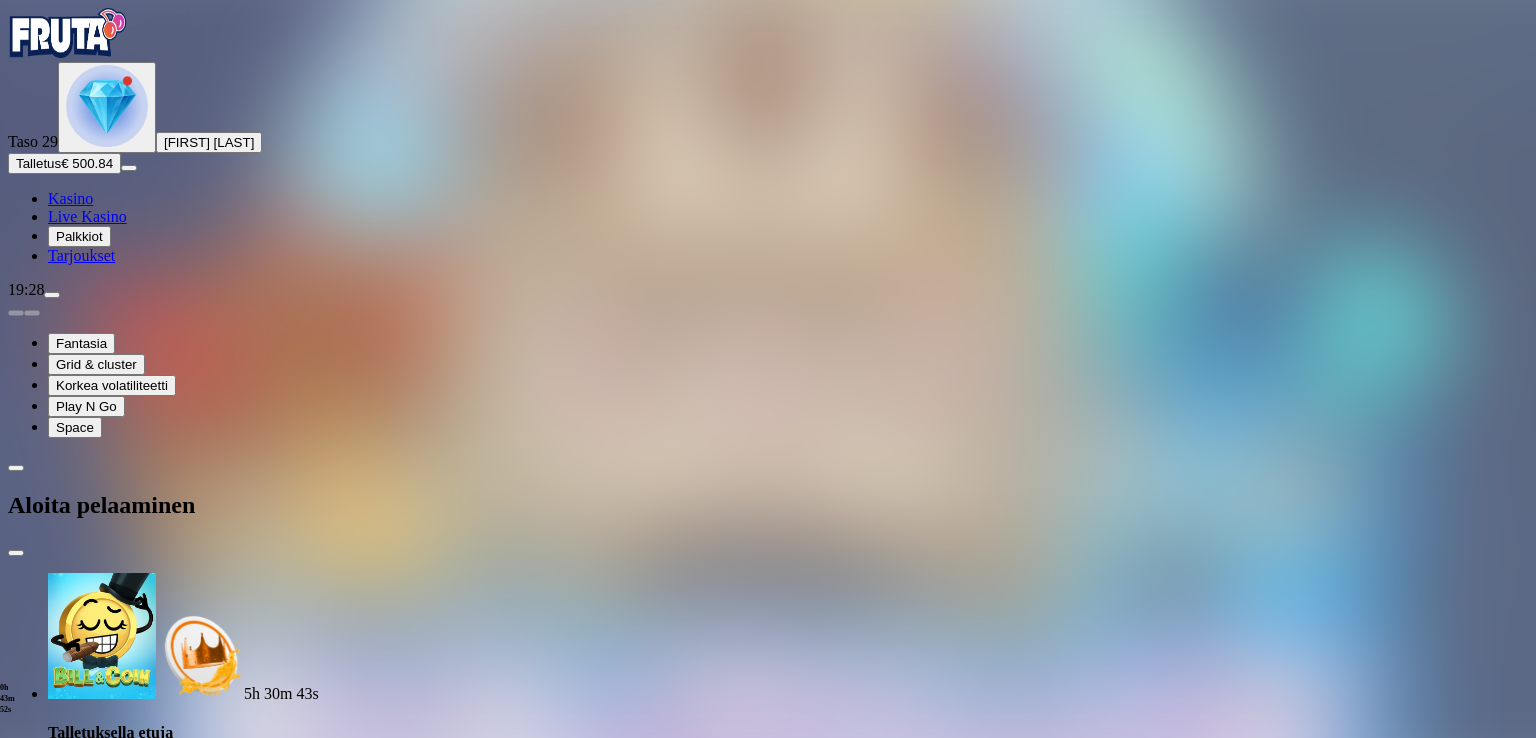 click on "***" at bounding box center [79, 1965] 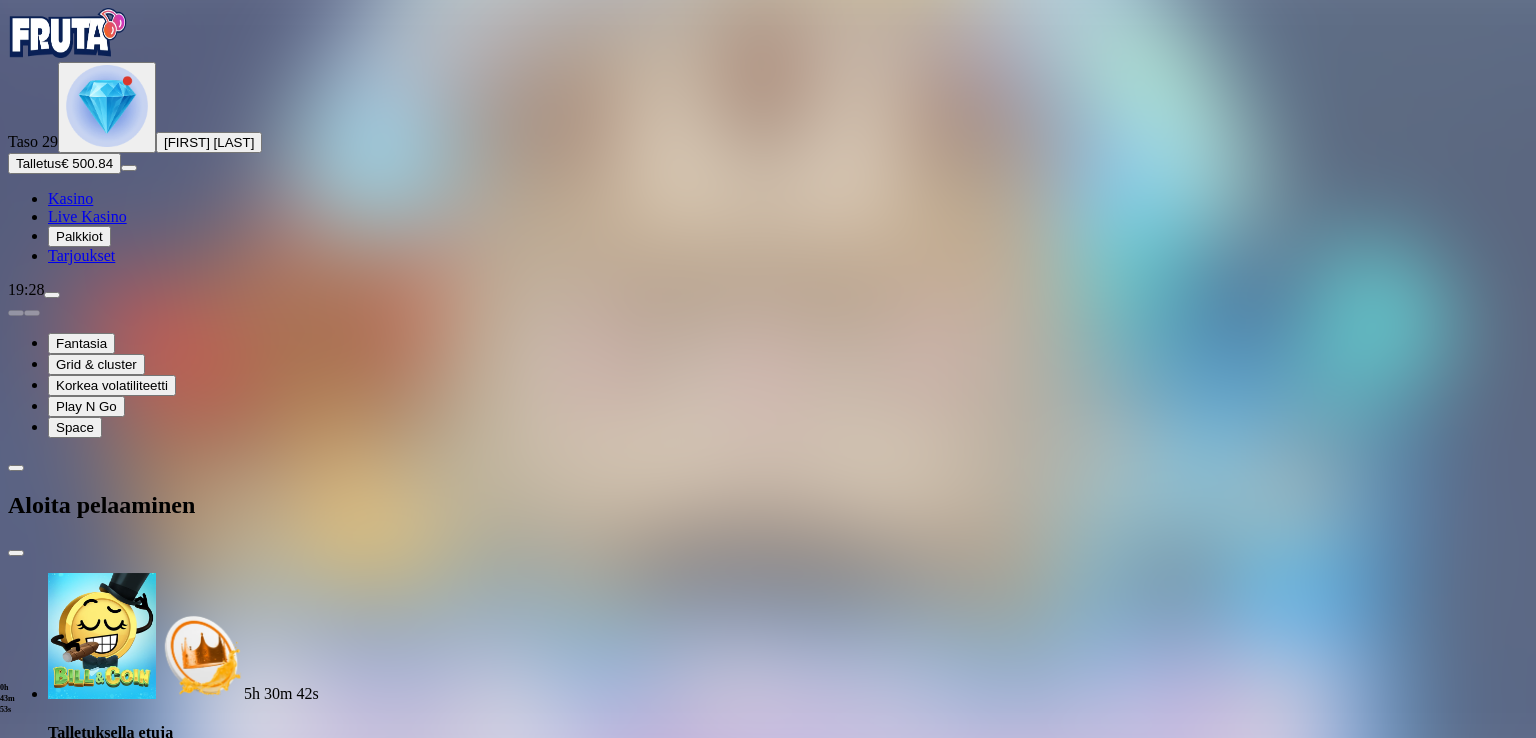 type on "***" 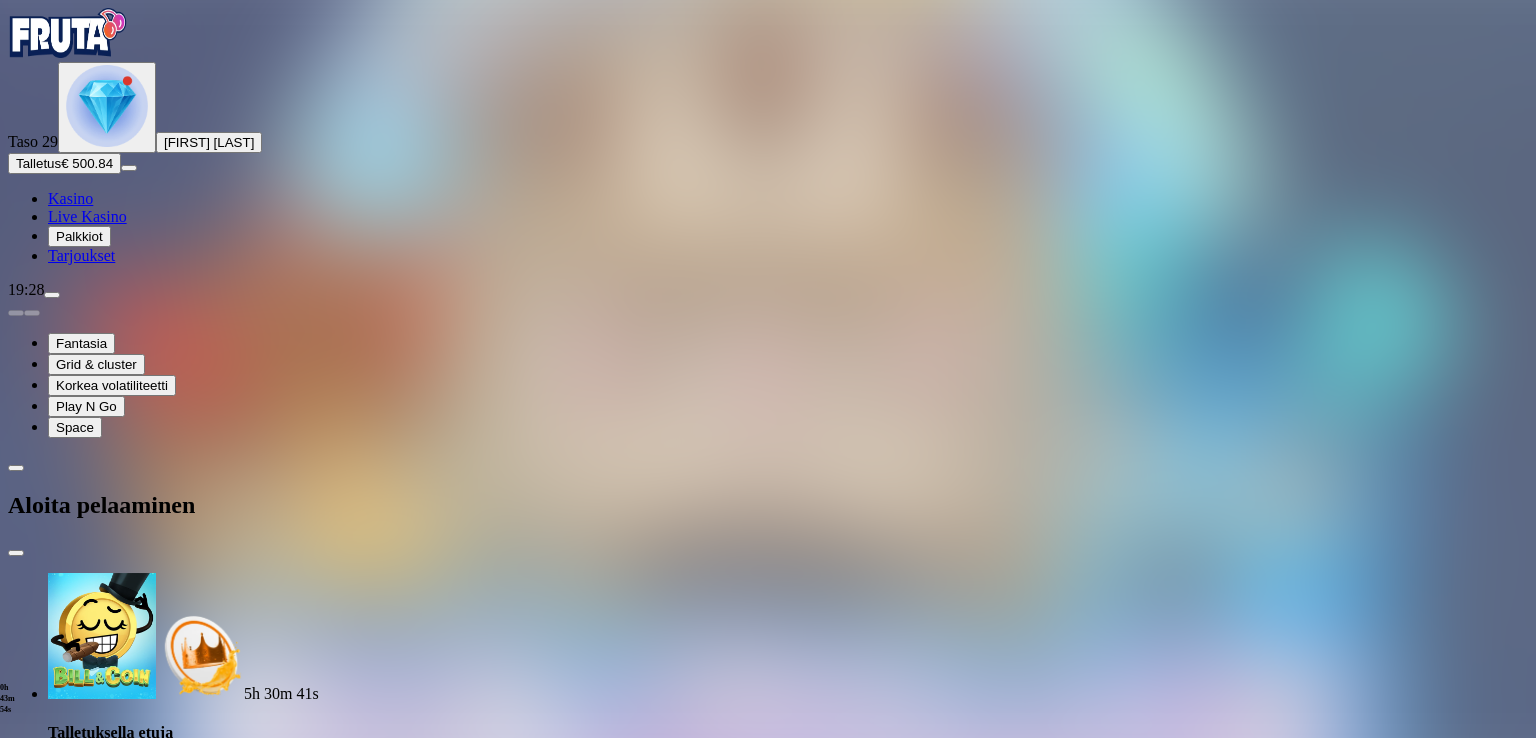 click on "TALLETA JA PELAA" at bounding box center [76, 2003] 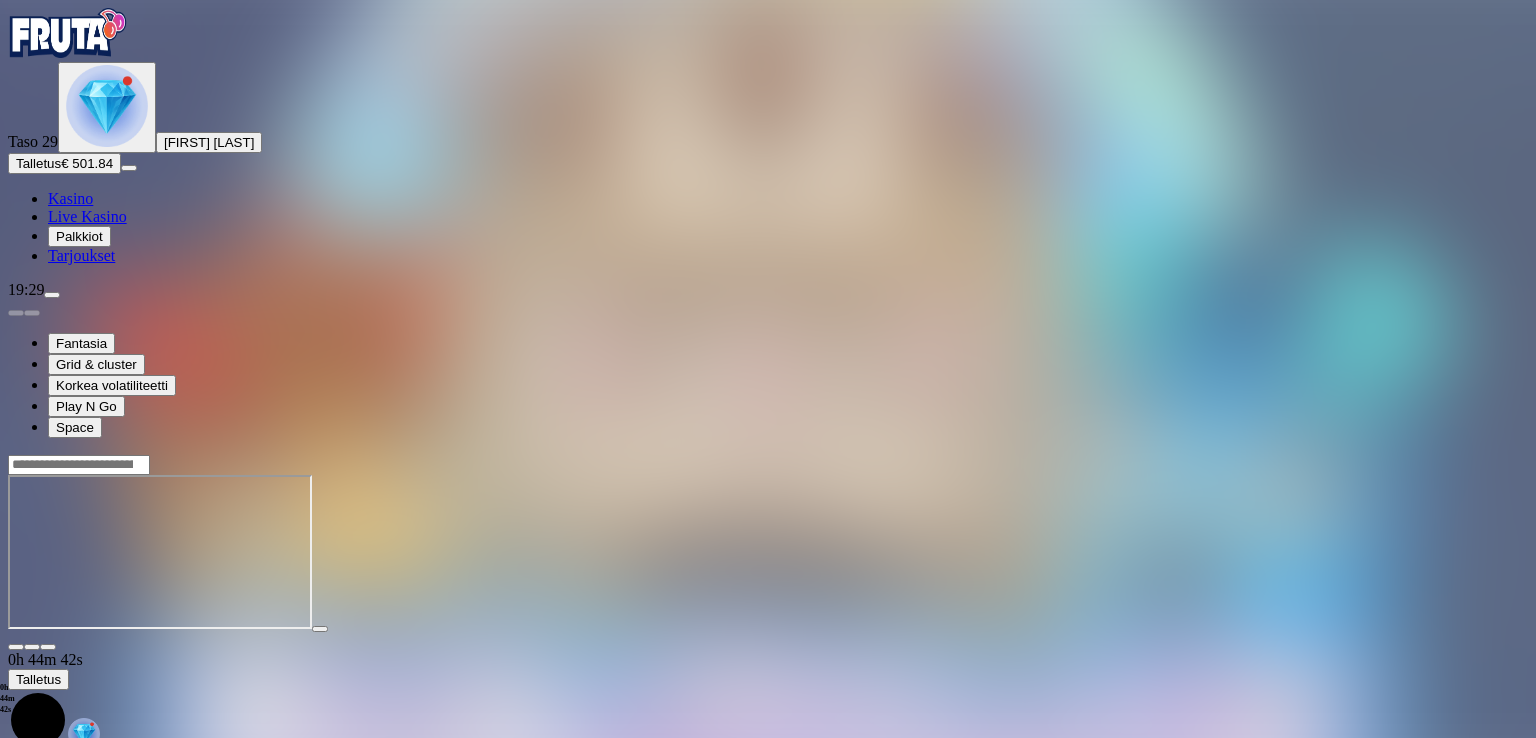click at bounding box center [48, 647] 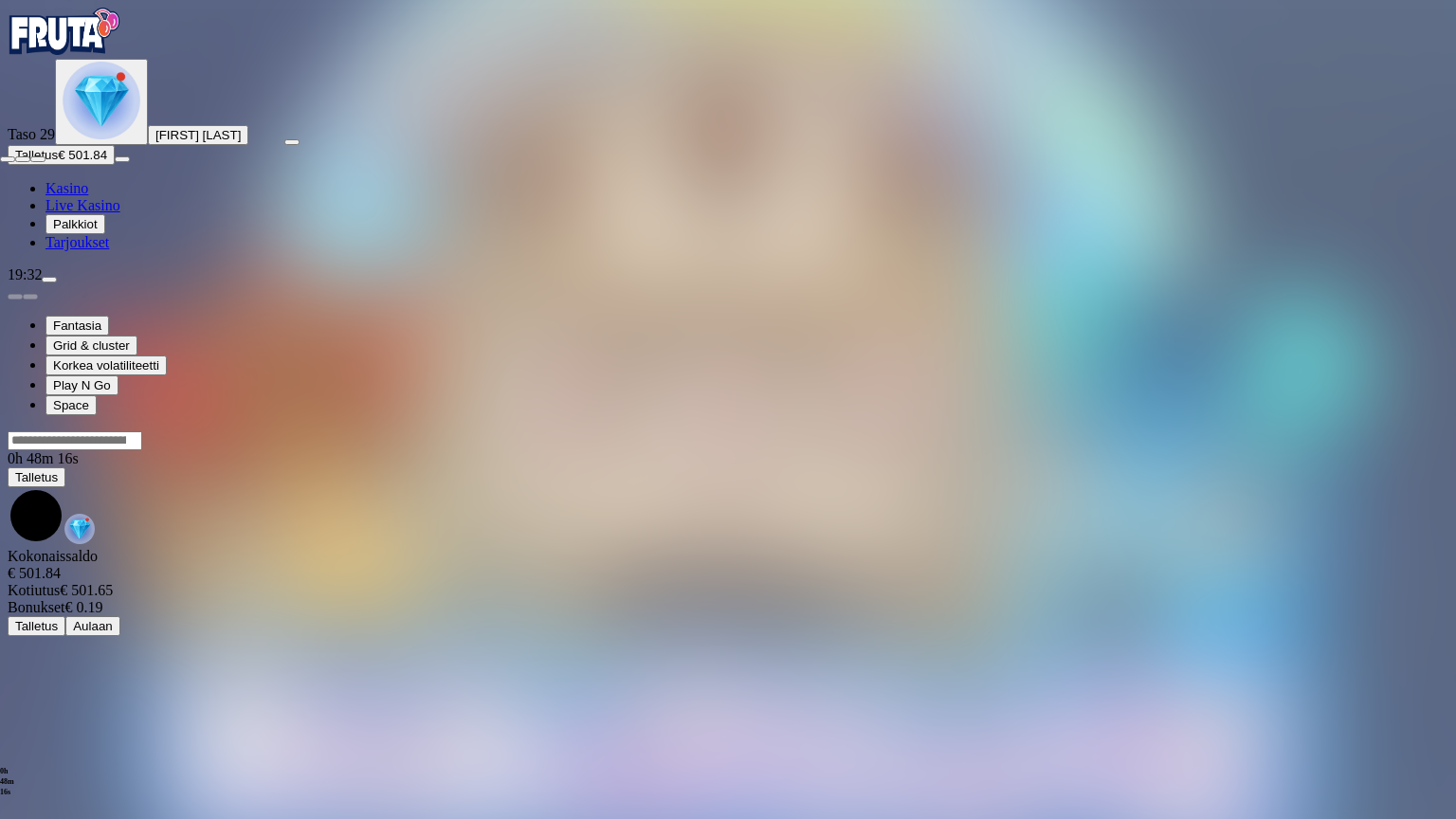 click at bounding box center [38, 159] 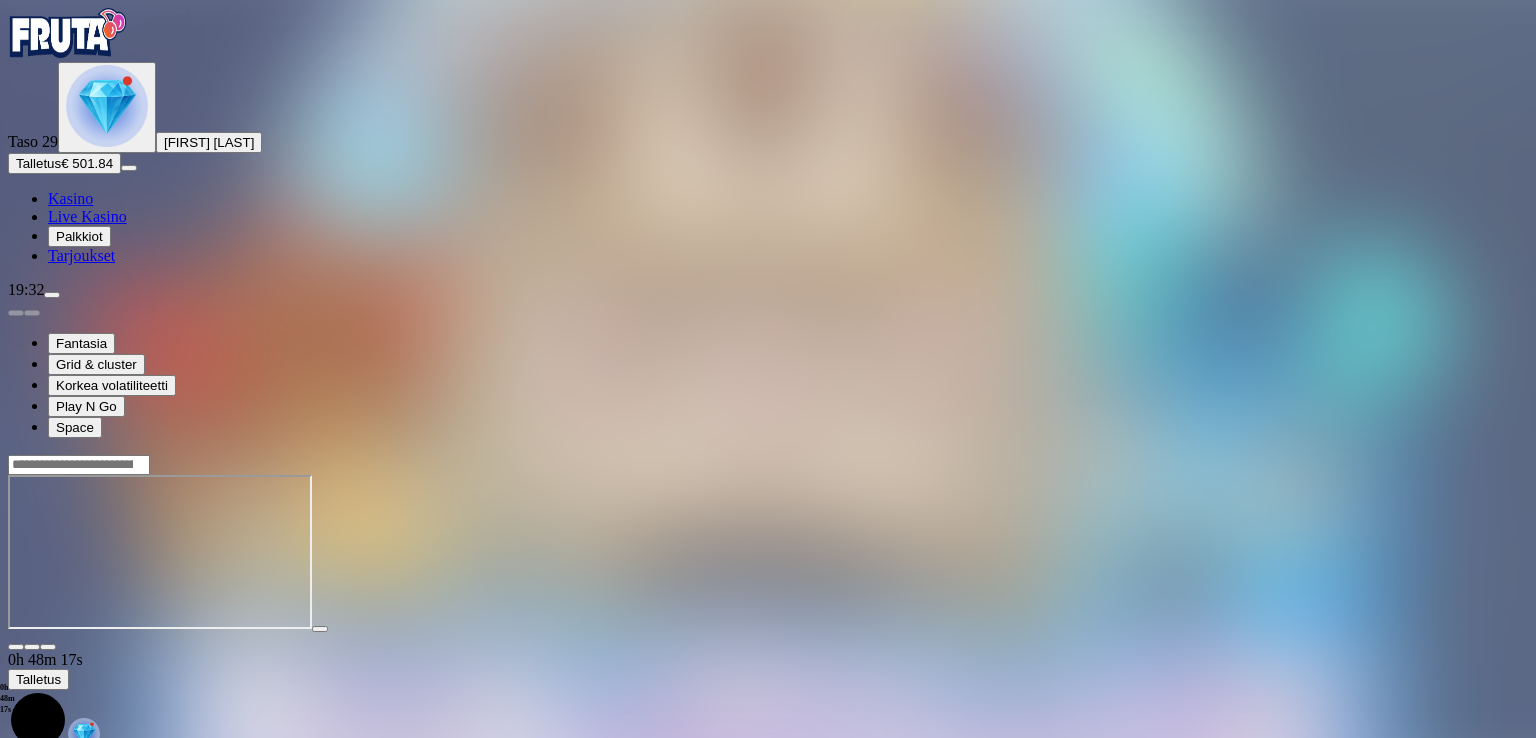 click at bounding box center [16, 647] 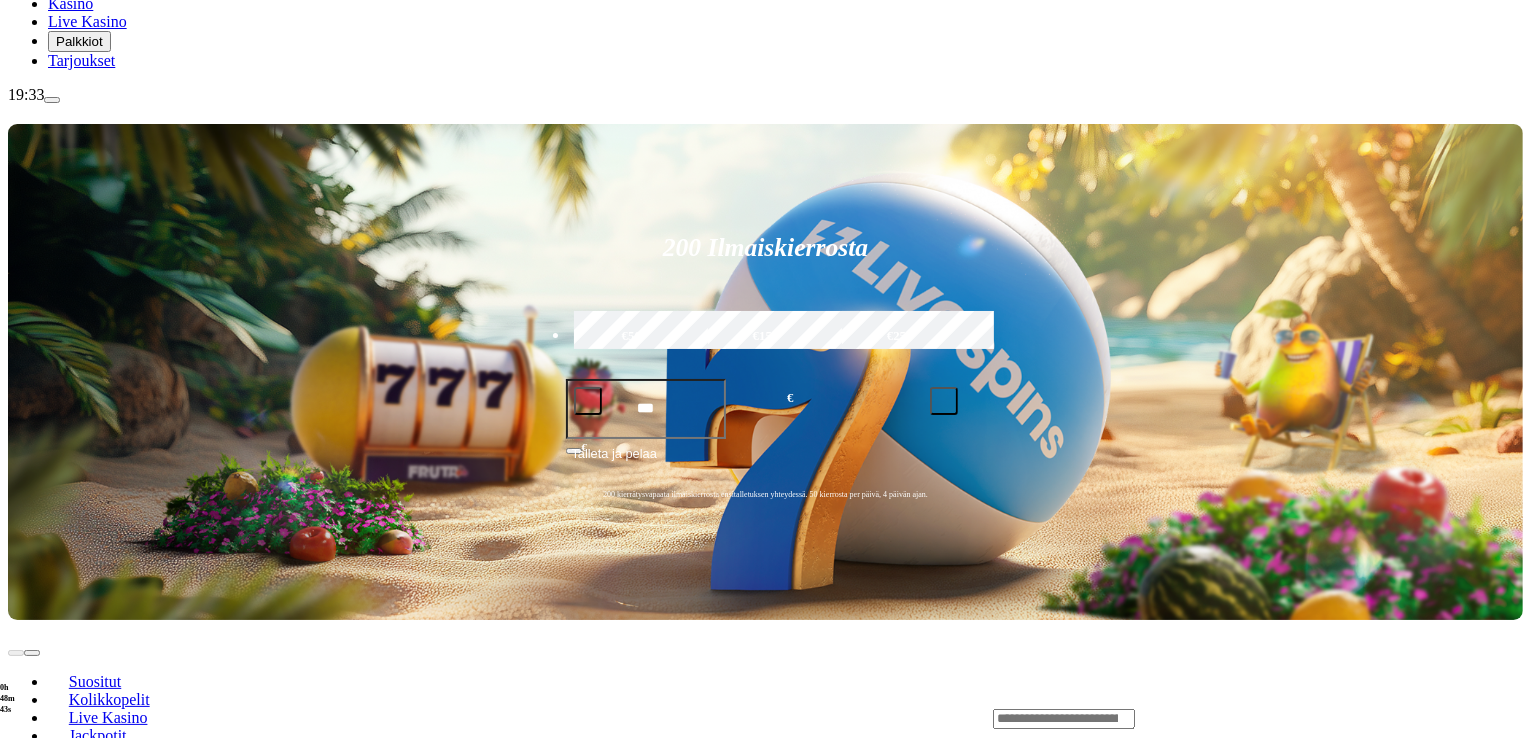 scroll, scrollTop: 200, scrollLeft: 0, axis: vertical 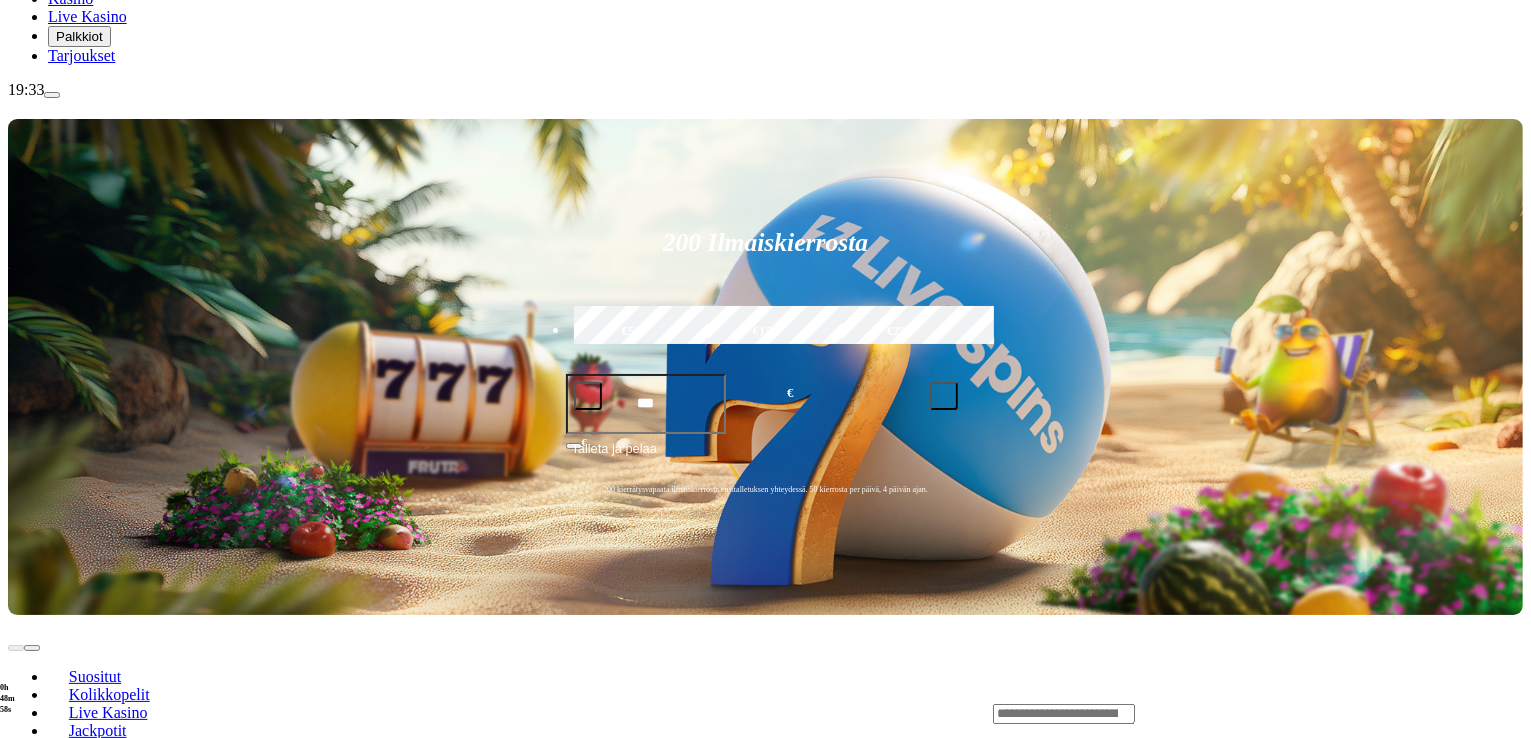 click on "Pelaa nyt" at bounding box center (77, 1027) 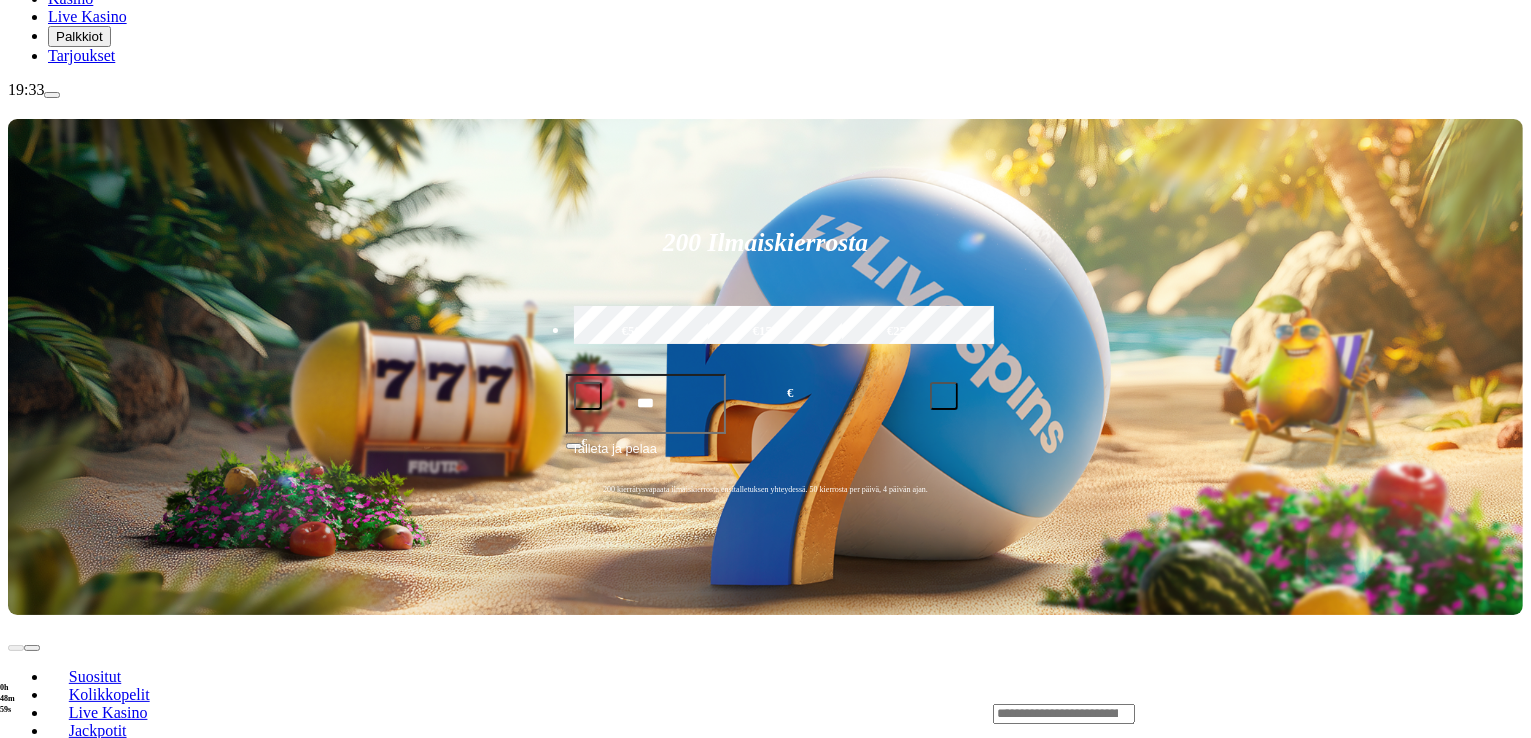 scroll, scrollTop: 0, scrollLeft: 0, axis: both 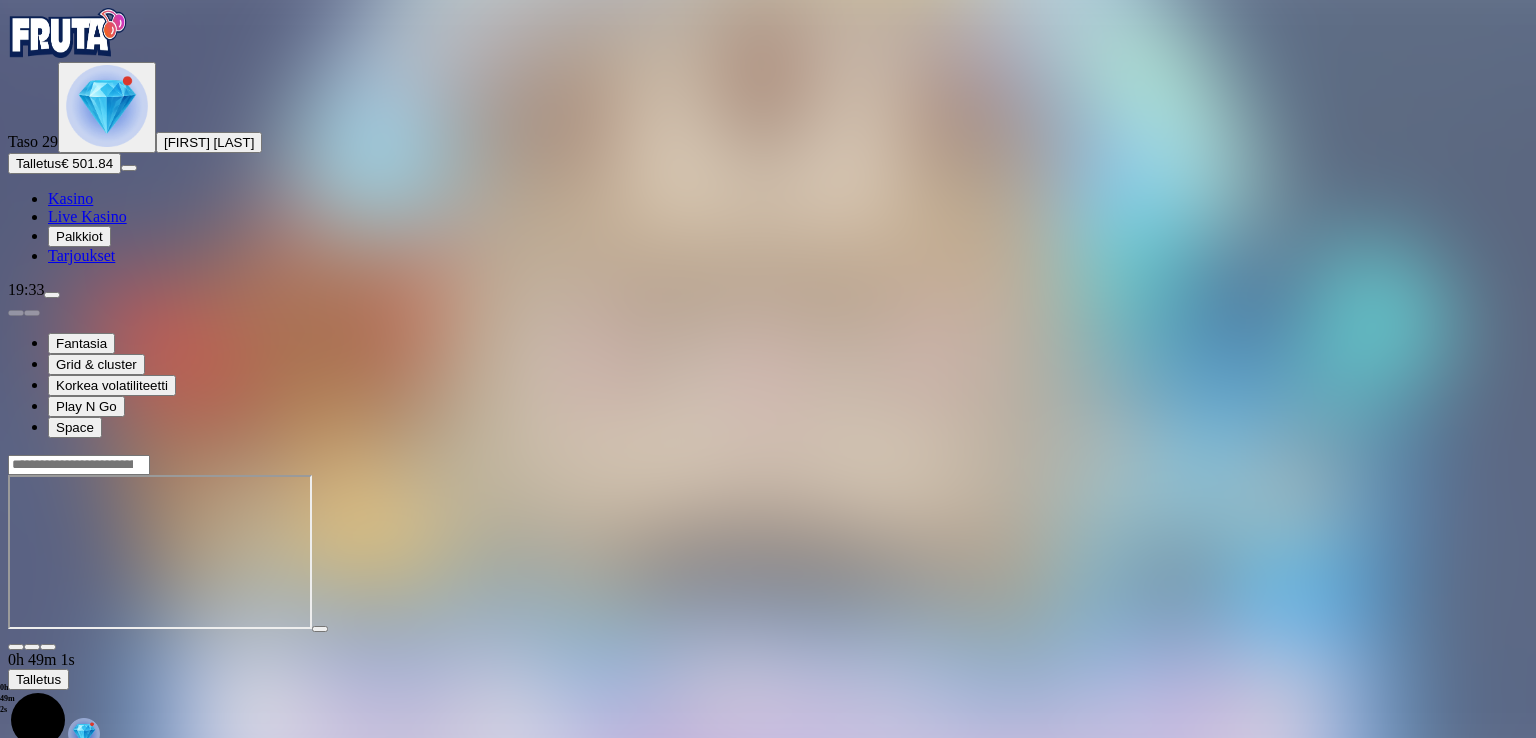 click at bounding box center (48, 647) 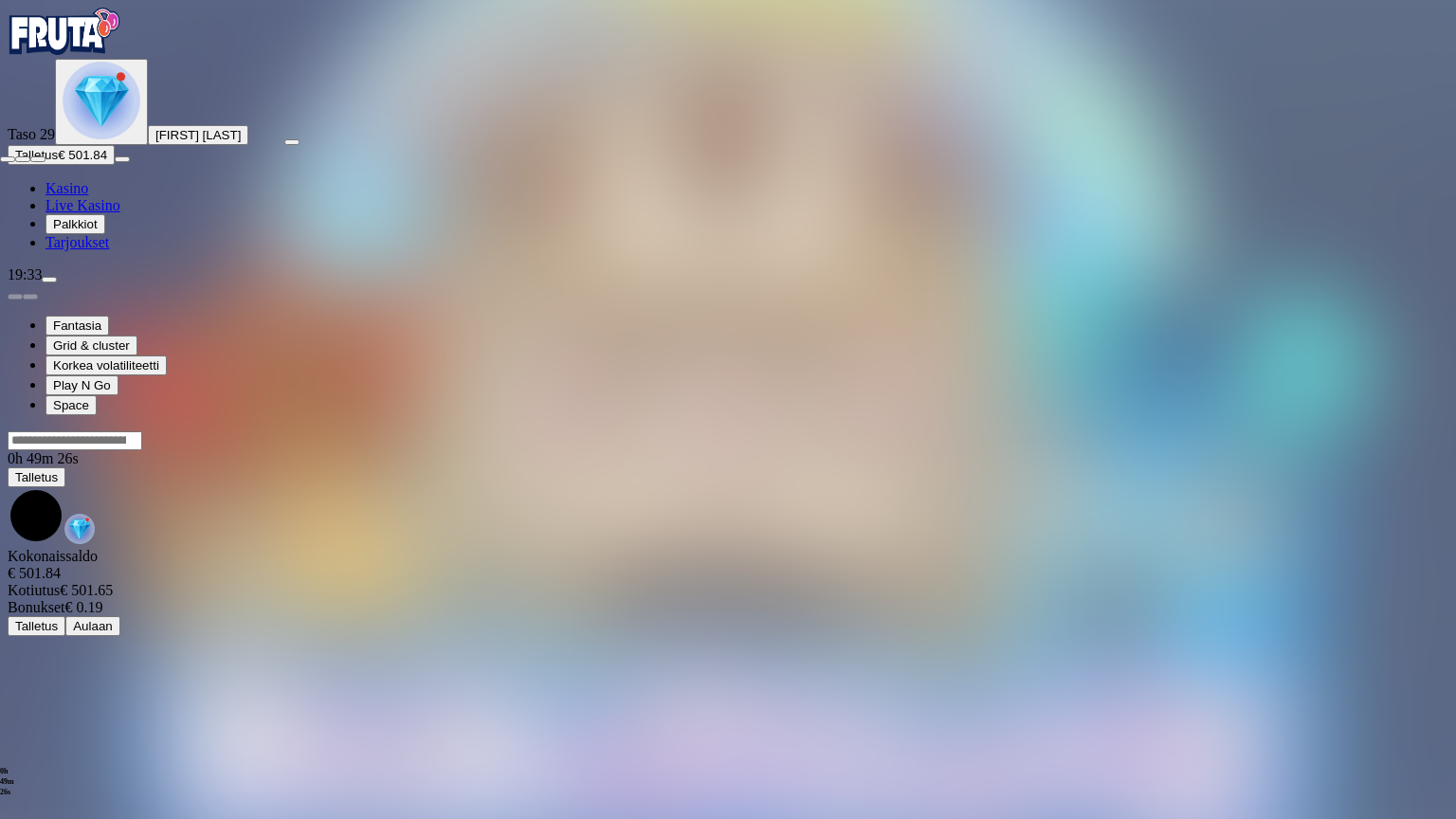 click at bounding box center [38, 159] 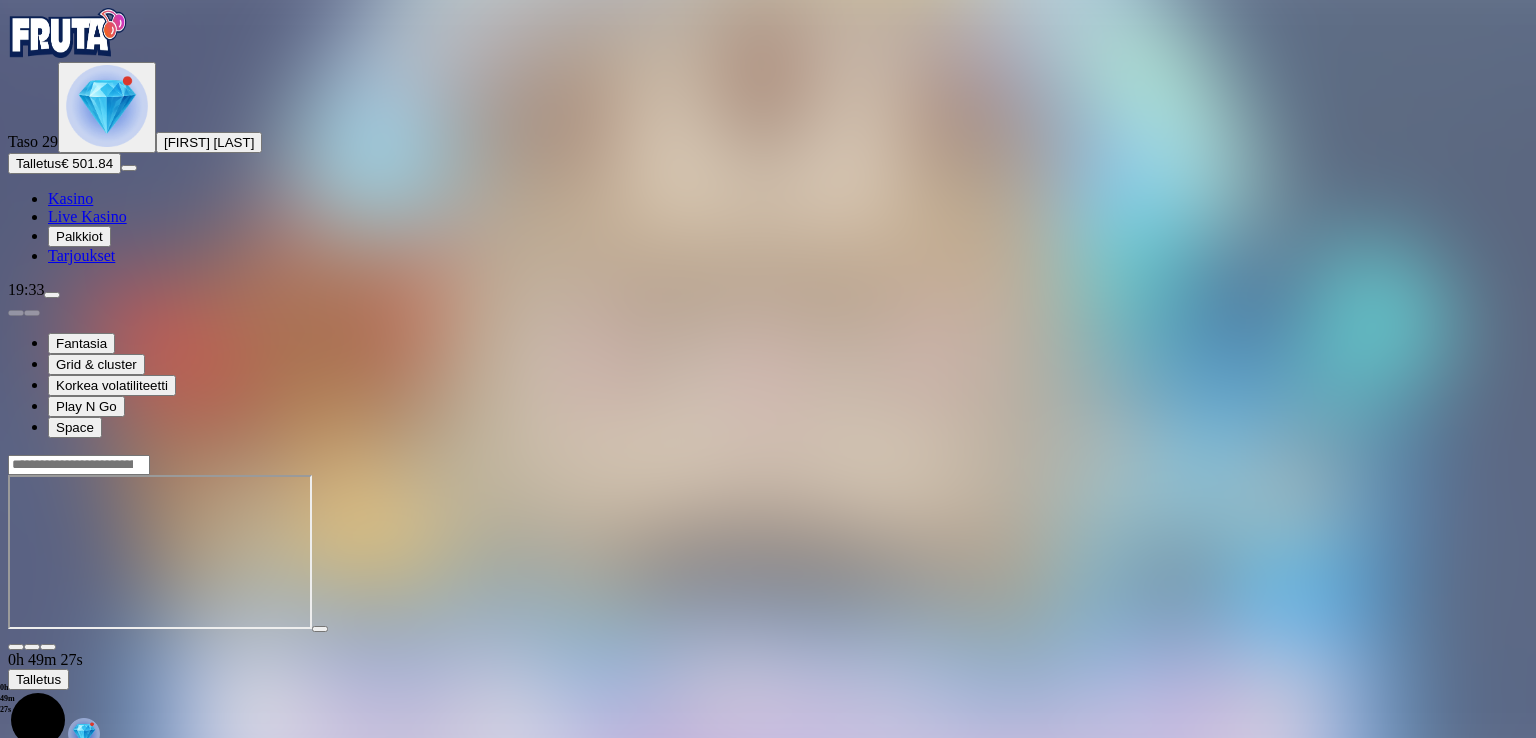 click at bounding box center (16, 647) 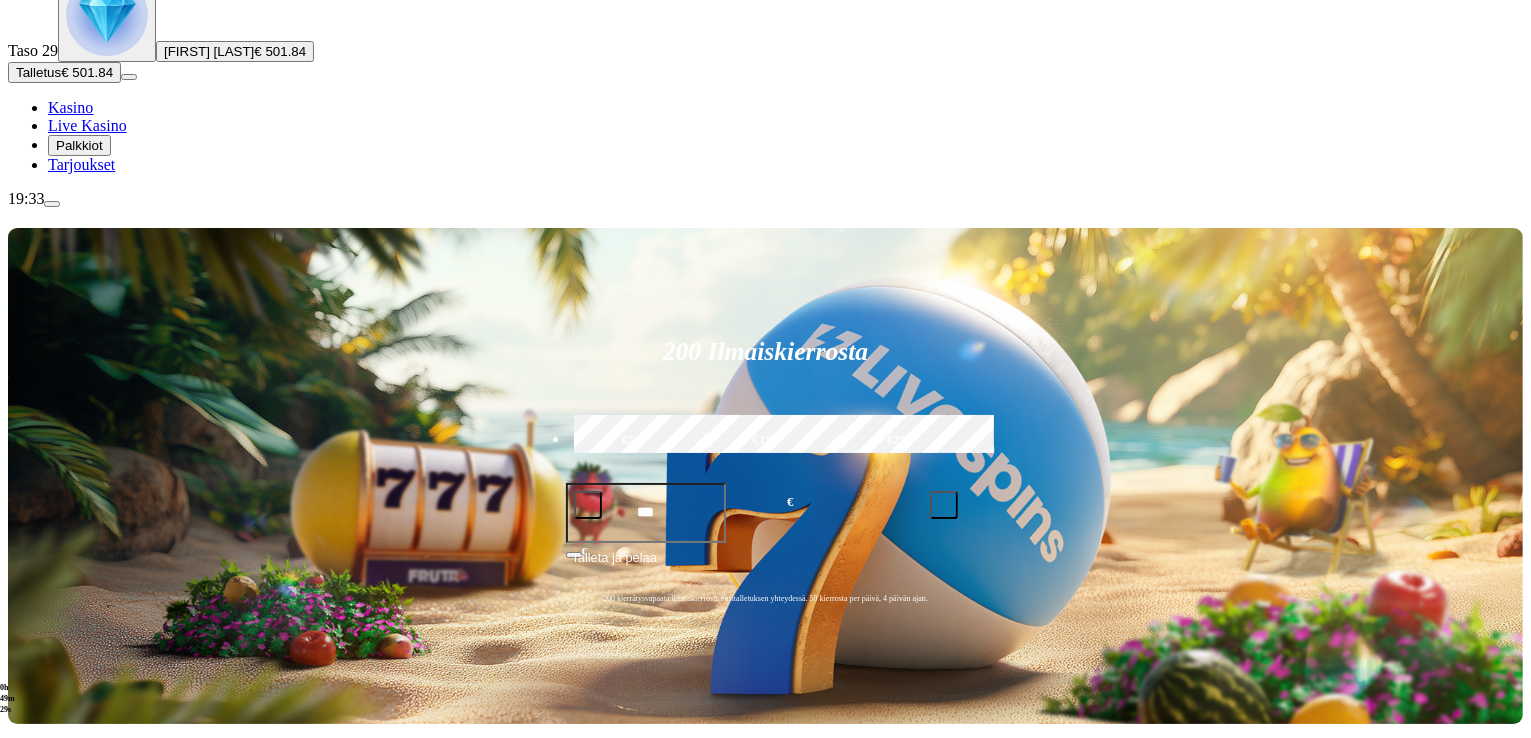 scroll, scrollTop: 200, scrollLeft: 0, axis: vertical 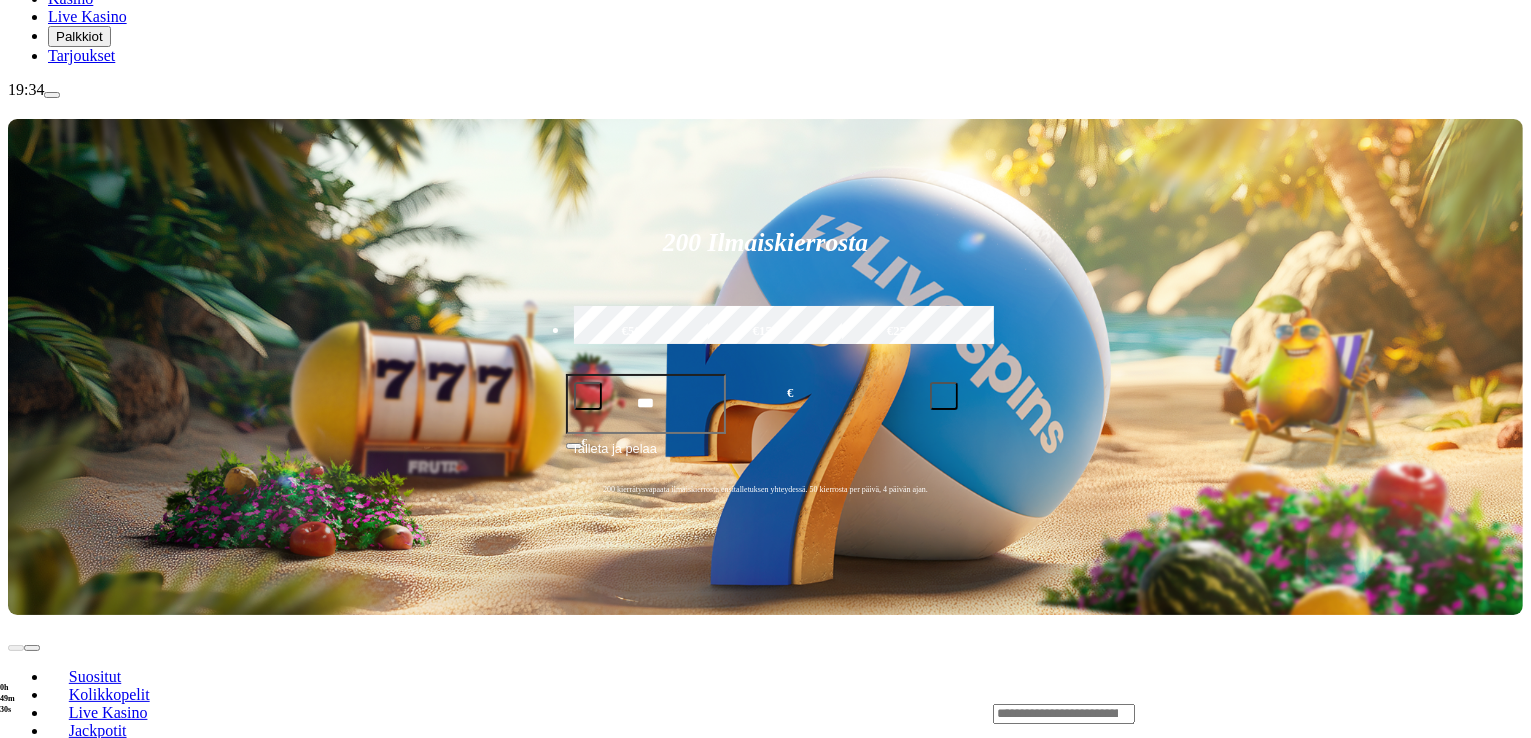 click on "Pelaa nyt" at bounding box center (77, 1122) 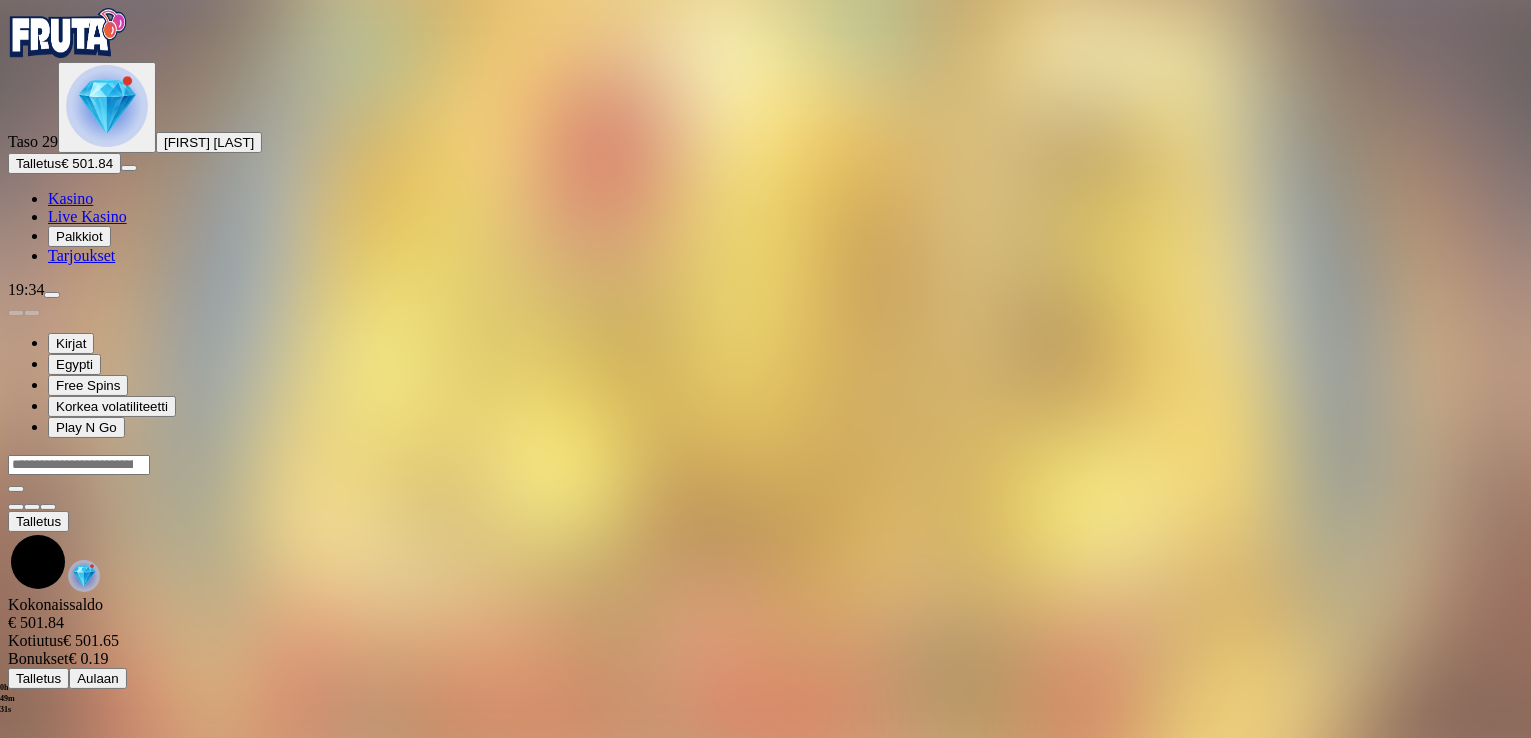 scroll, scrollTop: 0, scrollLeft: 0, axis: both 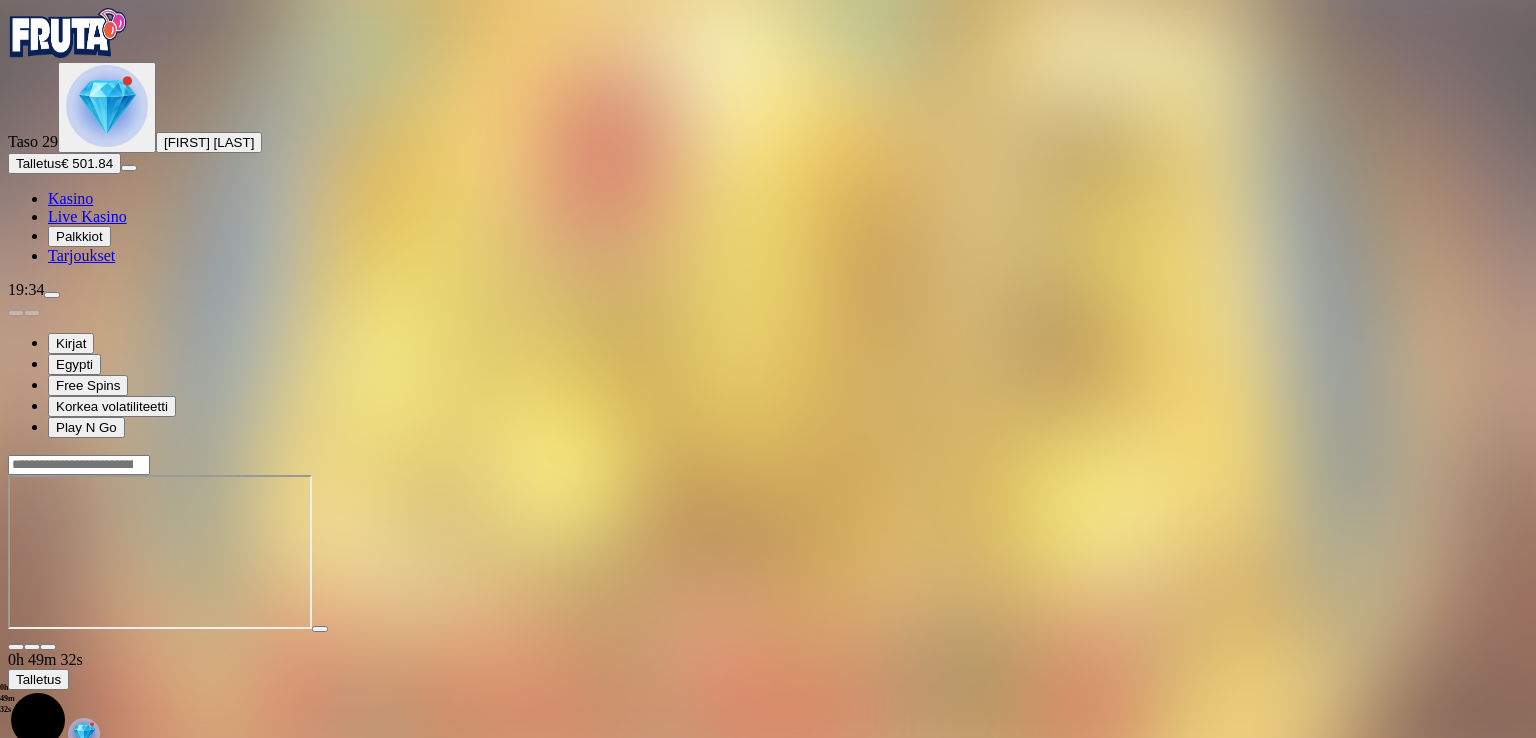 click at bounding box center (48, 647) 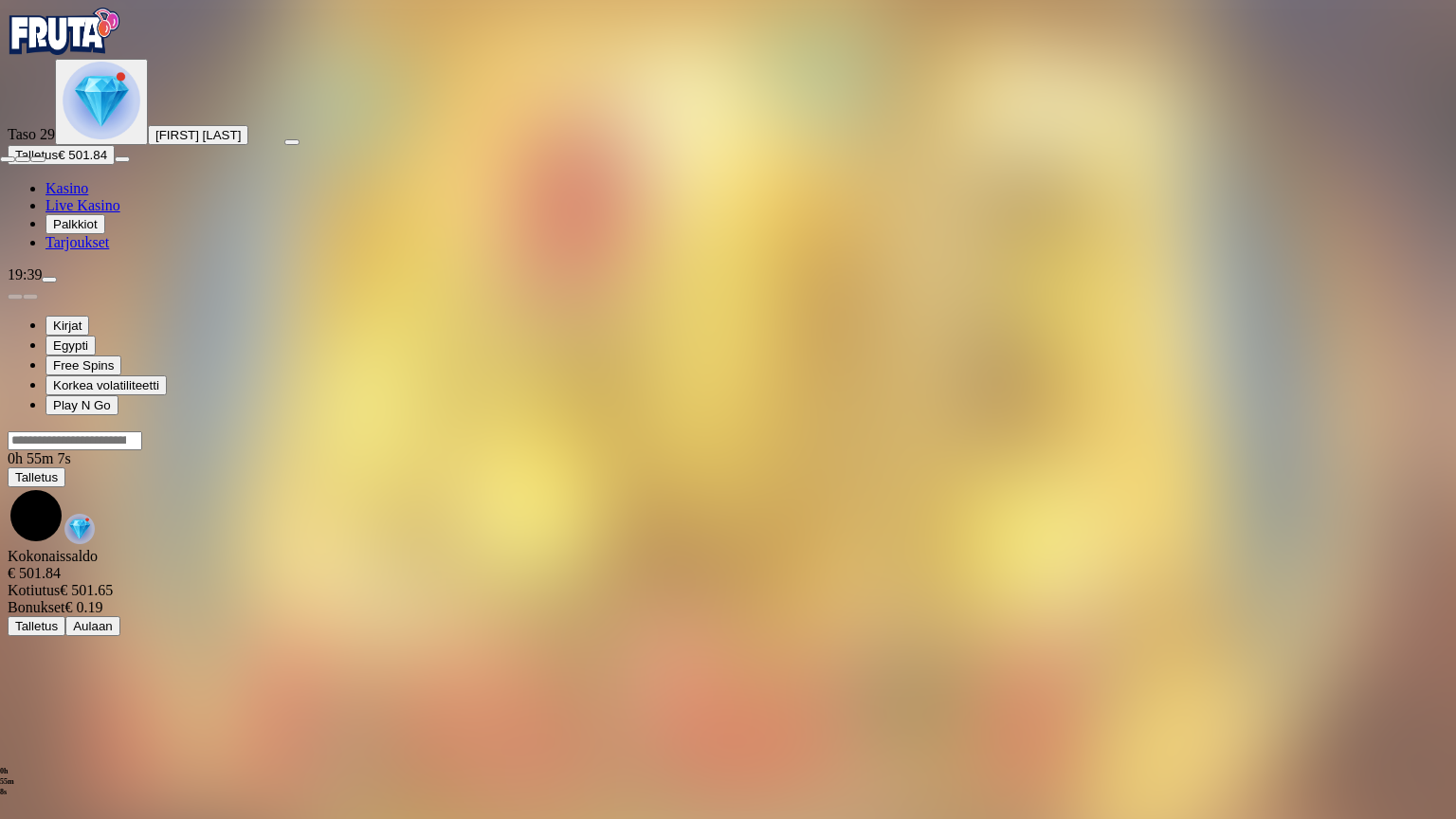 click at bounding box center (38, 159) 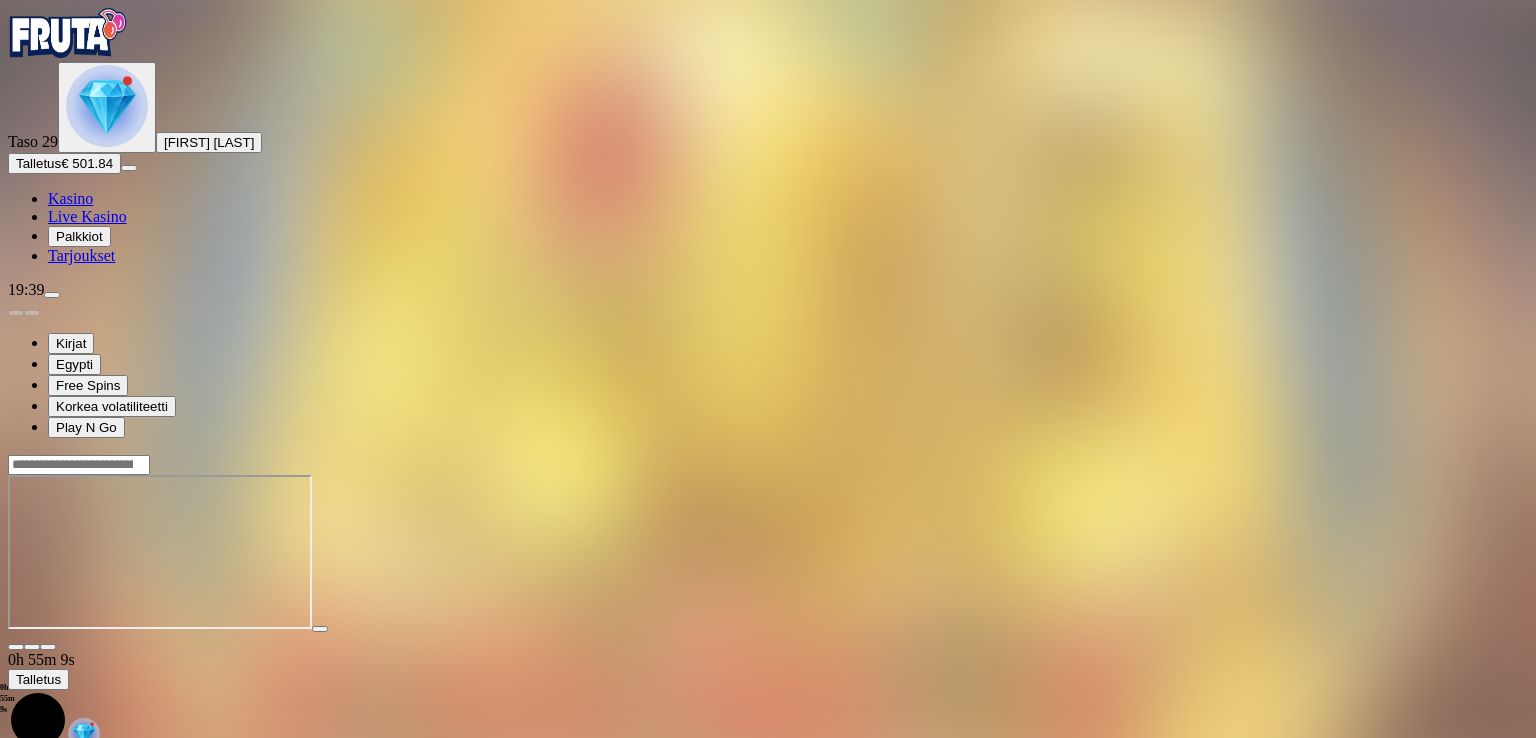 click at bounding box center (16, 647) 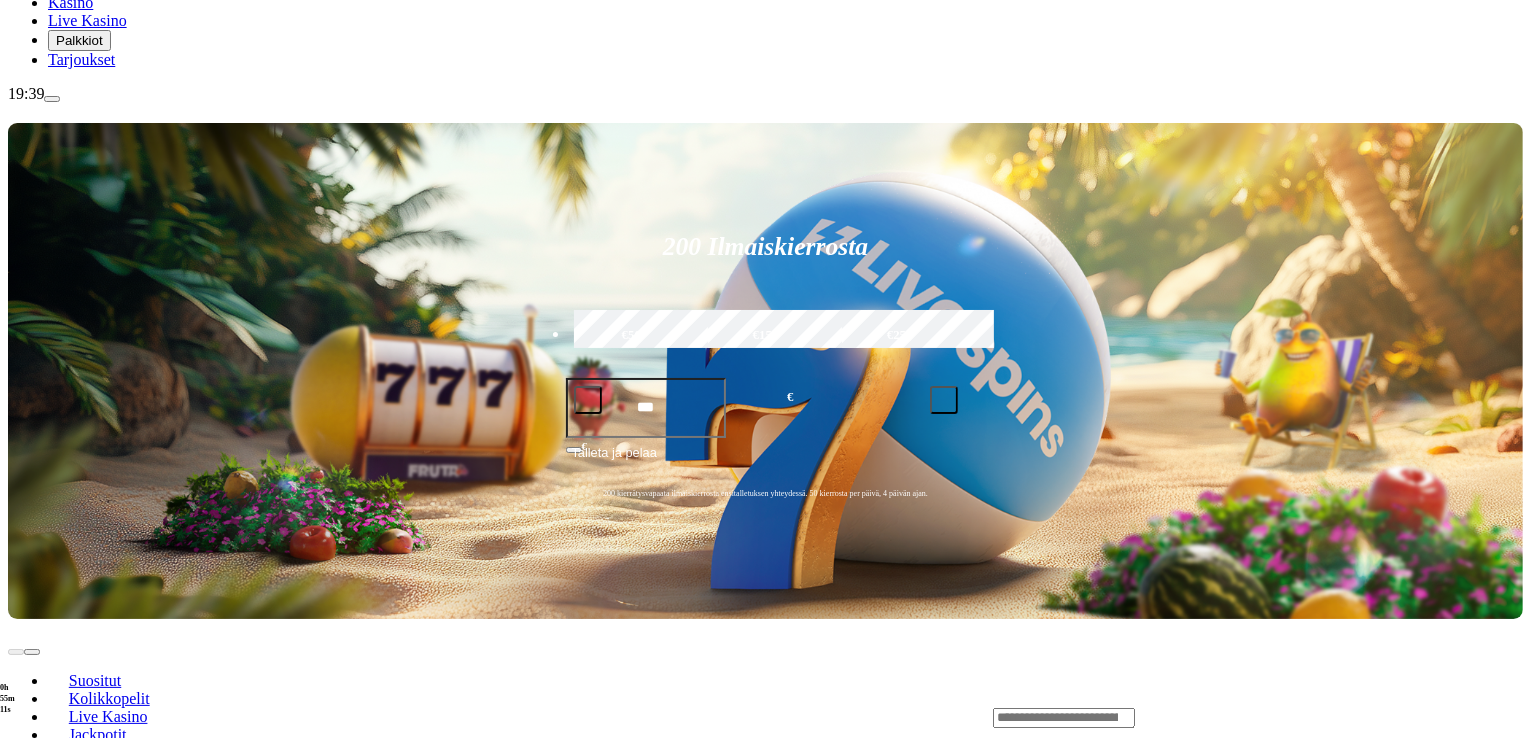 scroll, scrollTop: 200, scrollLeft: 0, axis: vertical 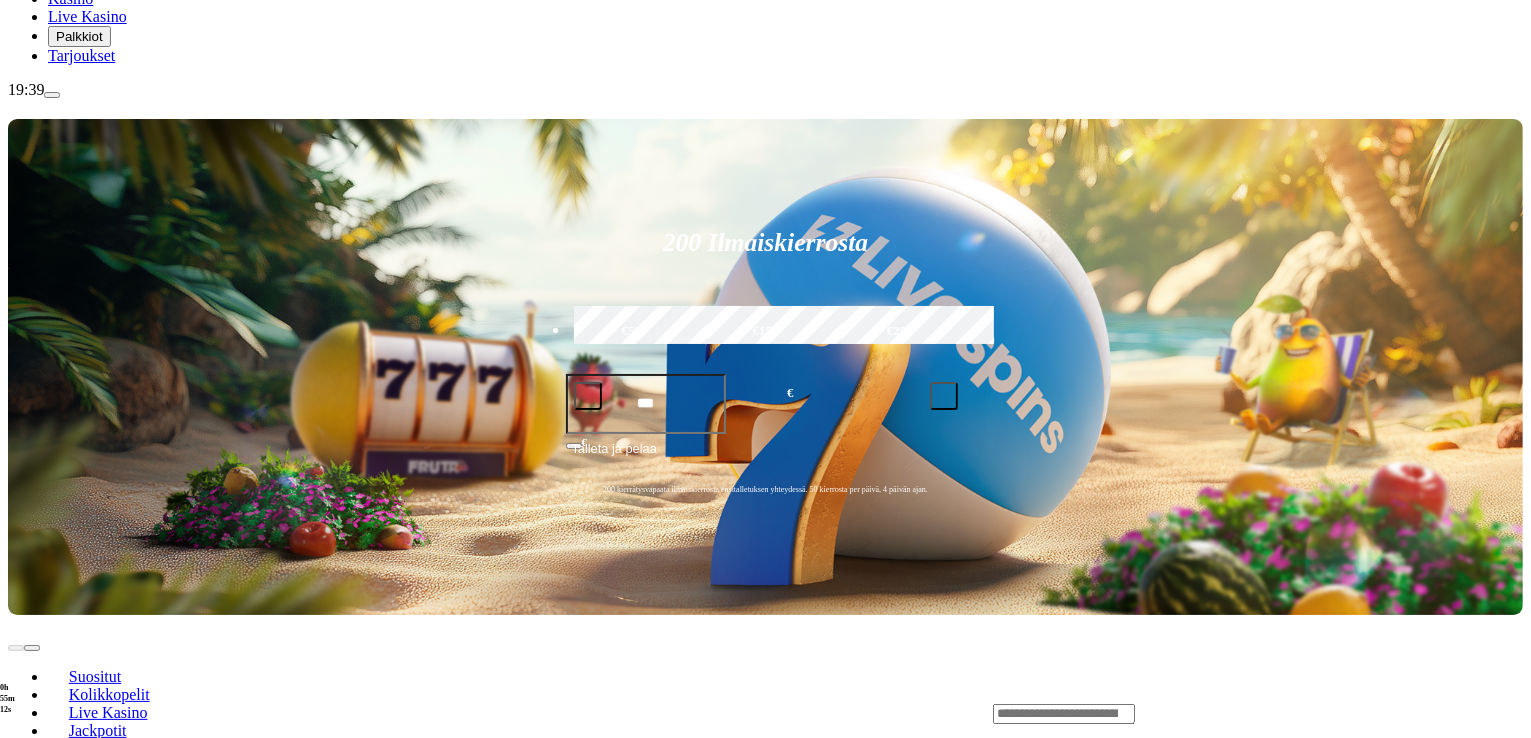 click on "Pelaa nyt" at bounding box center (77, 1027) 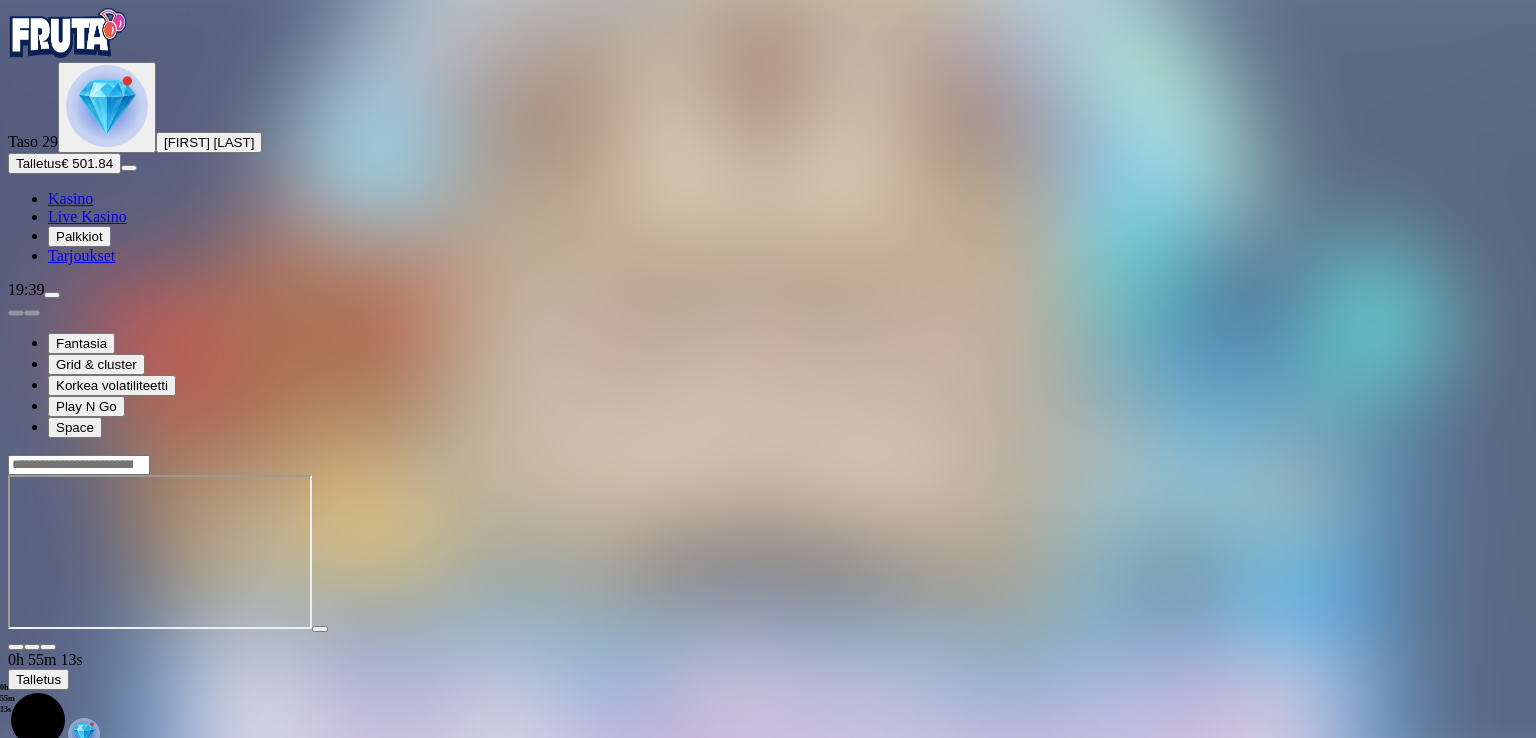 click at bounding box center [48, 647] 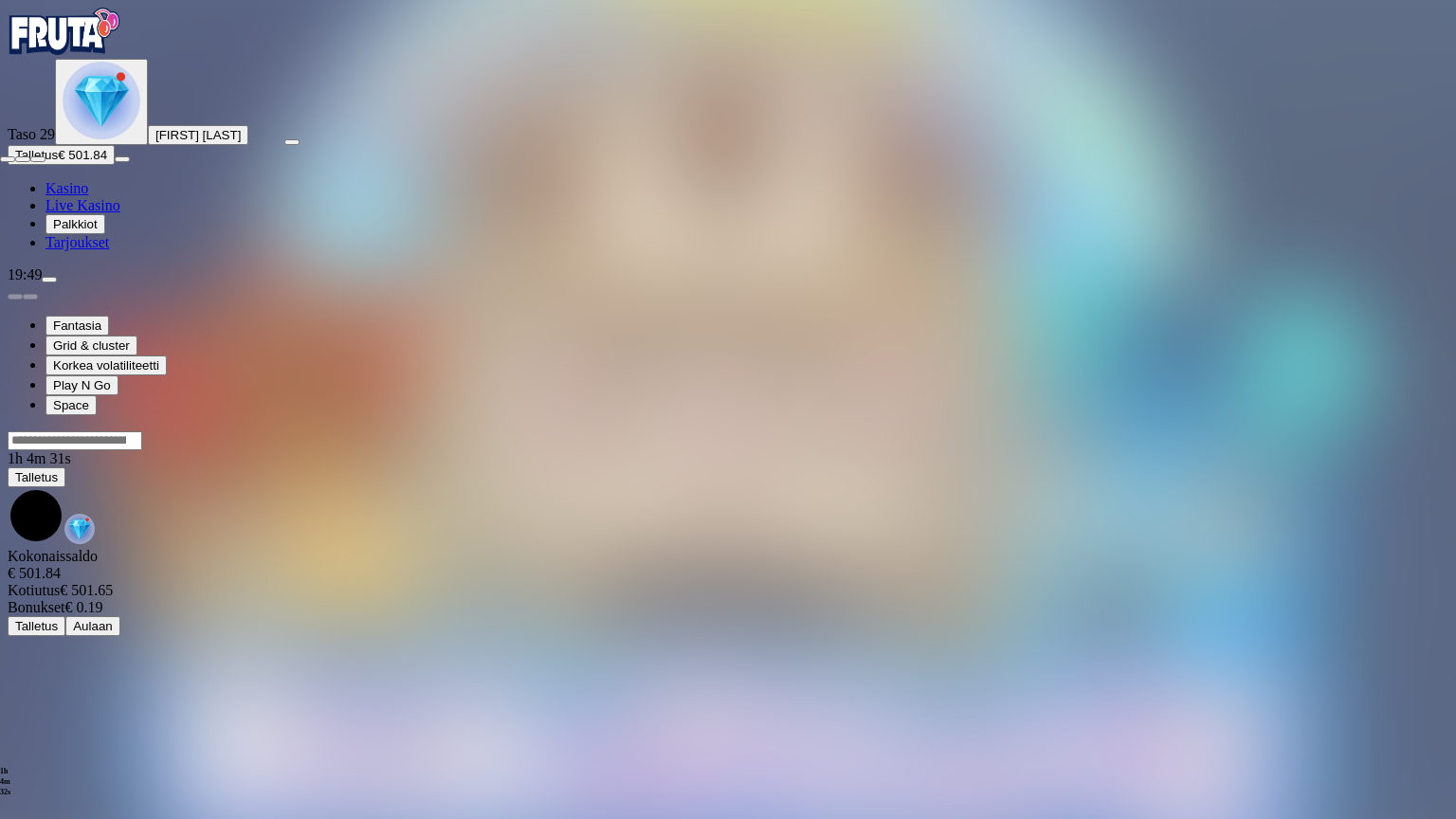 click at bounding box center (38, 159) 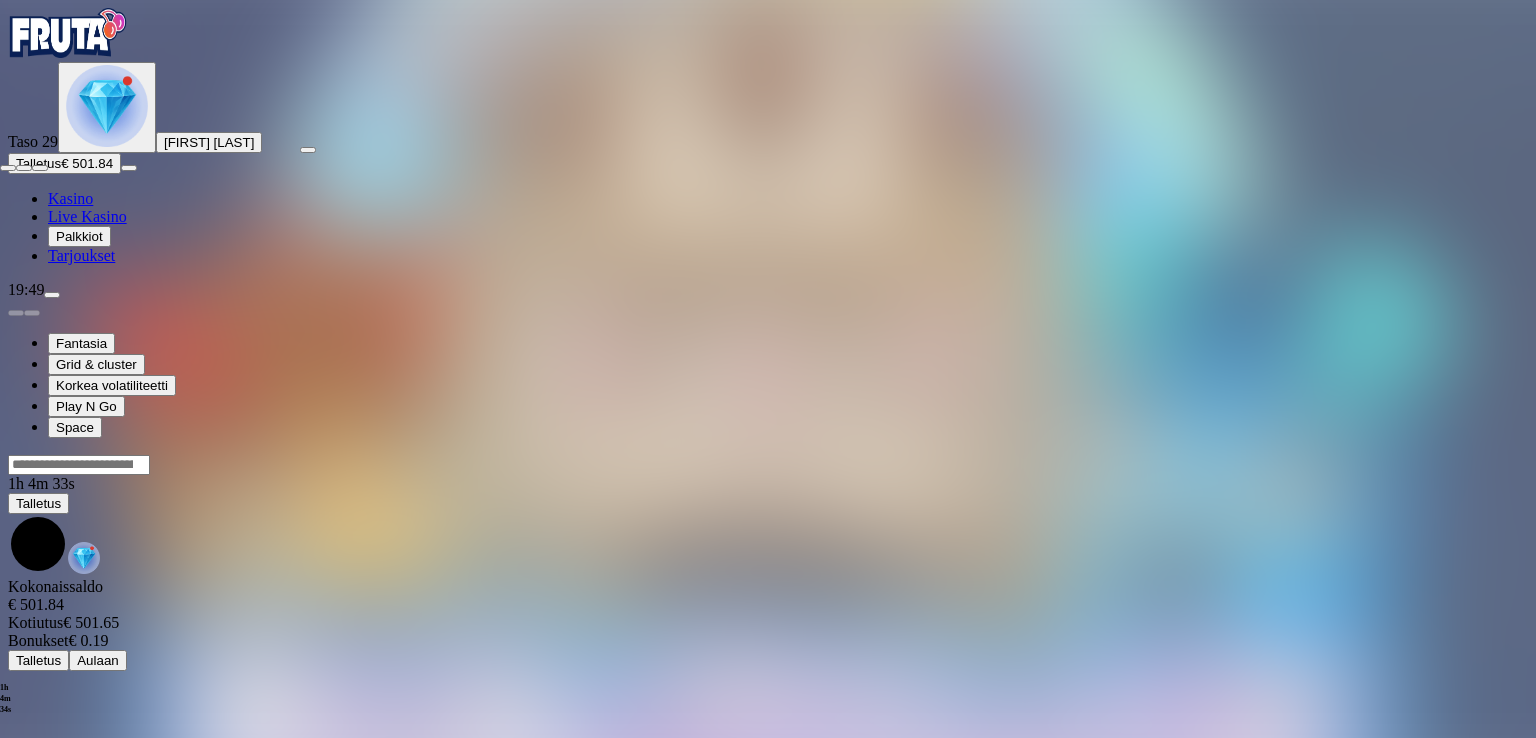 type 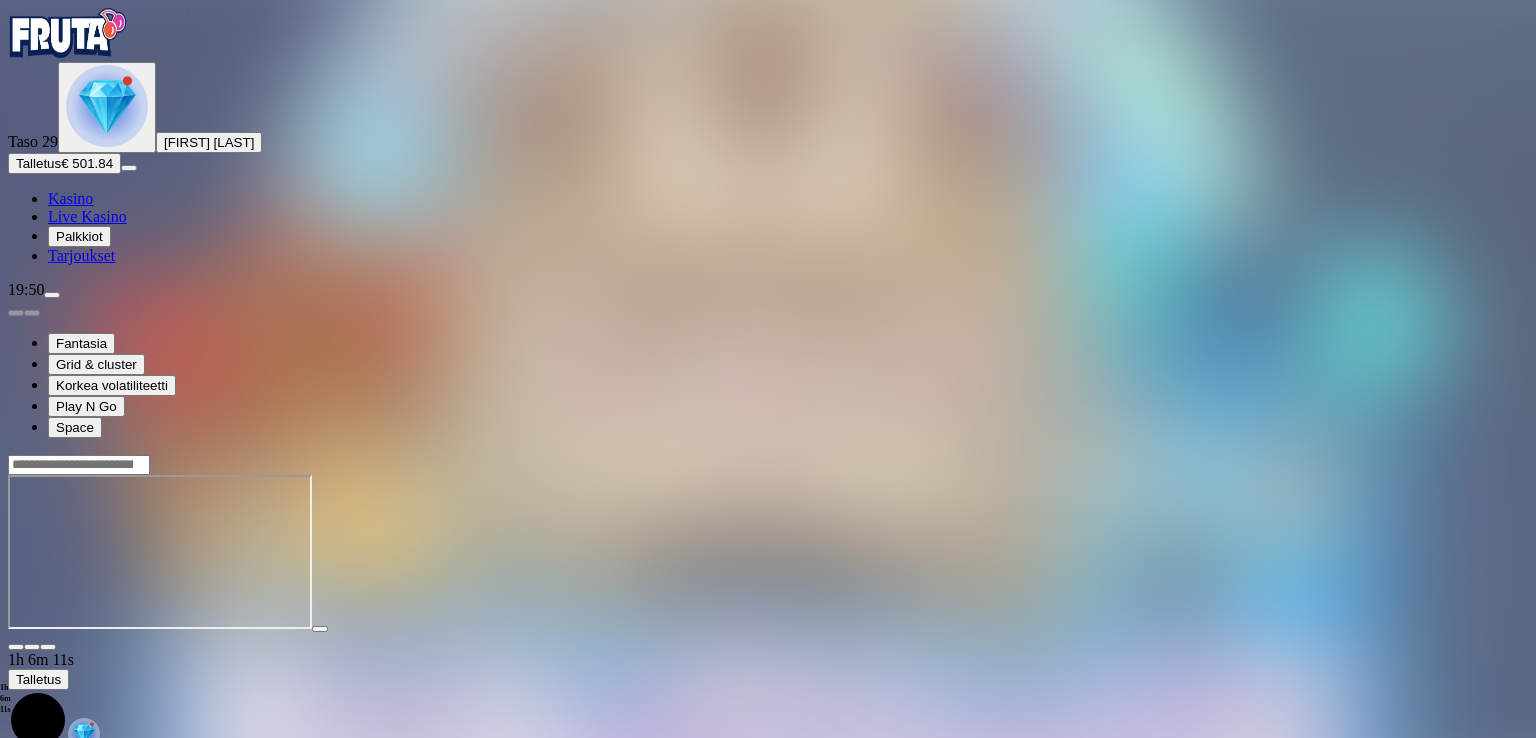 click at bounding box center (48, 647) 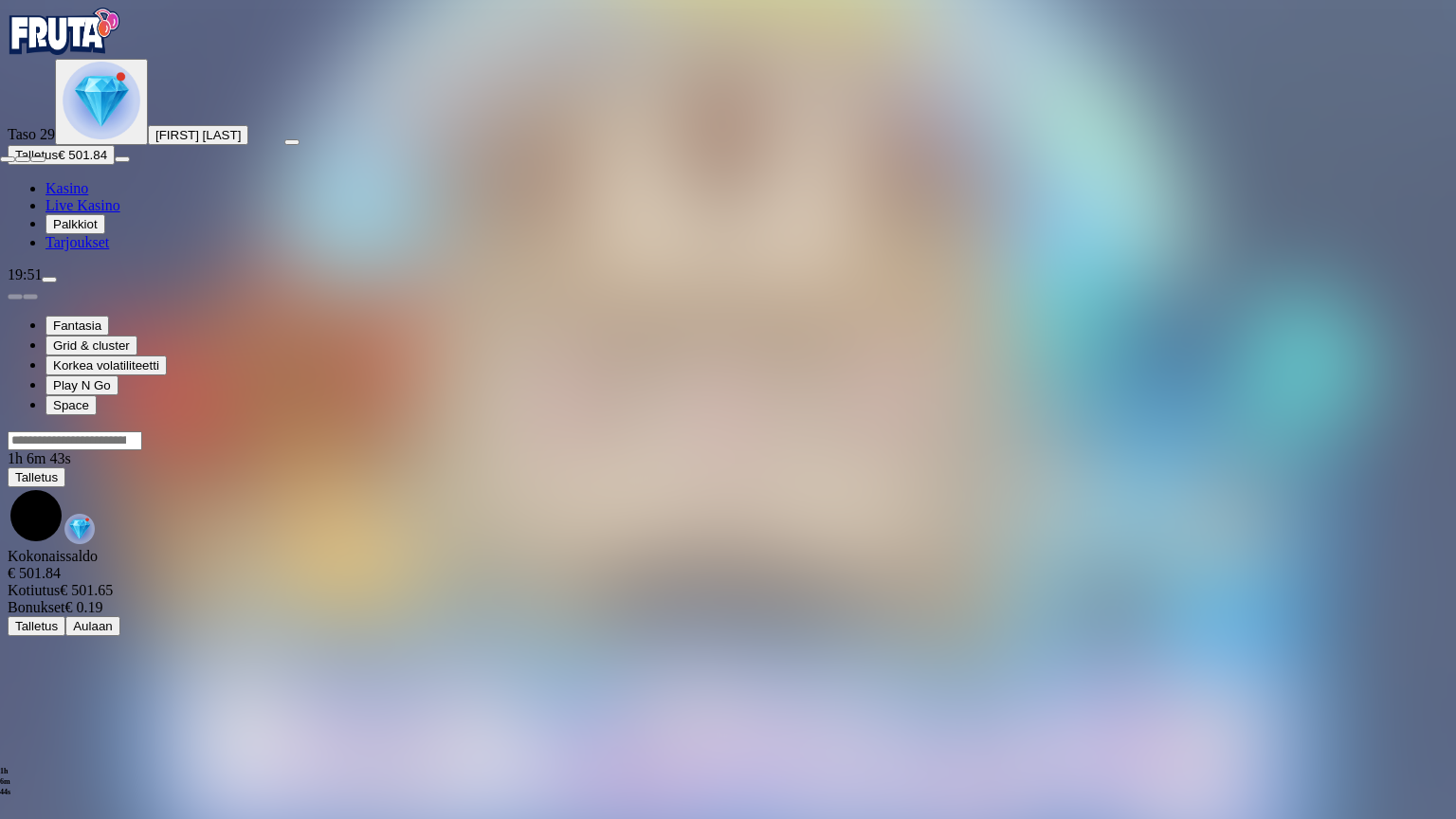click at bounding box center [38, 159] 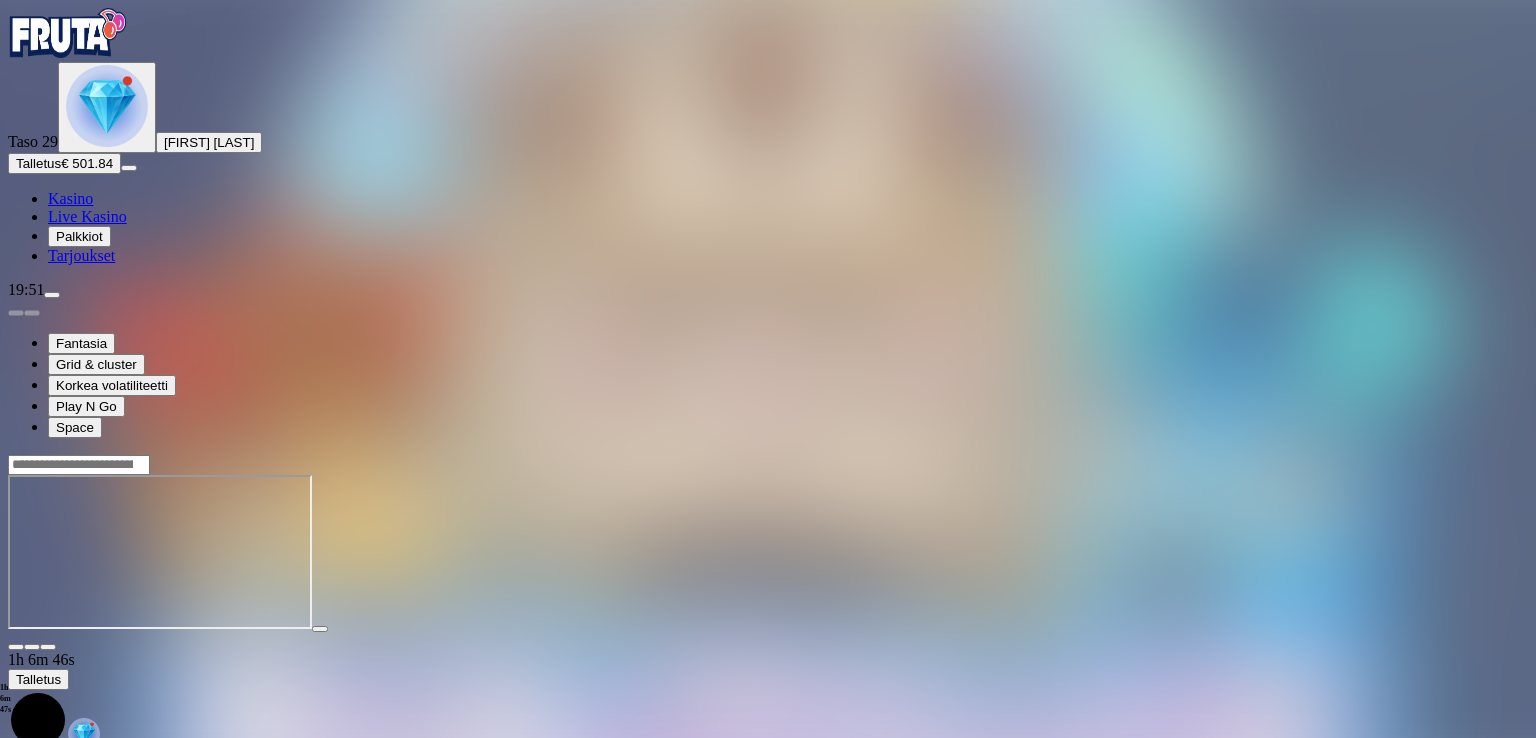 click at bounding box center (16, 647) 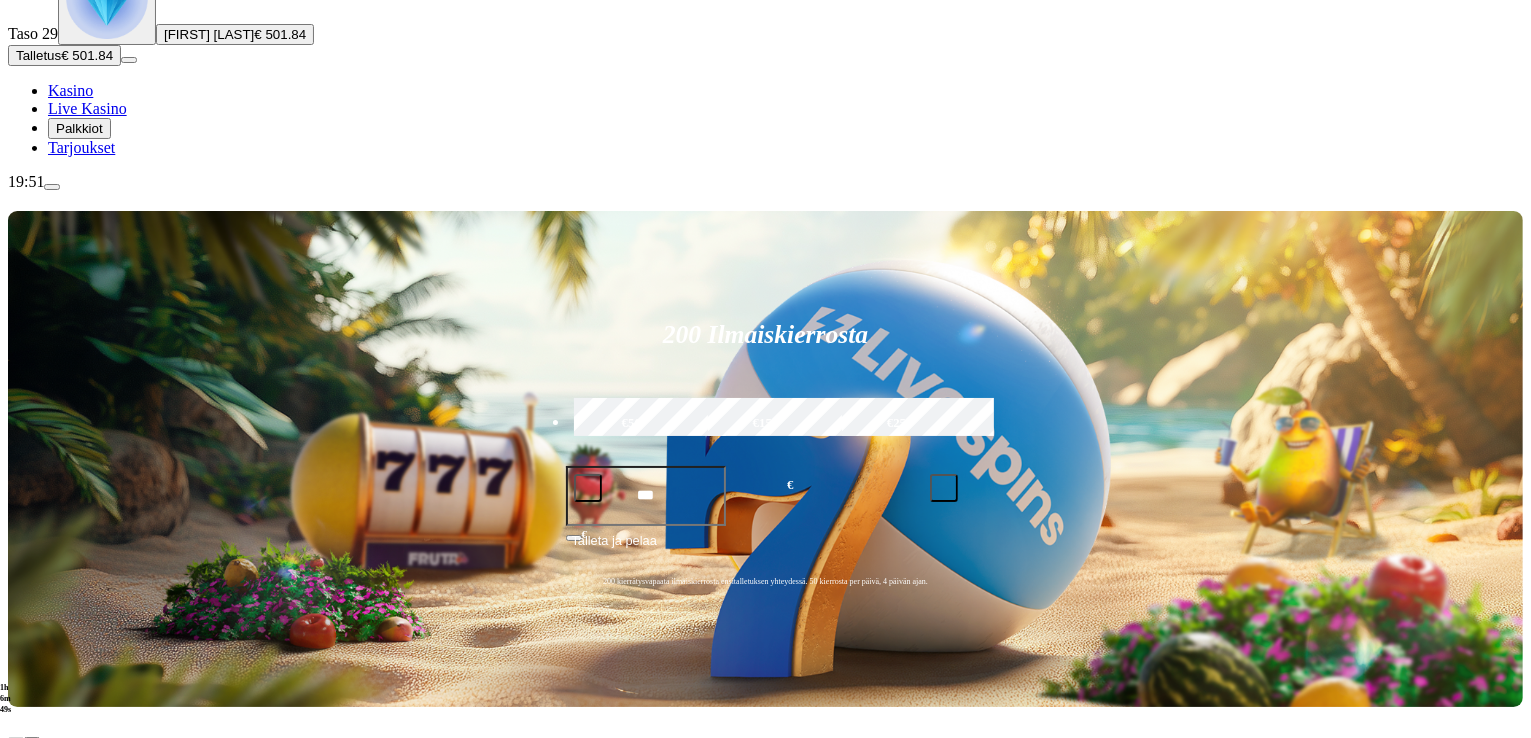scroll, scrollTop: 200, scrollLeft: 0, axis: vertical 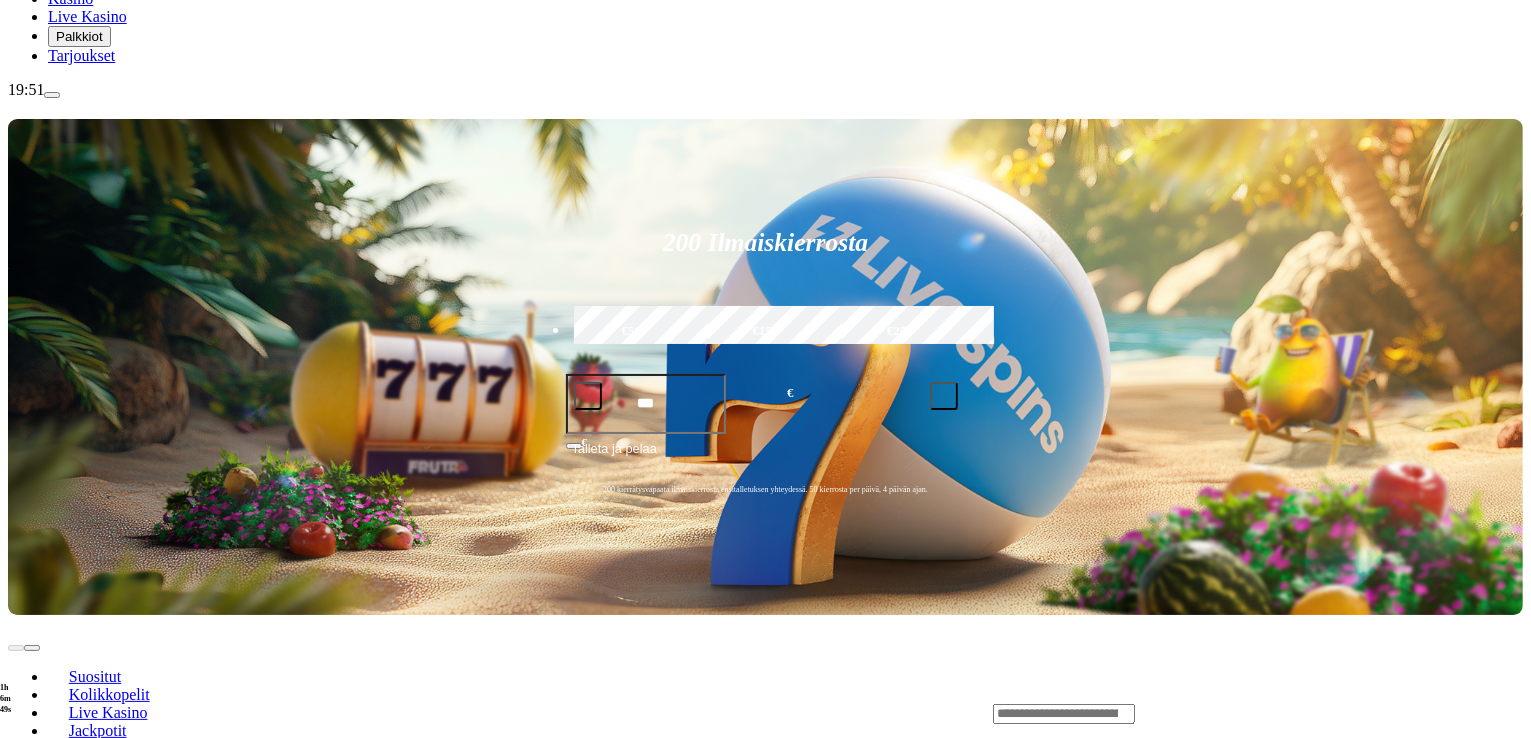 click on "Pelaa nyt" at bounding box center [77, 931] 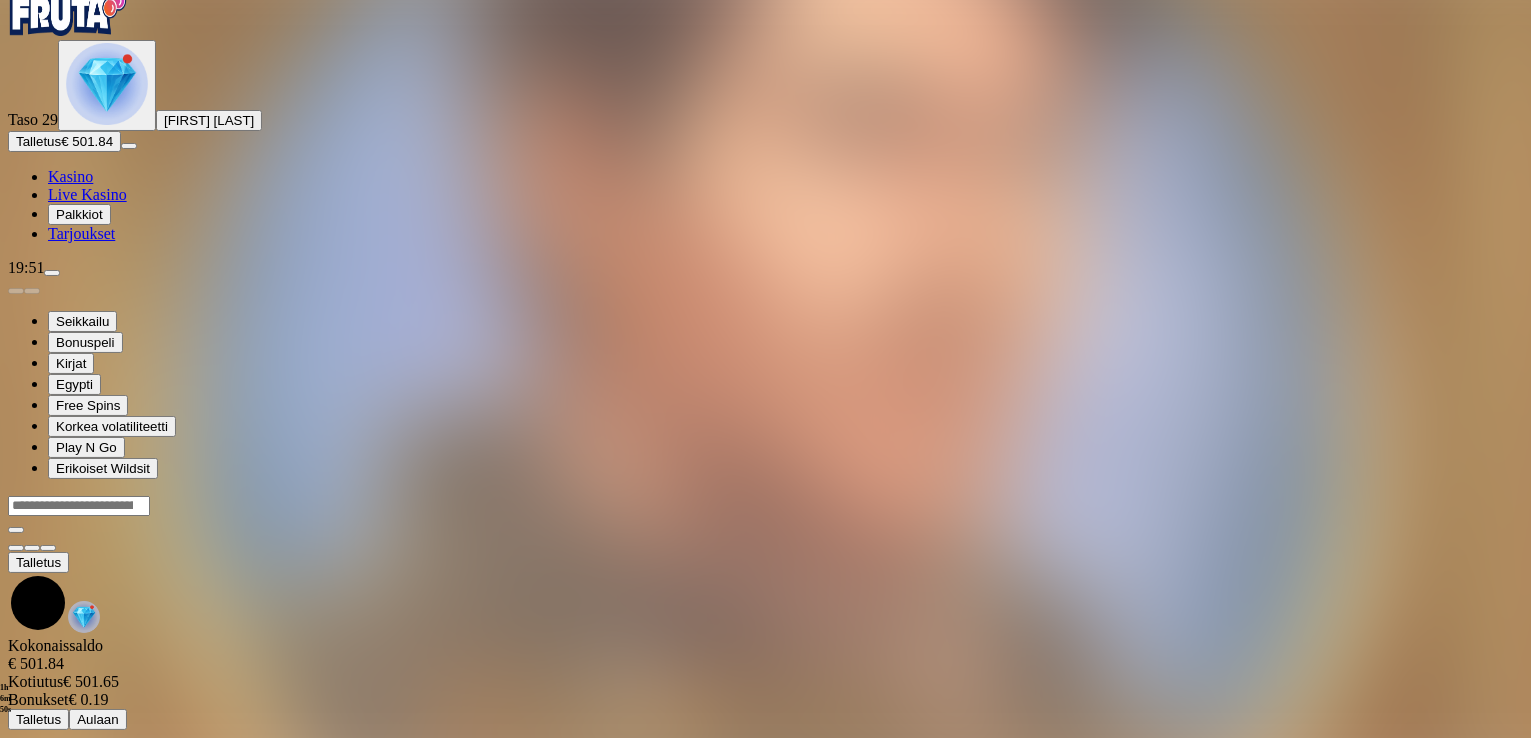 scroll, scrollTop: 0, scrollLeft: 0, axis: both 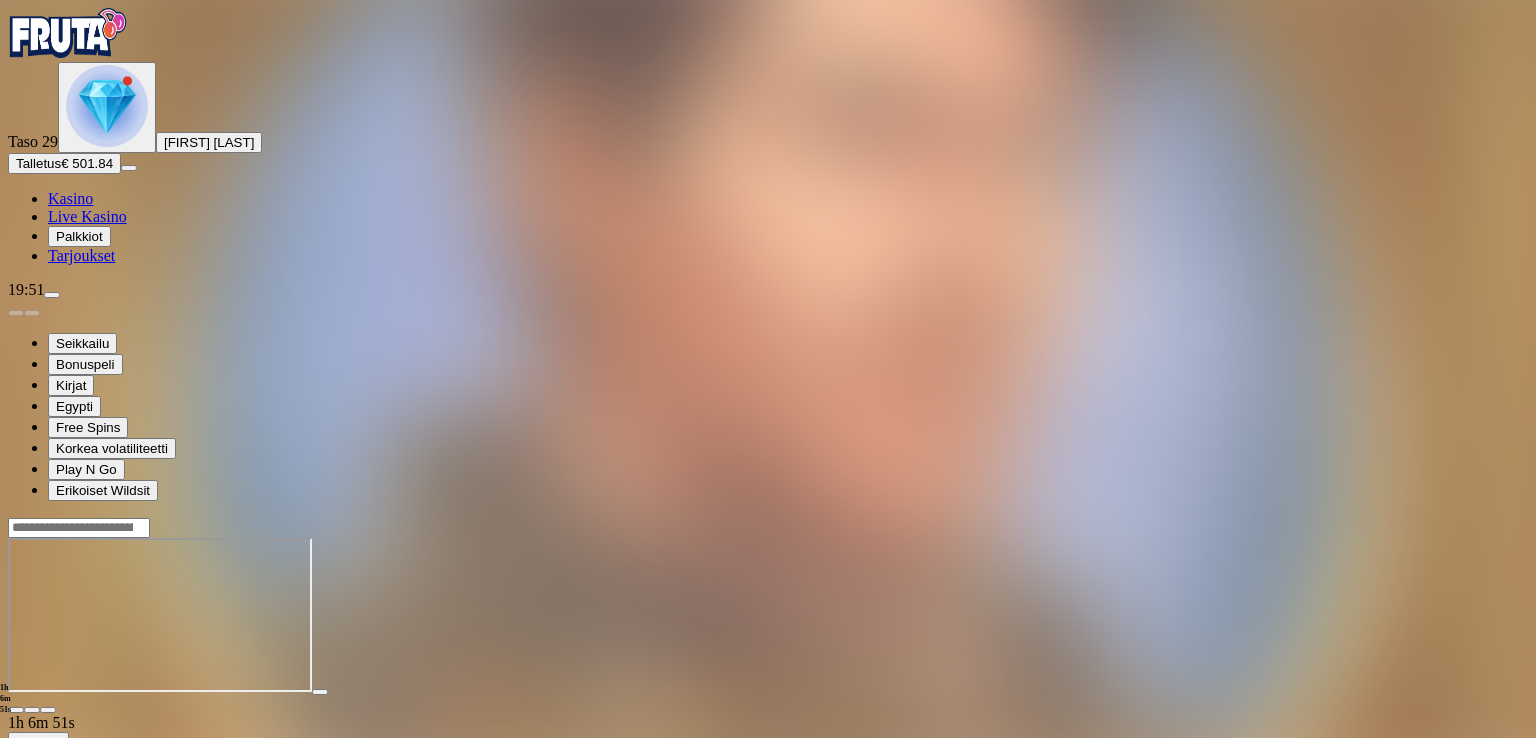 click at bounding box center [32, 710] 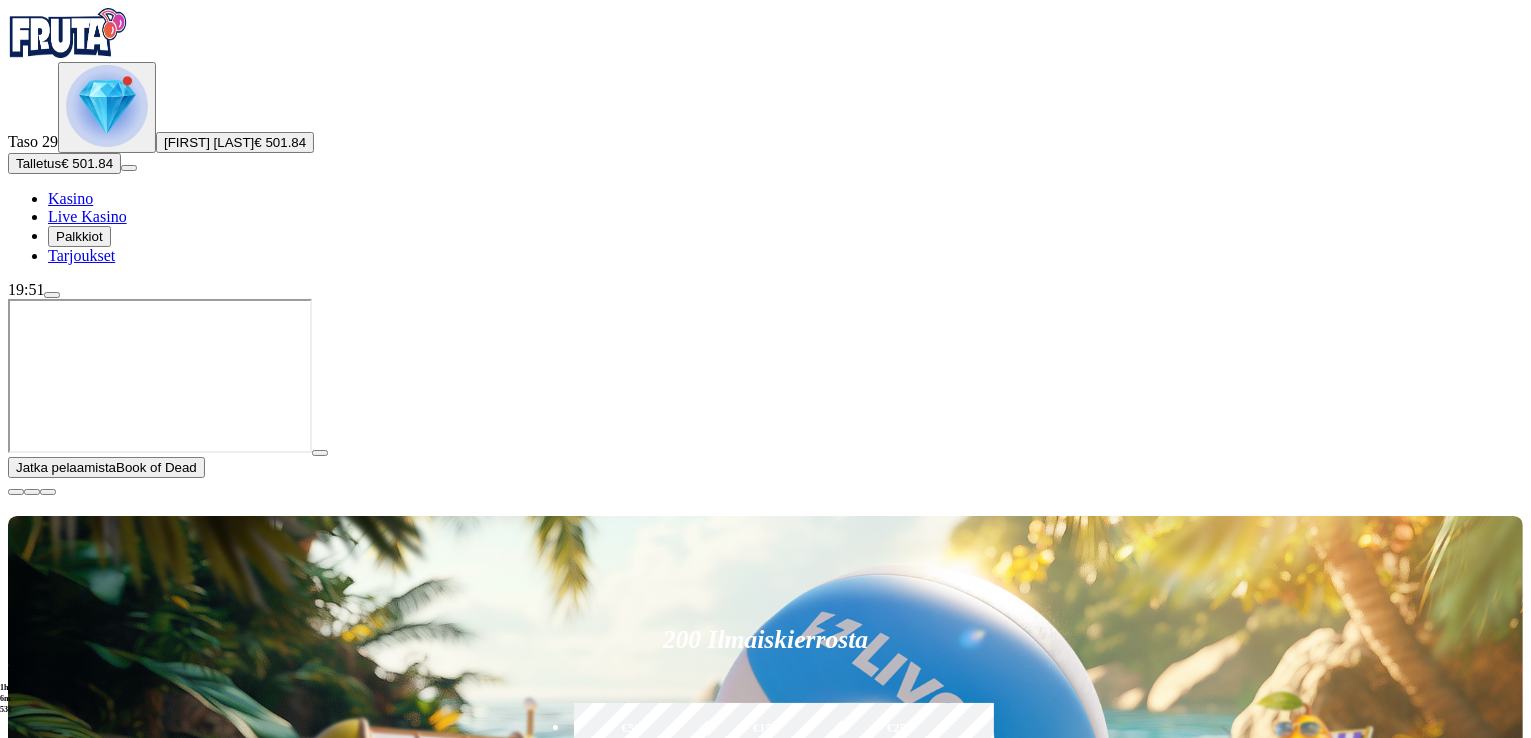 click at bounding box center [320, 453] 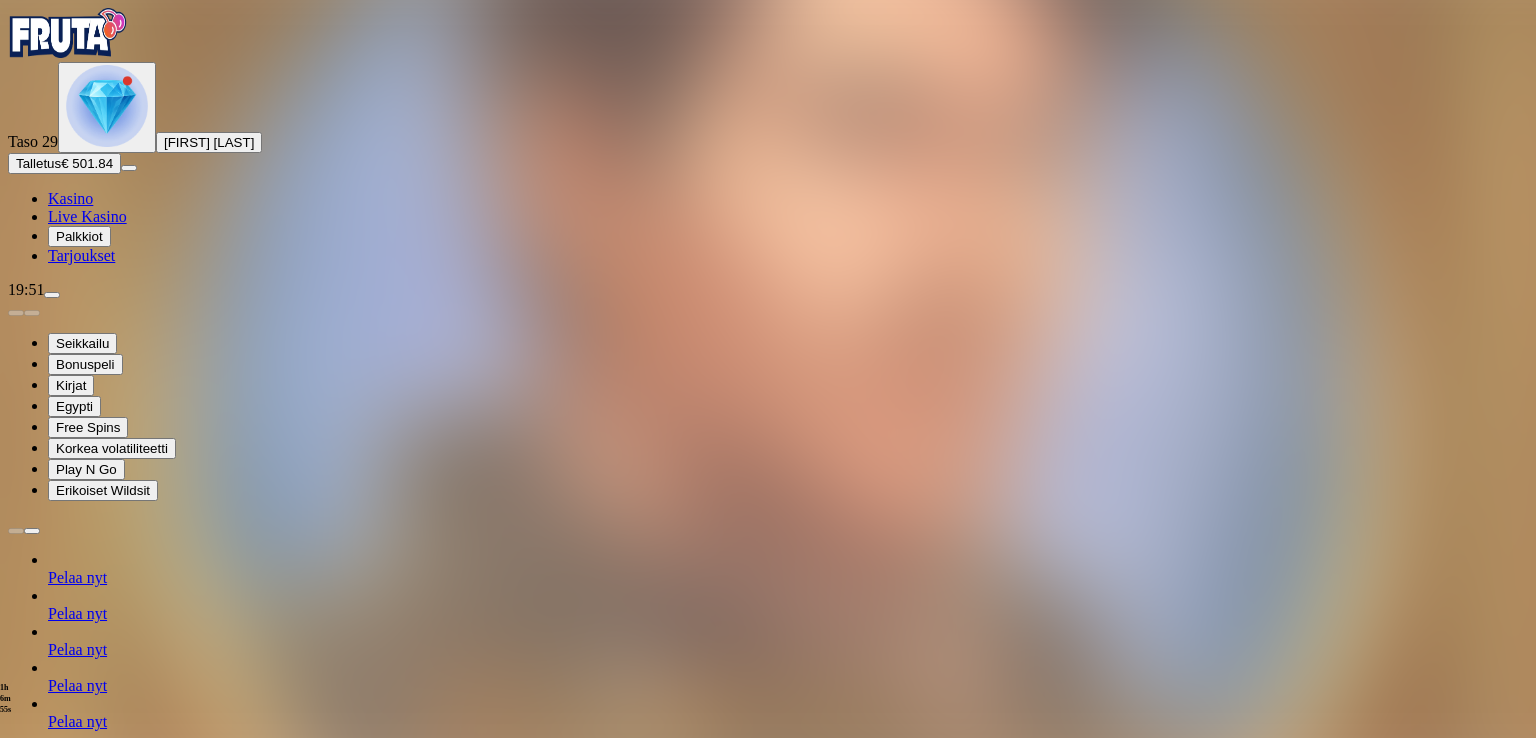 click at bounding box center (48, 1300) 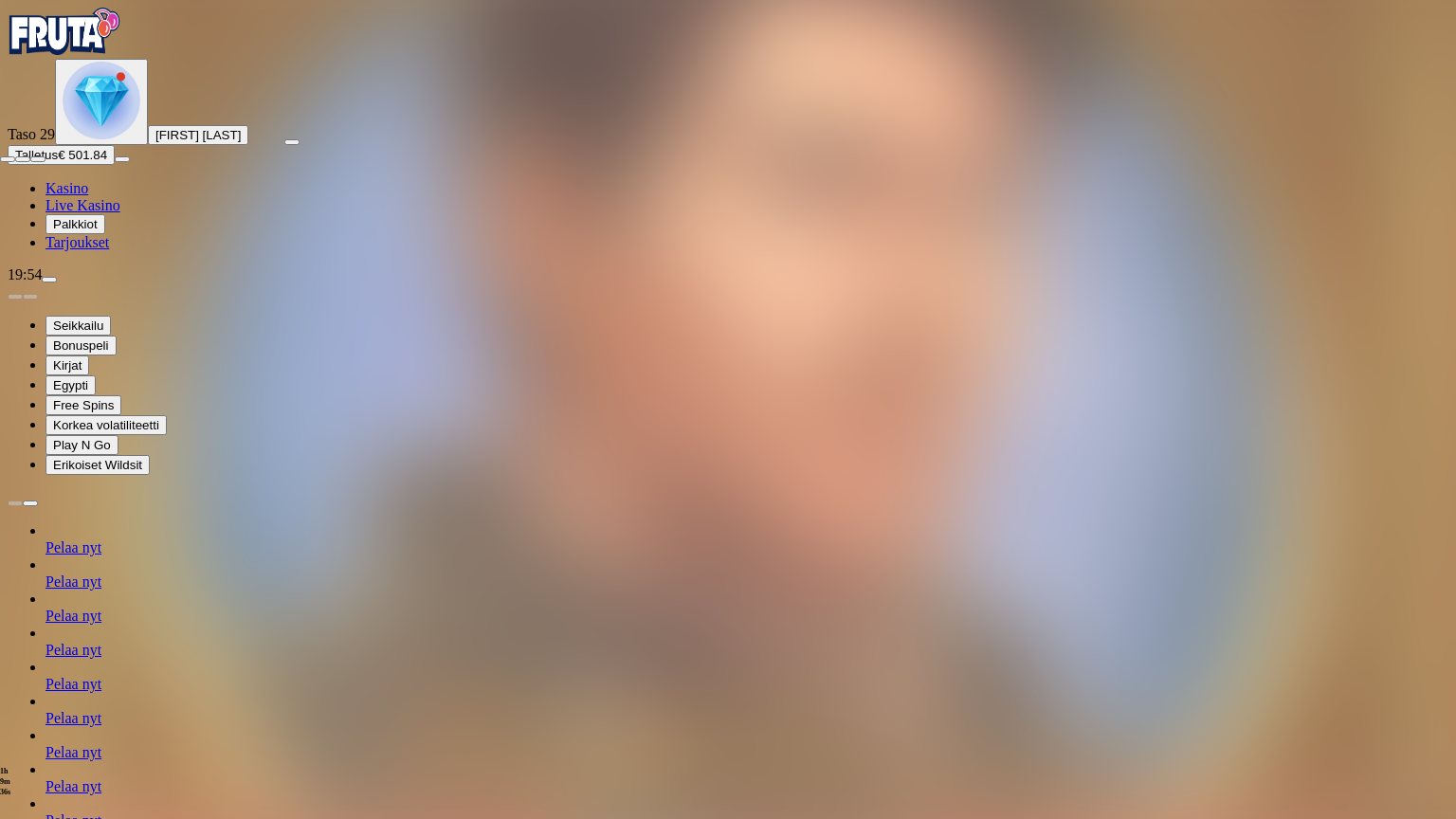 click at bounding box center (38, 159) 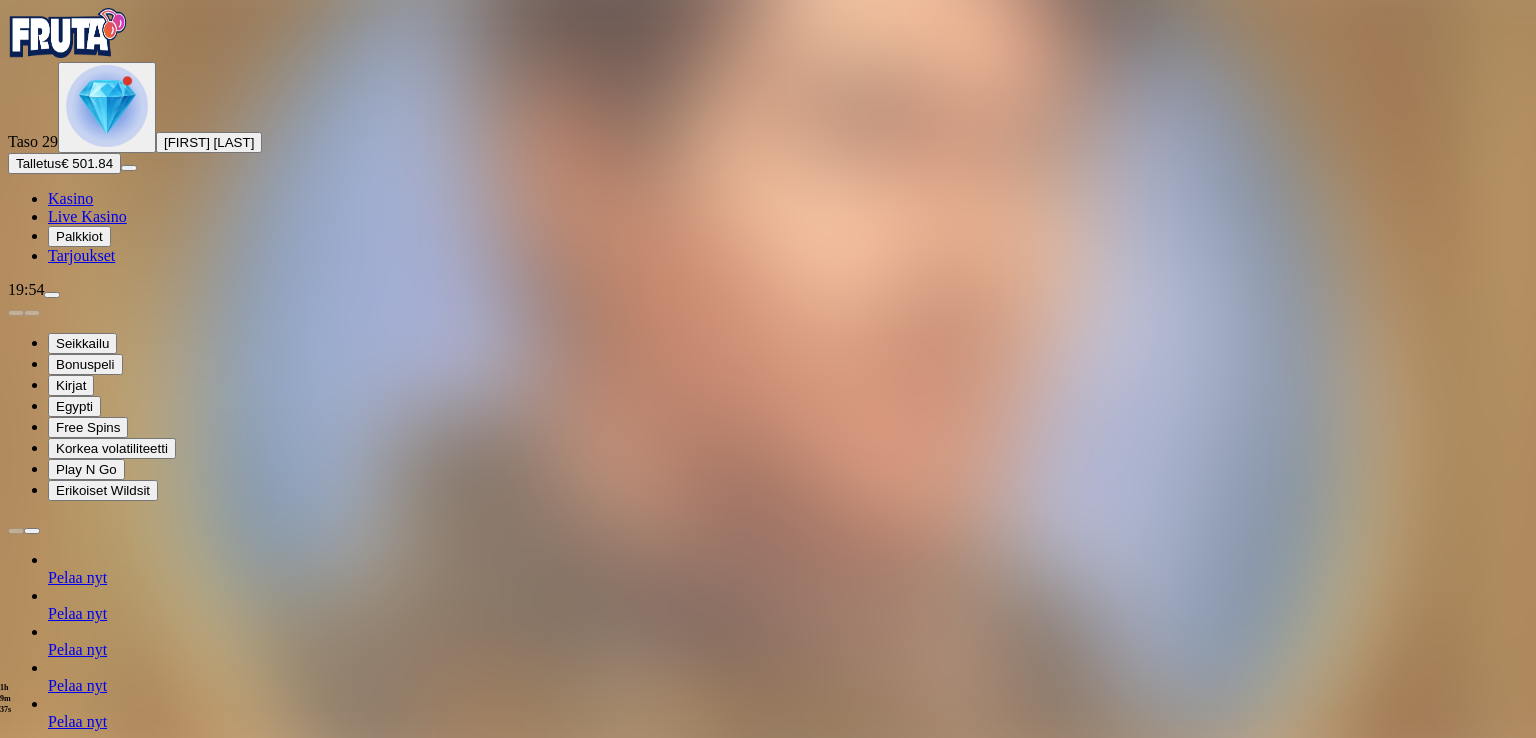 click at bounding box center (16, 1300) 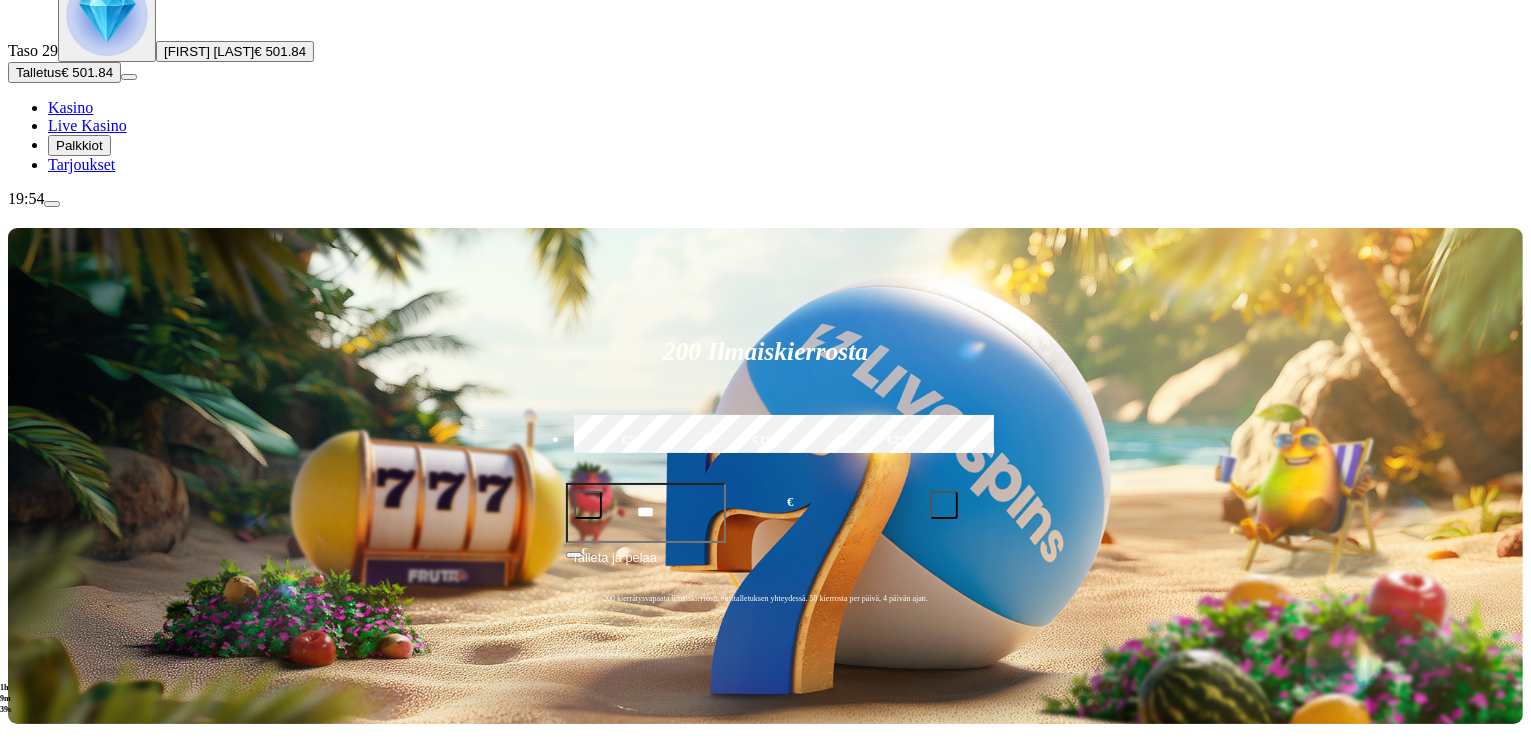 scroll, scrollTop: 200, scrollLeft: 0, axis: vertical 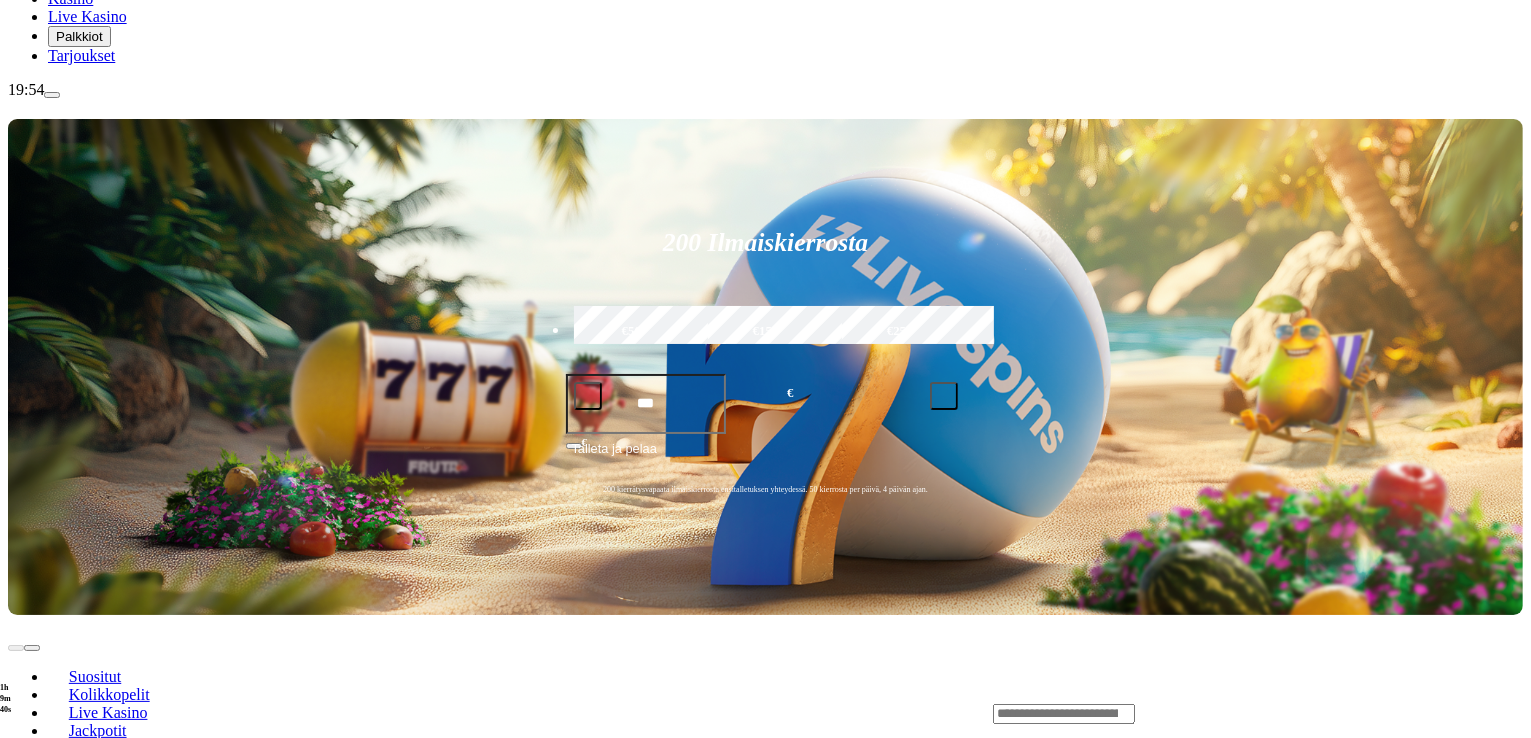 click on "Pelaa nyt" at bounding box center [77, 1027] 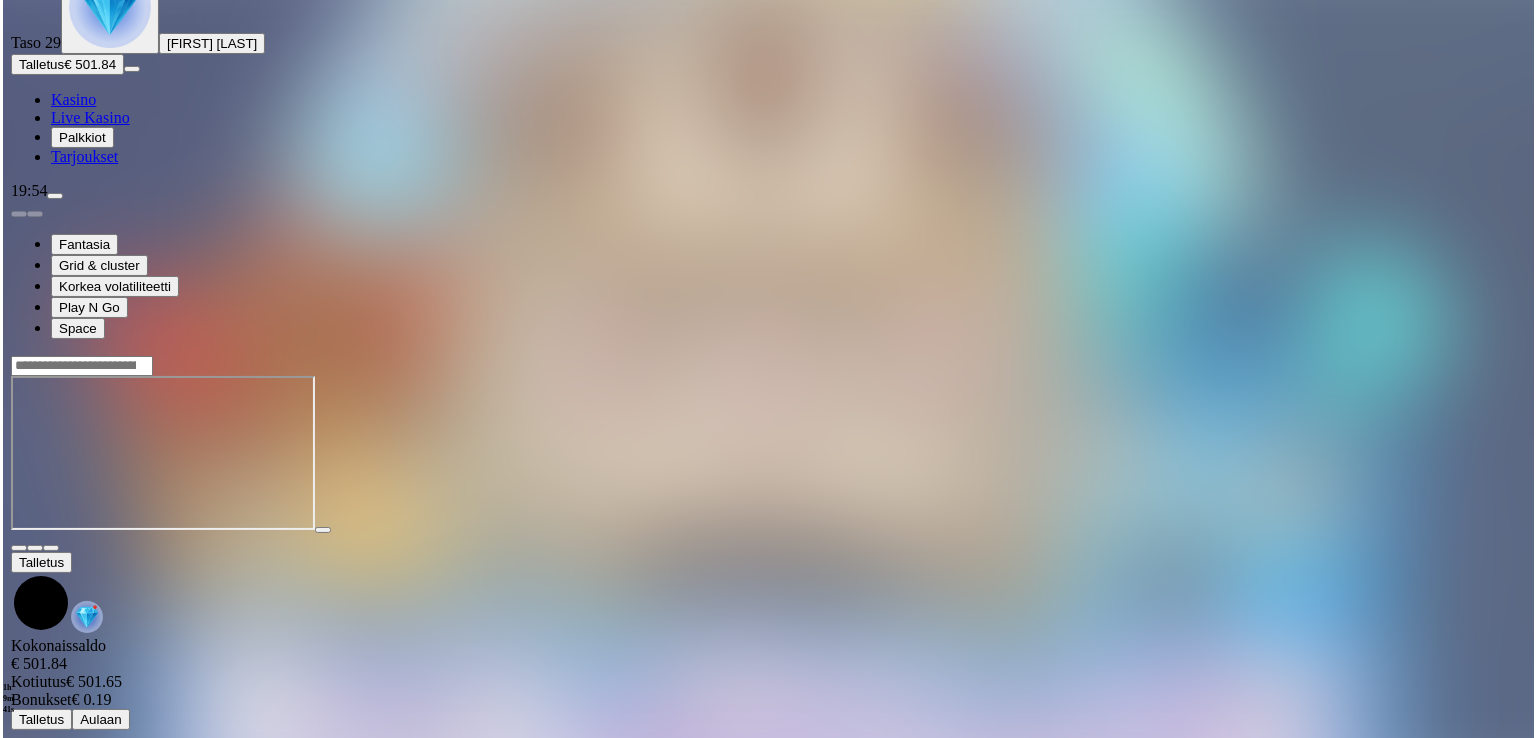 scroll, scrollTop: 0, scrollLeft: 0, axis: both 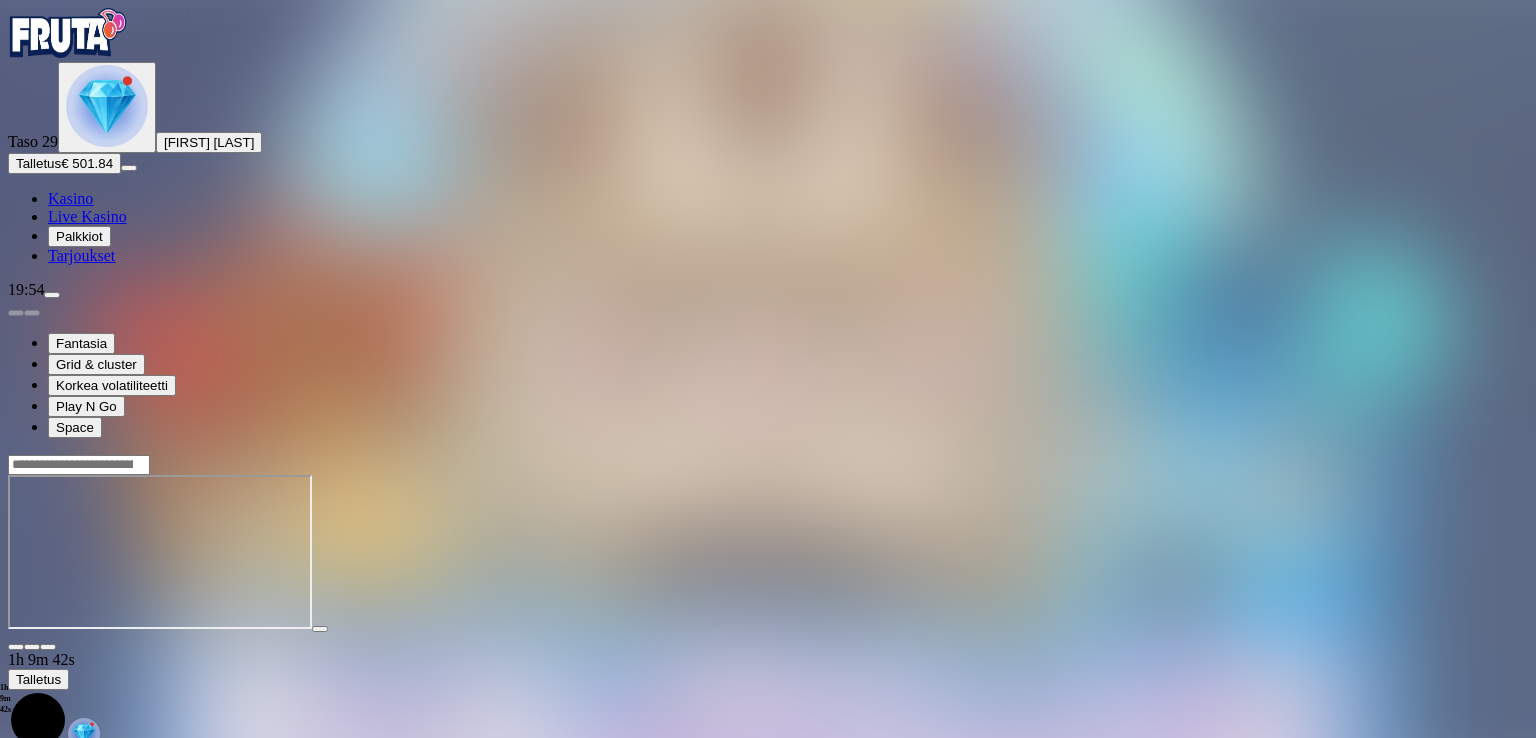 click at bounding box center (48, 647) 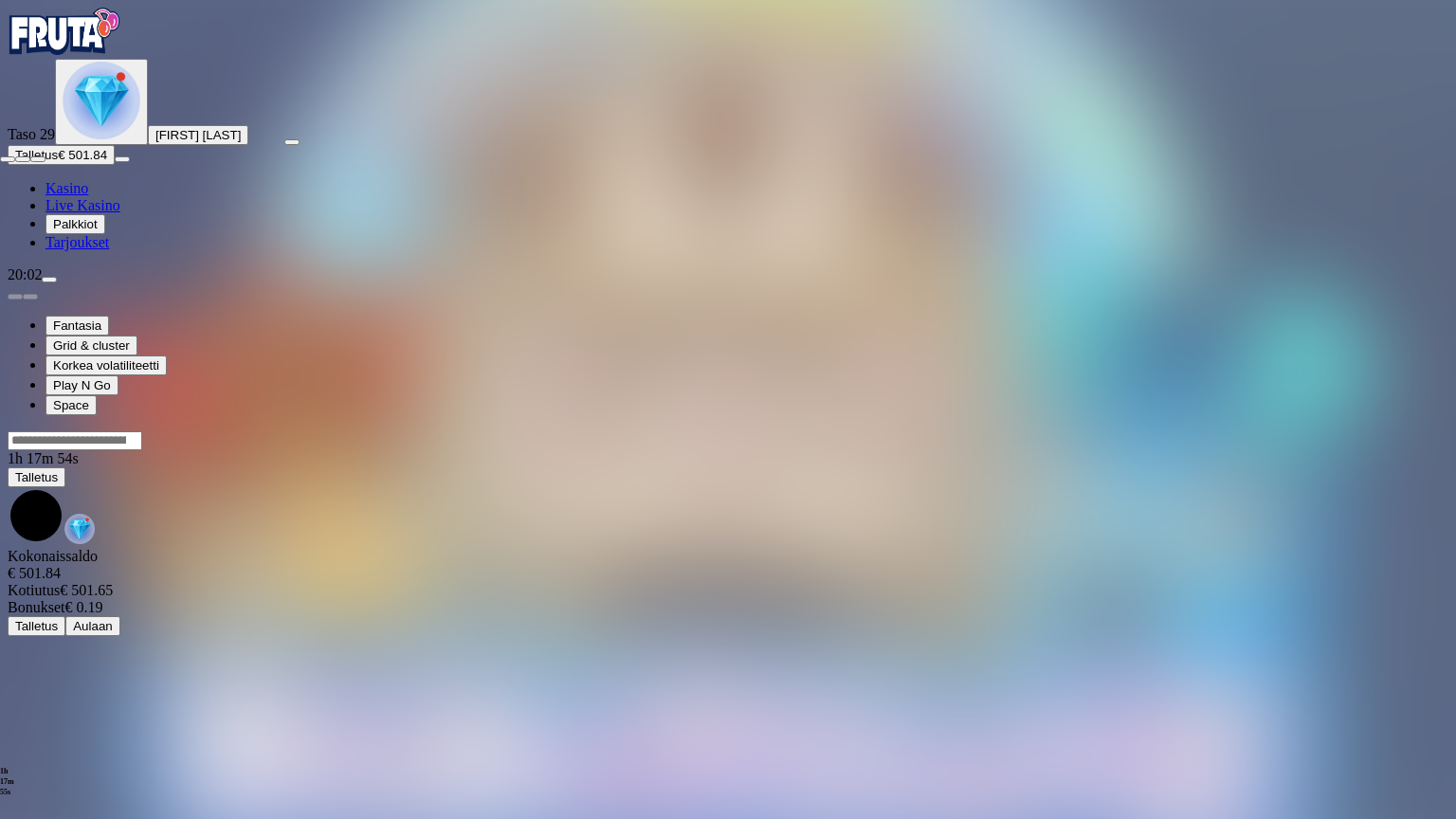 click at bounding box center [38, 159] 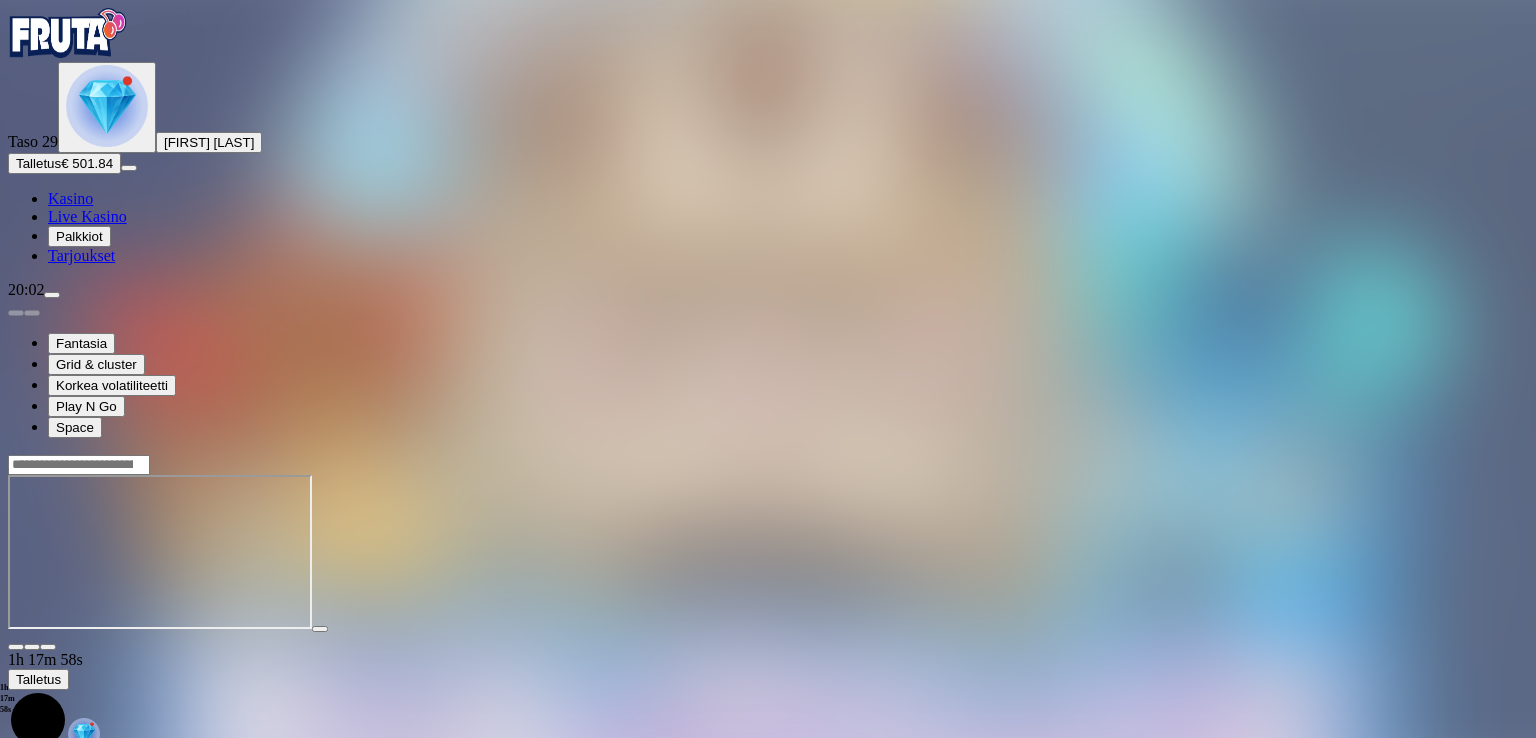 click at bounding box center [52, 295] 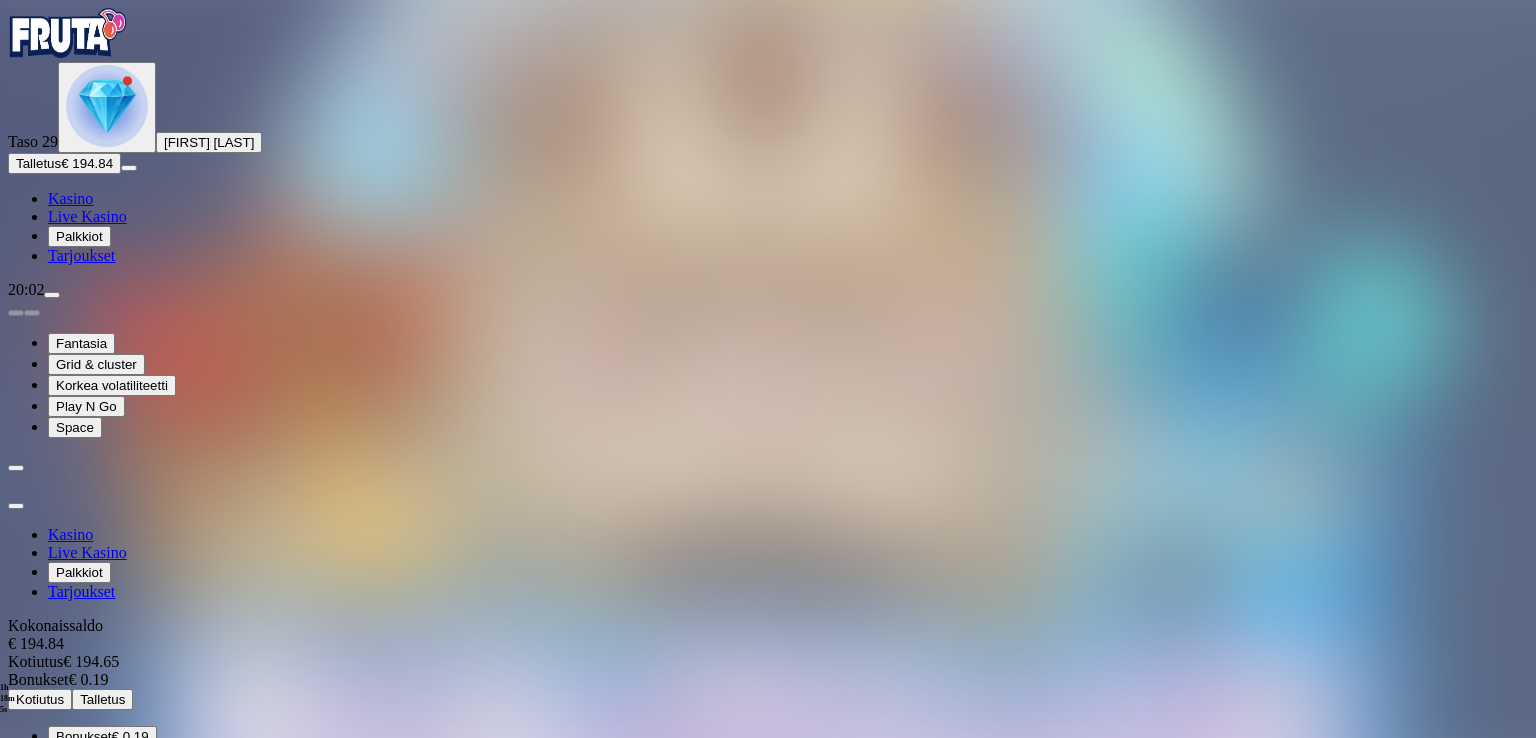 click on "Kotiutus" at bounding box center (40, 699) 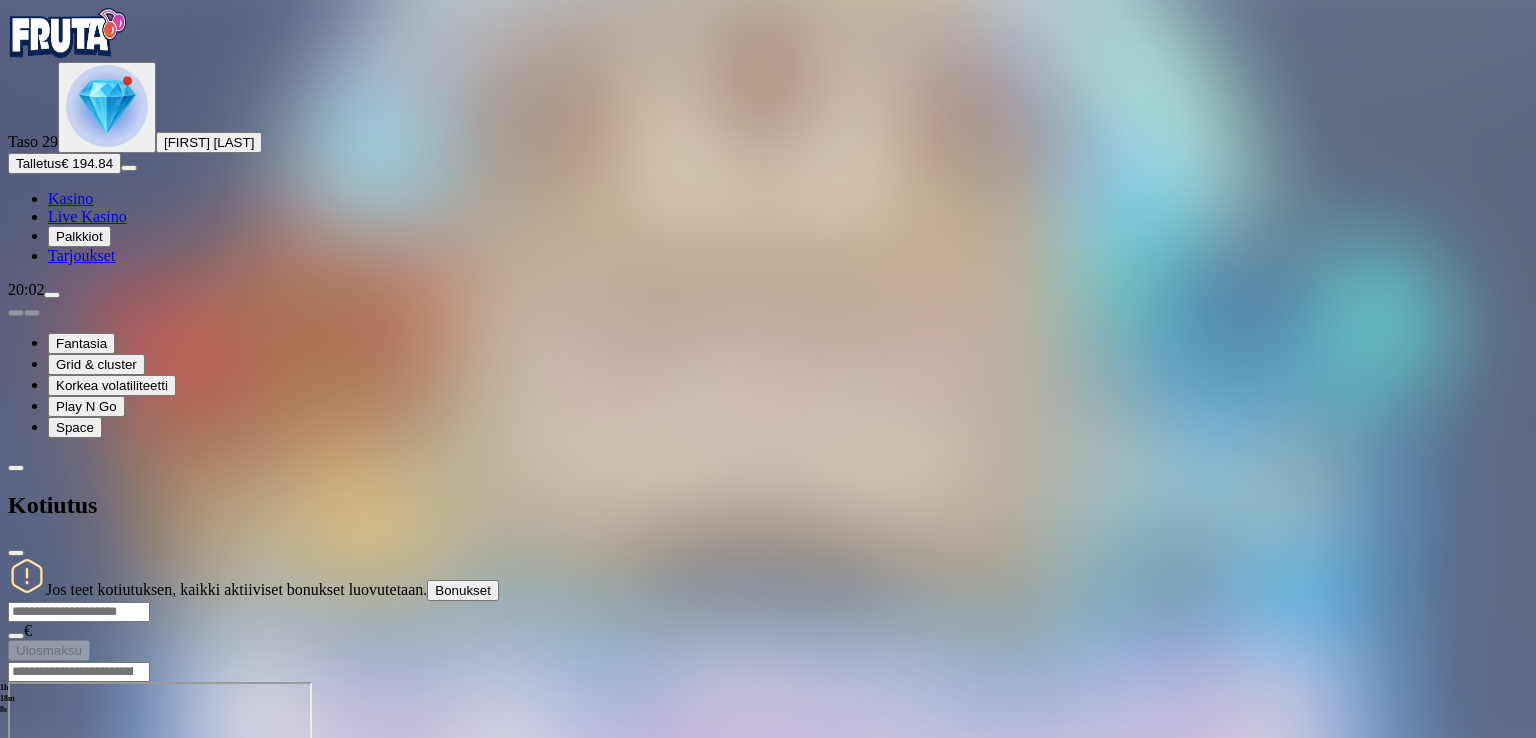 click at bounding box center [79, 612] 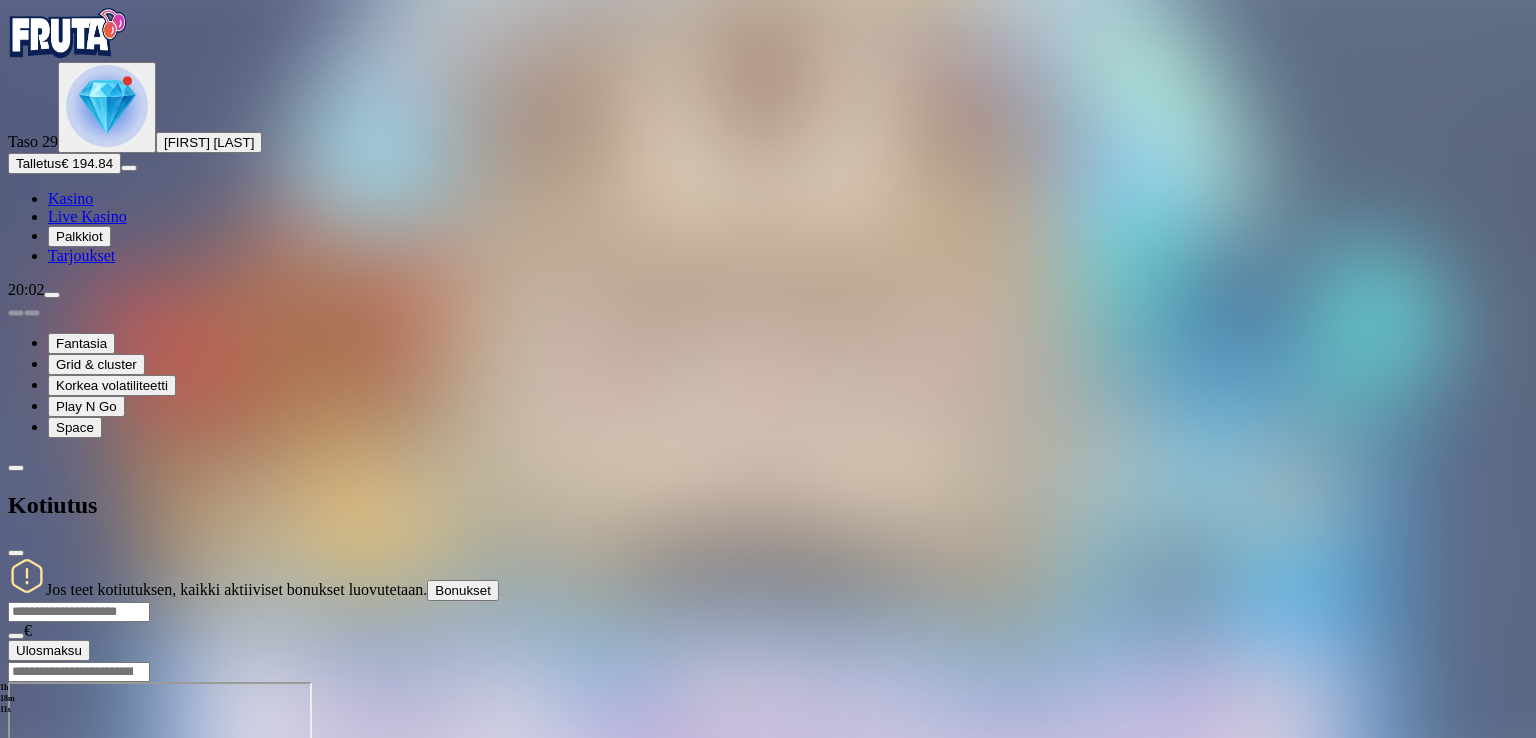 type on "***" 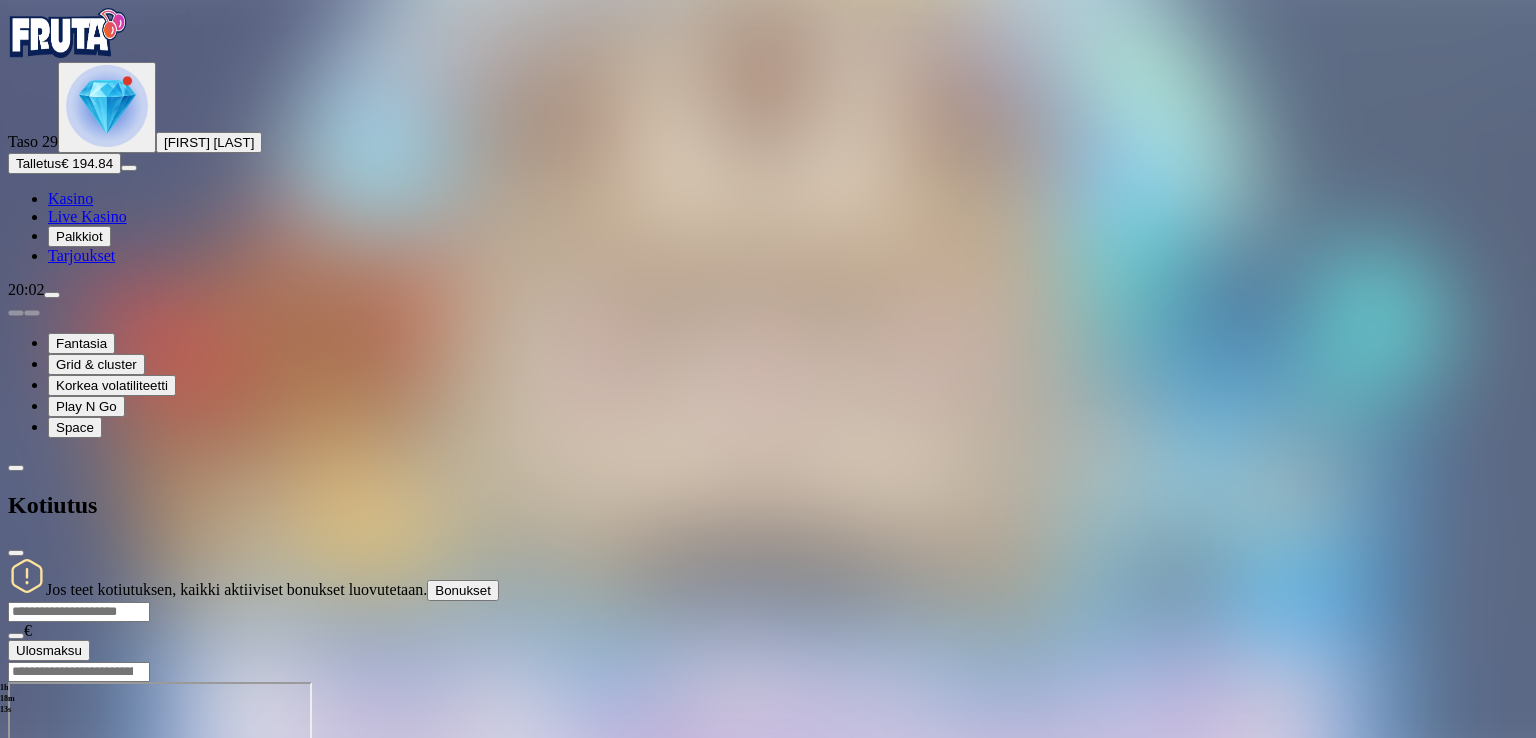 type 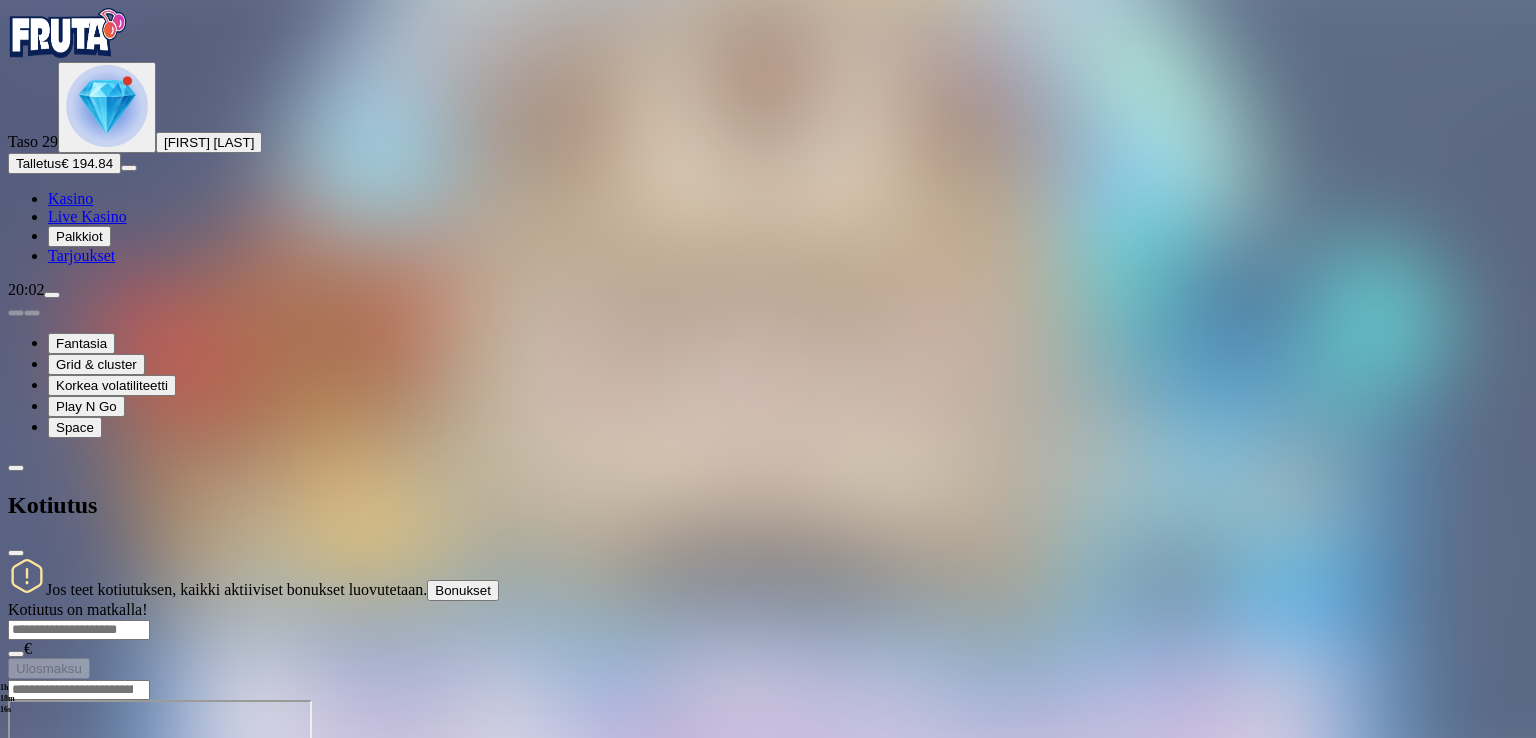 click at bounding box center (16, 553) 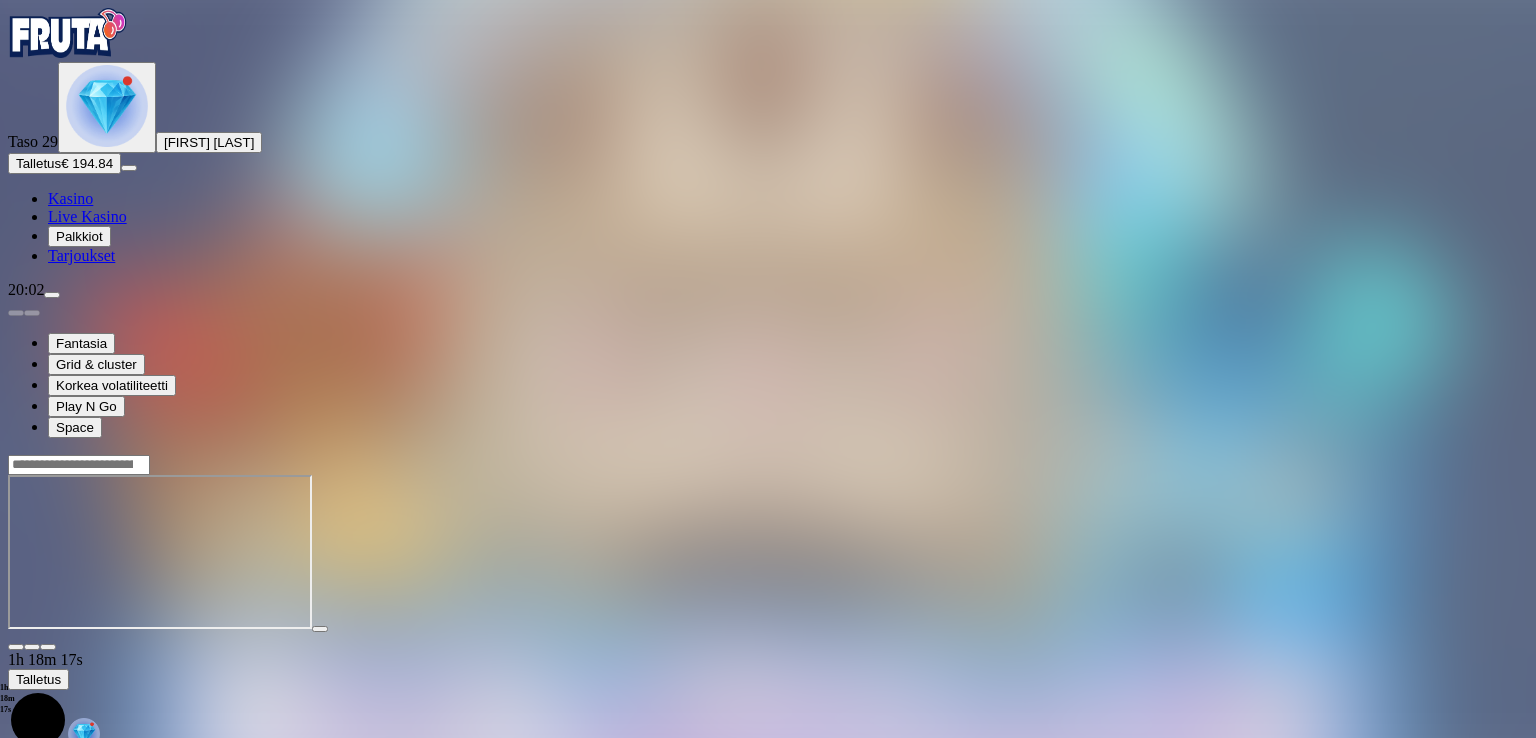 click at bounding box center (107, 106) 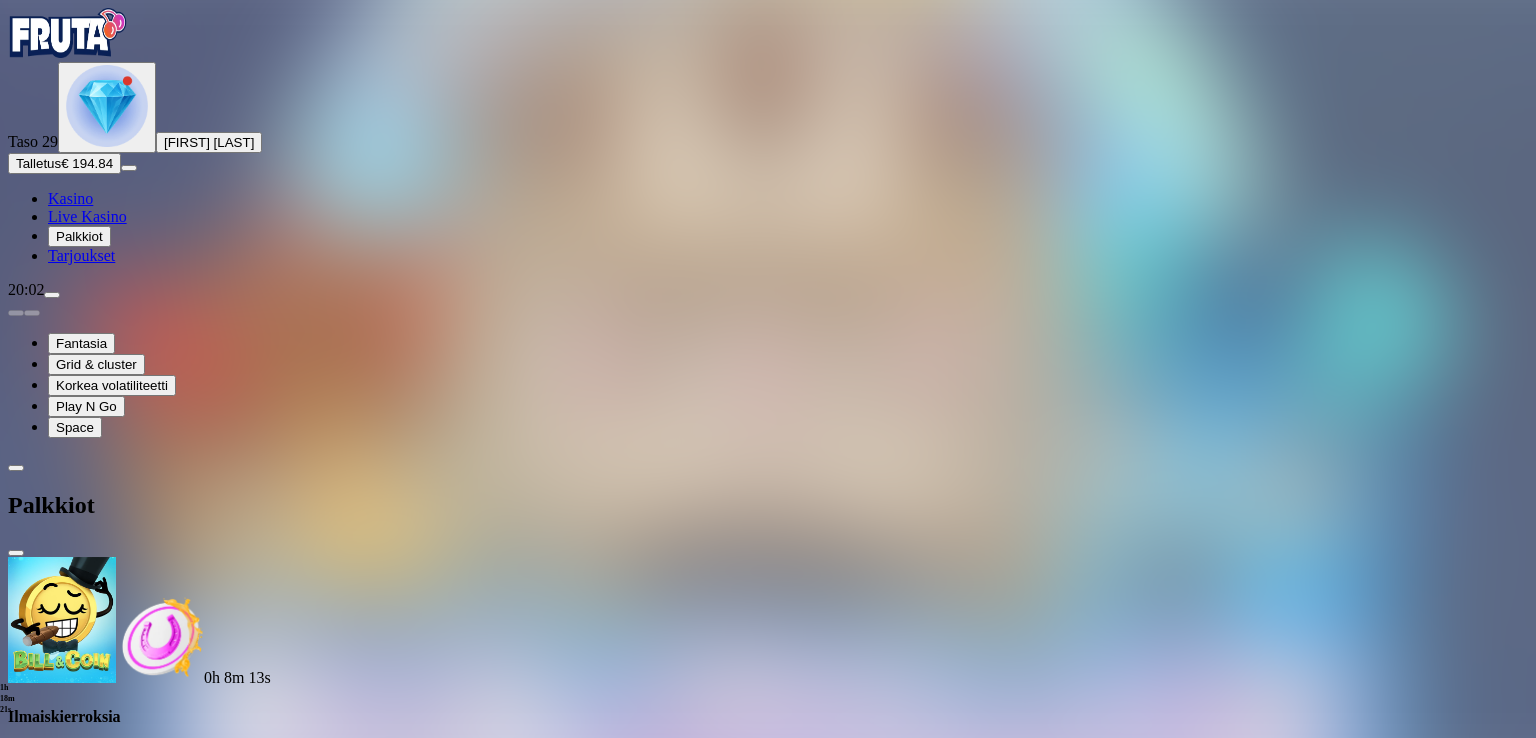 scroll, scrollTop: 960, scrollLeft: 0, axis: vertical 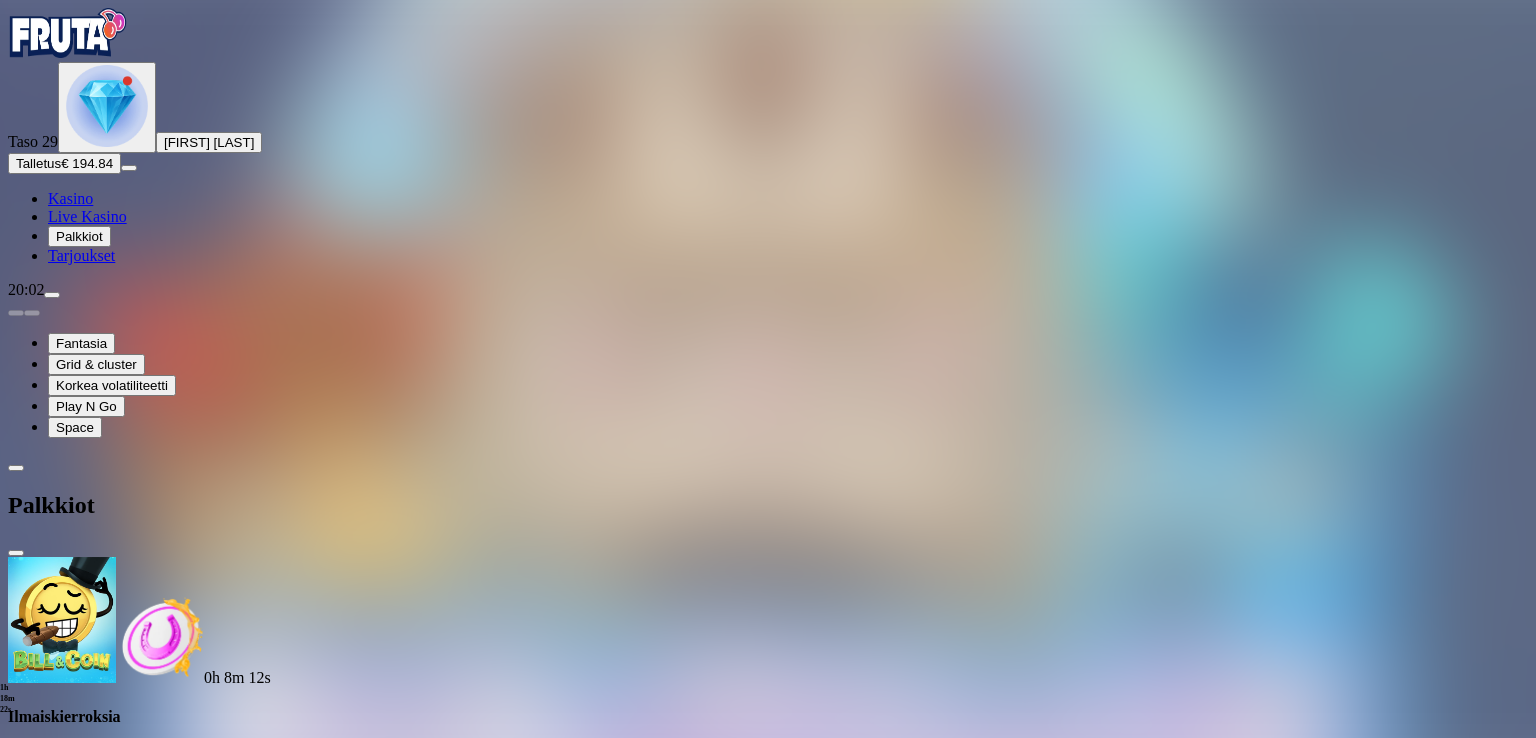click at bounding box center (112, 2719) 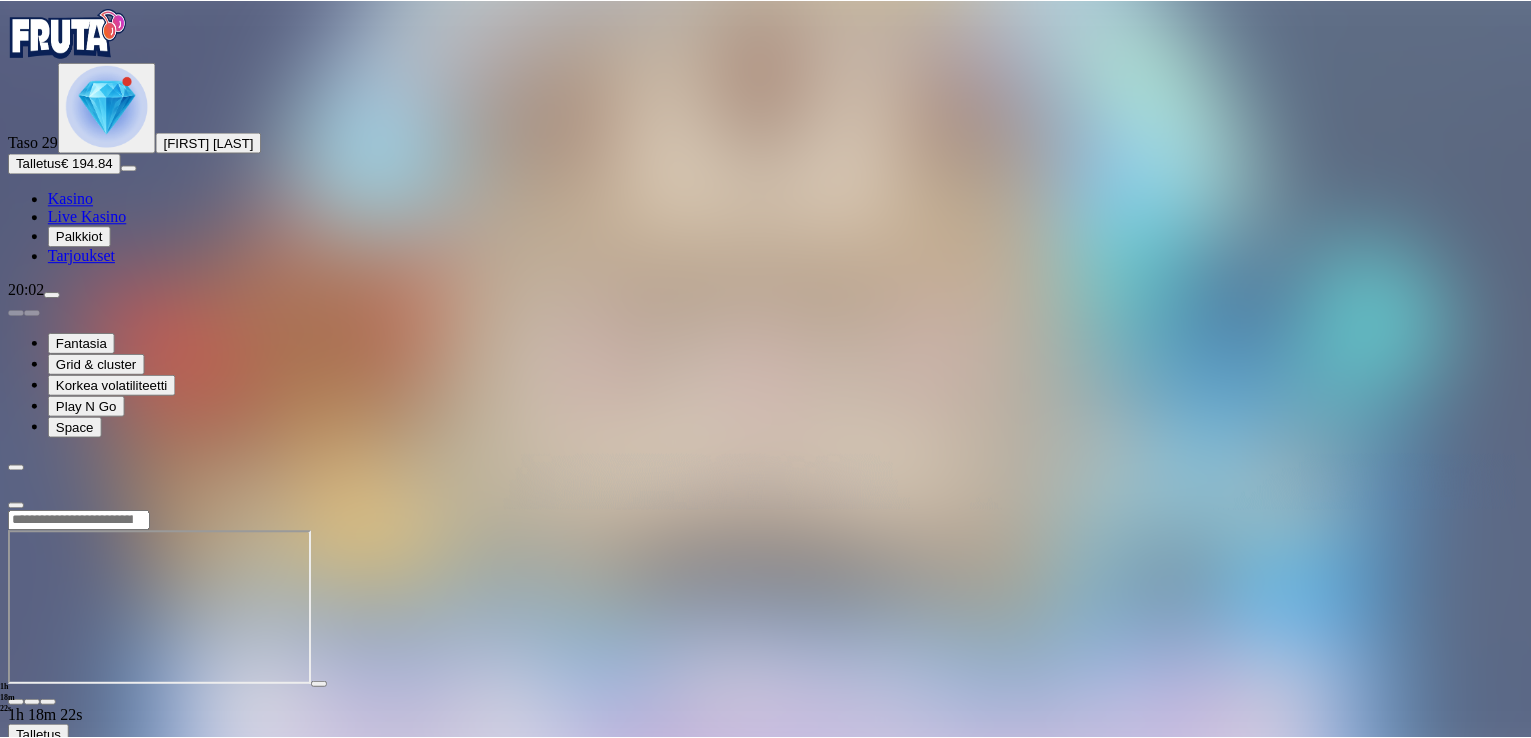 scroll, scrollTop: 0, scrollLeft: 0, axis: both 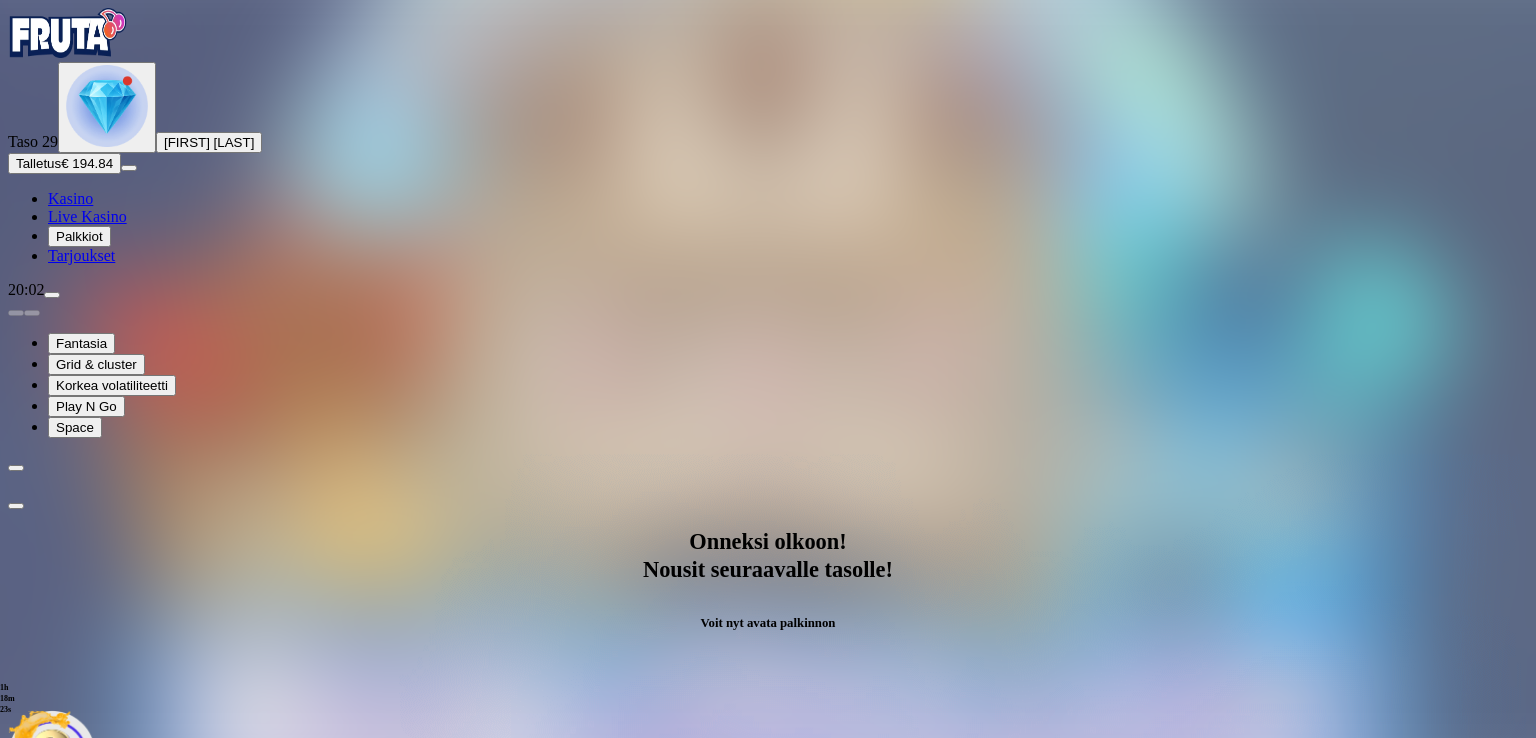 click on "Avaa palkinto" at bounding box center (768, 950) 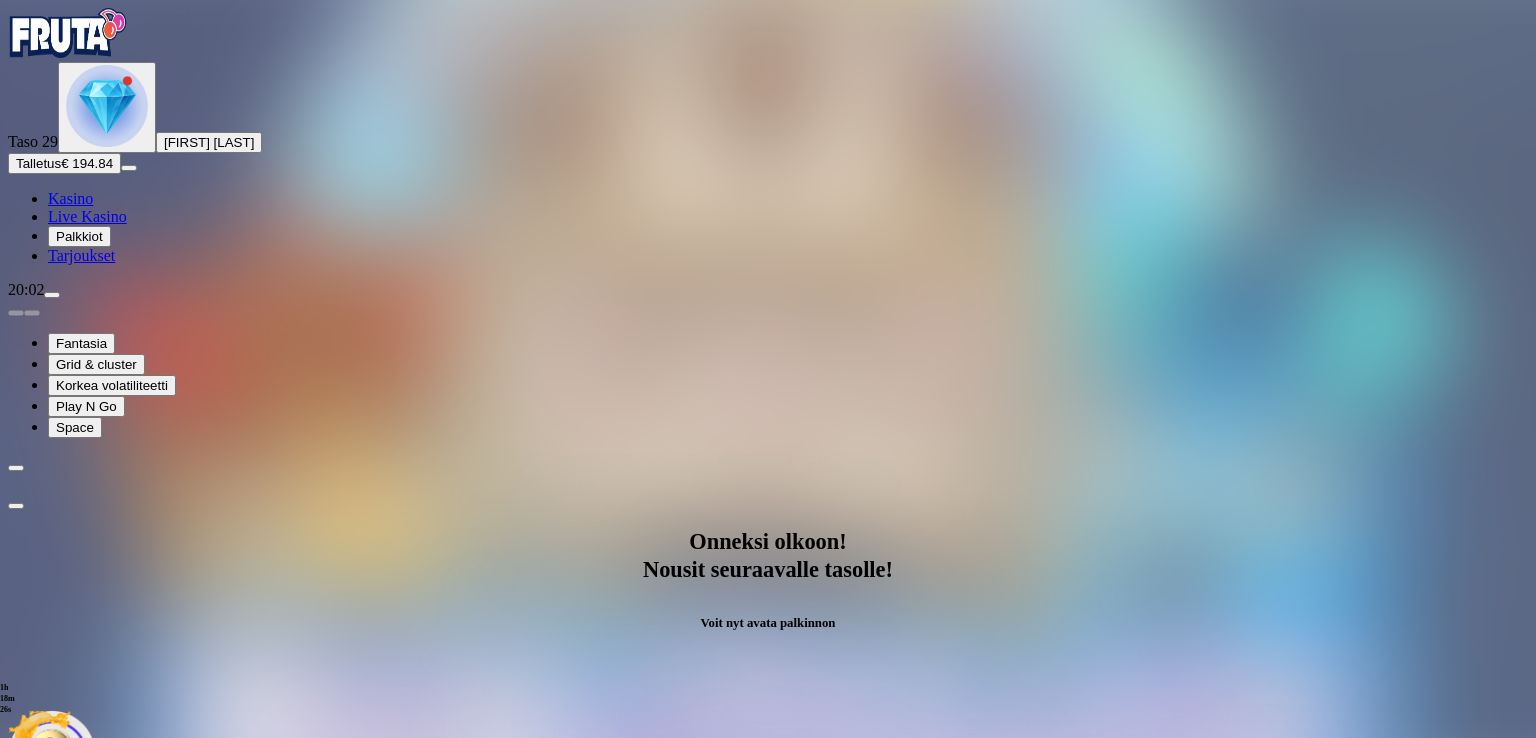 click at bounding box center (88, 1154) 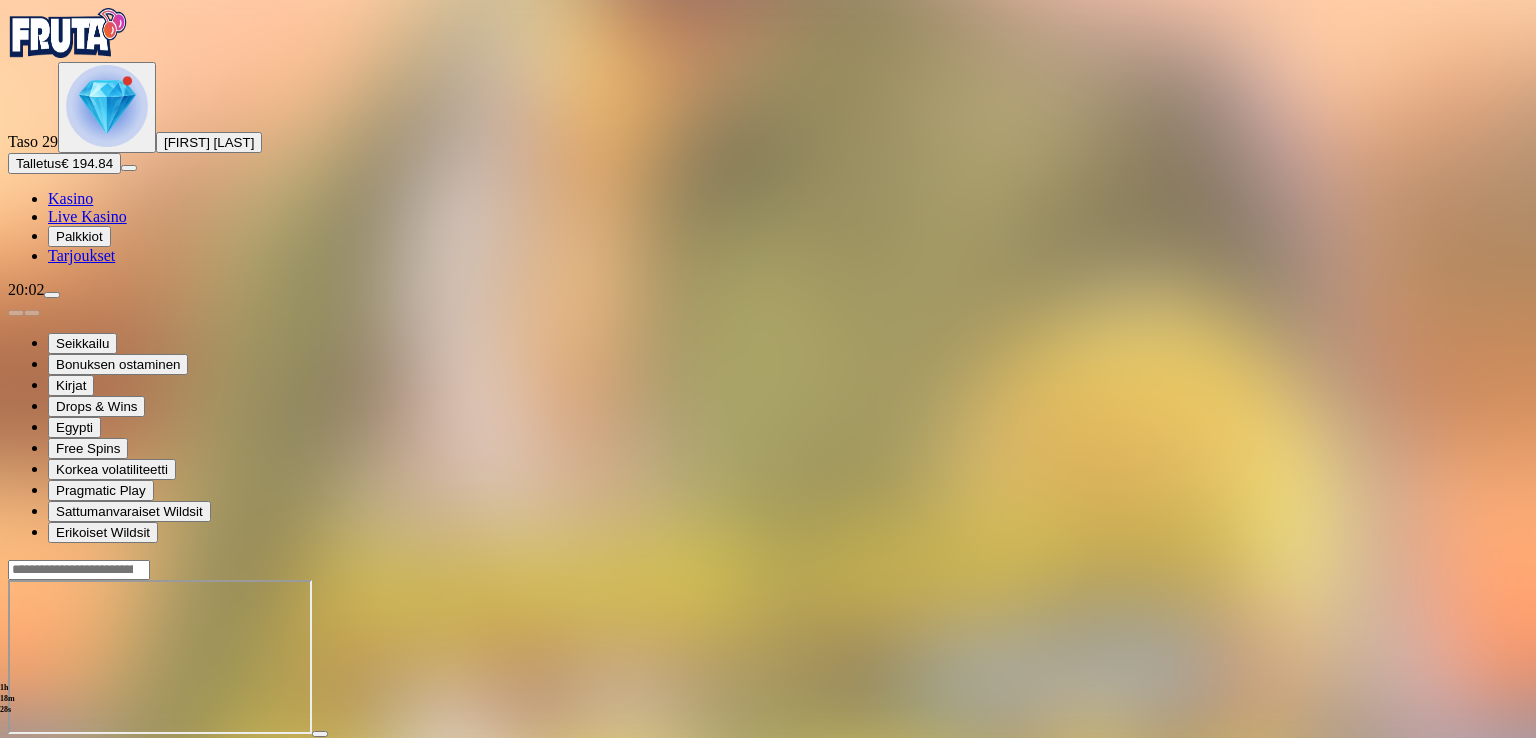click at bounding box center (48, 752) 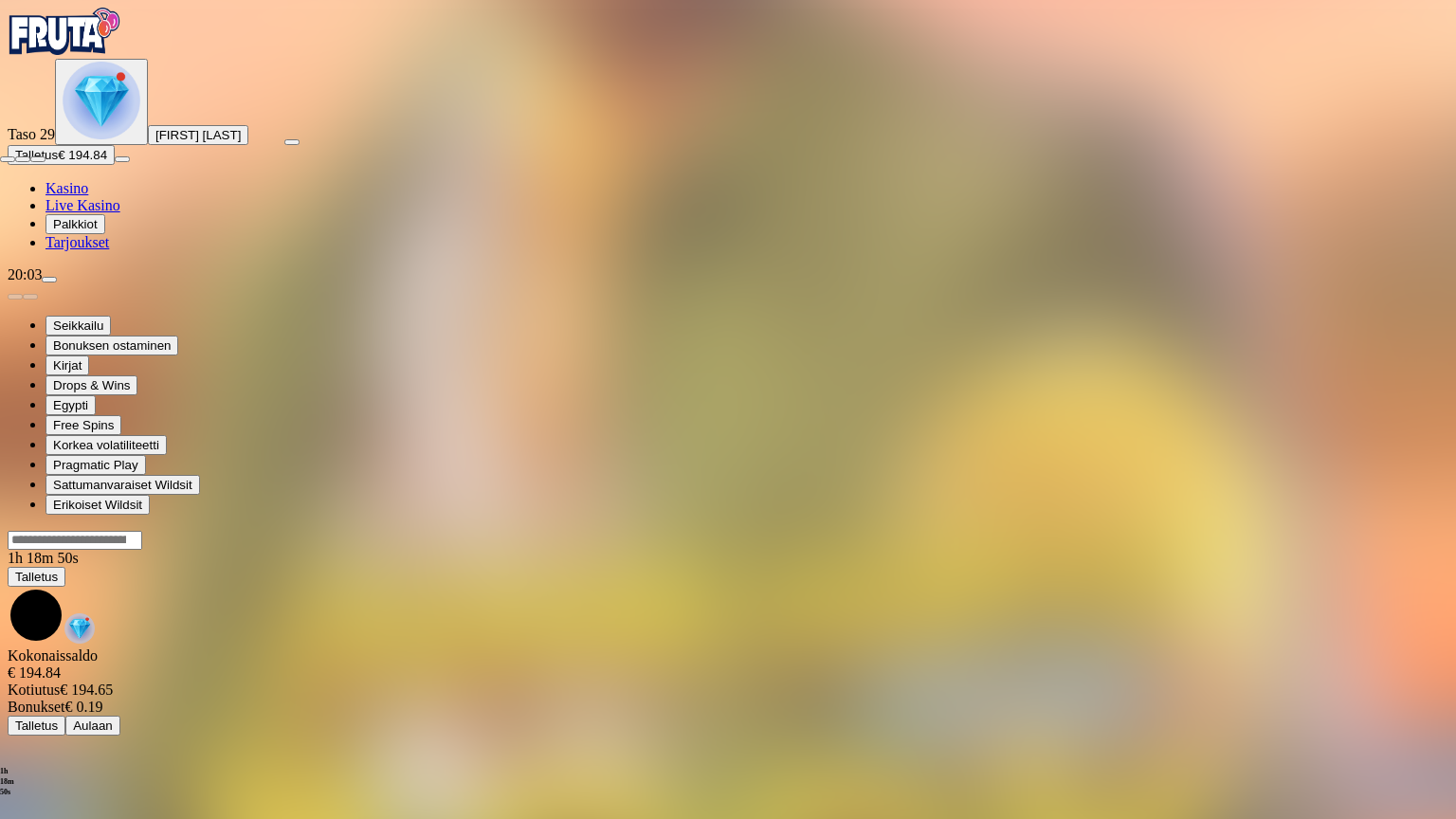click at bounding box center (38, 159) 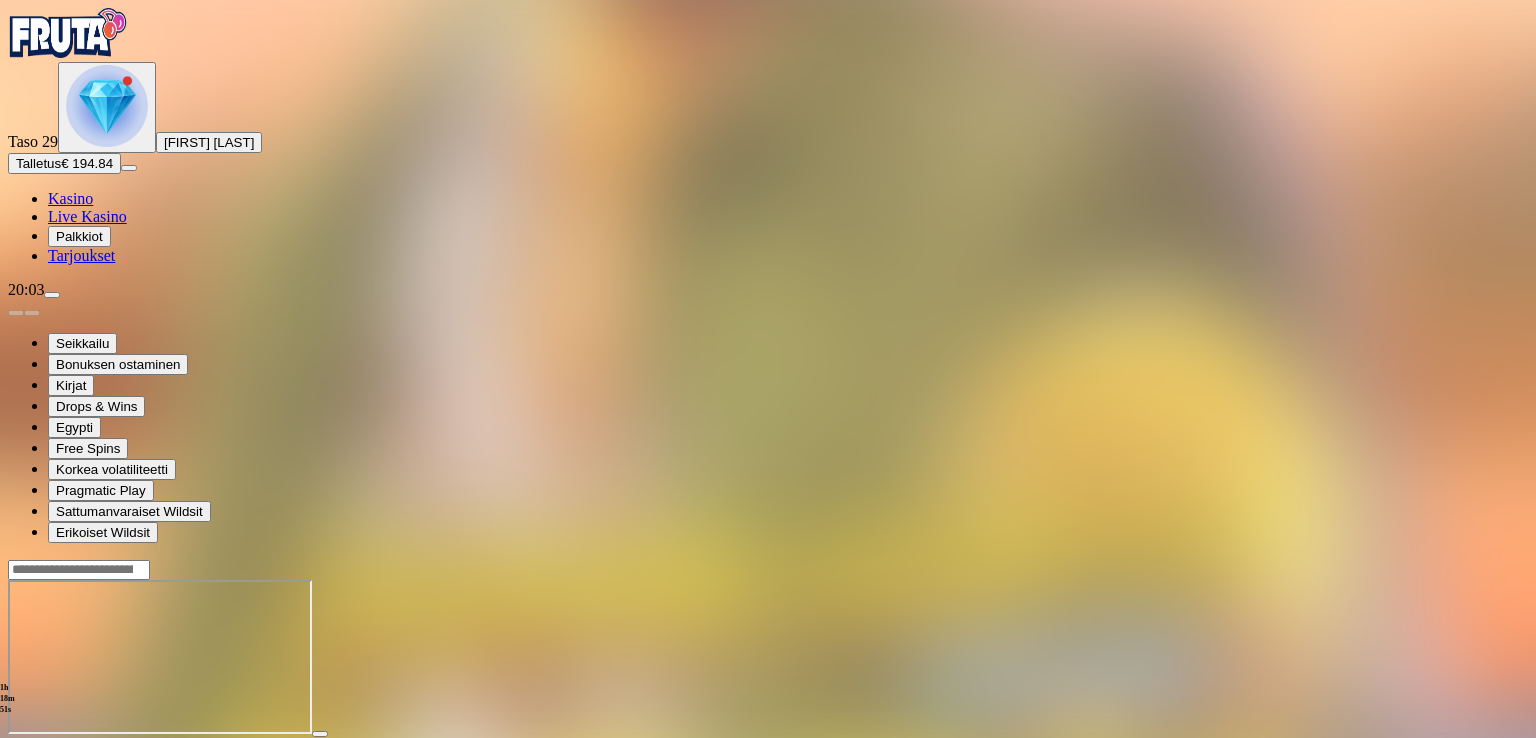 click at bounding box center [16, 752] 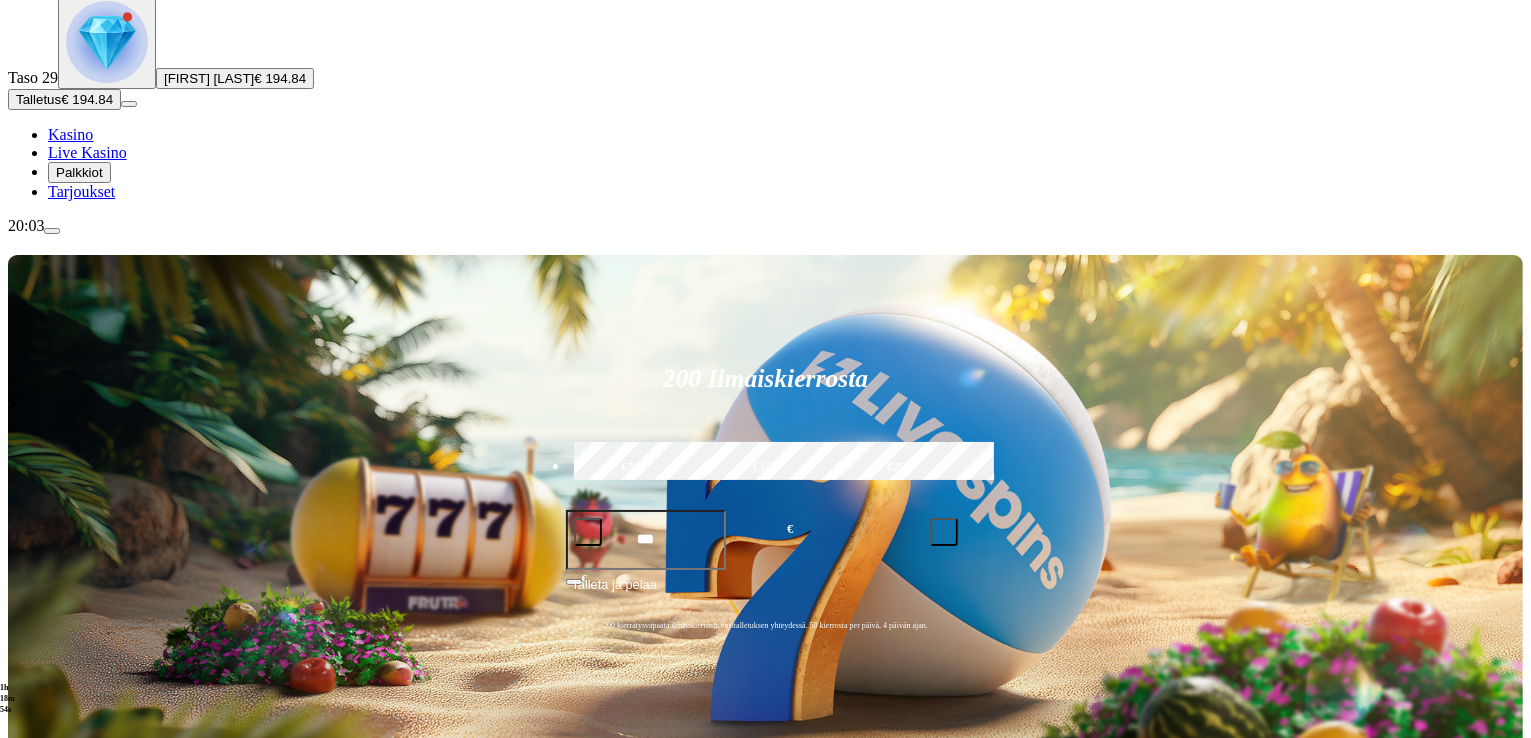 scroll, scrollTop: 100, scrollLeft: 0, axis: vertical 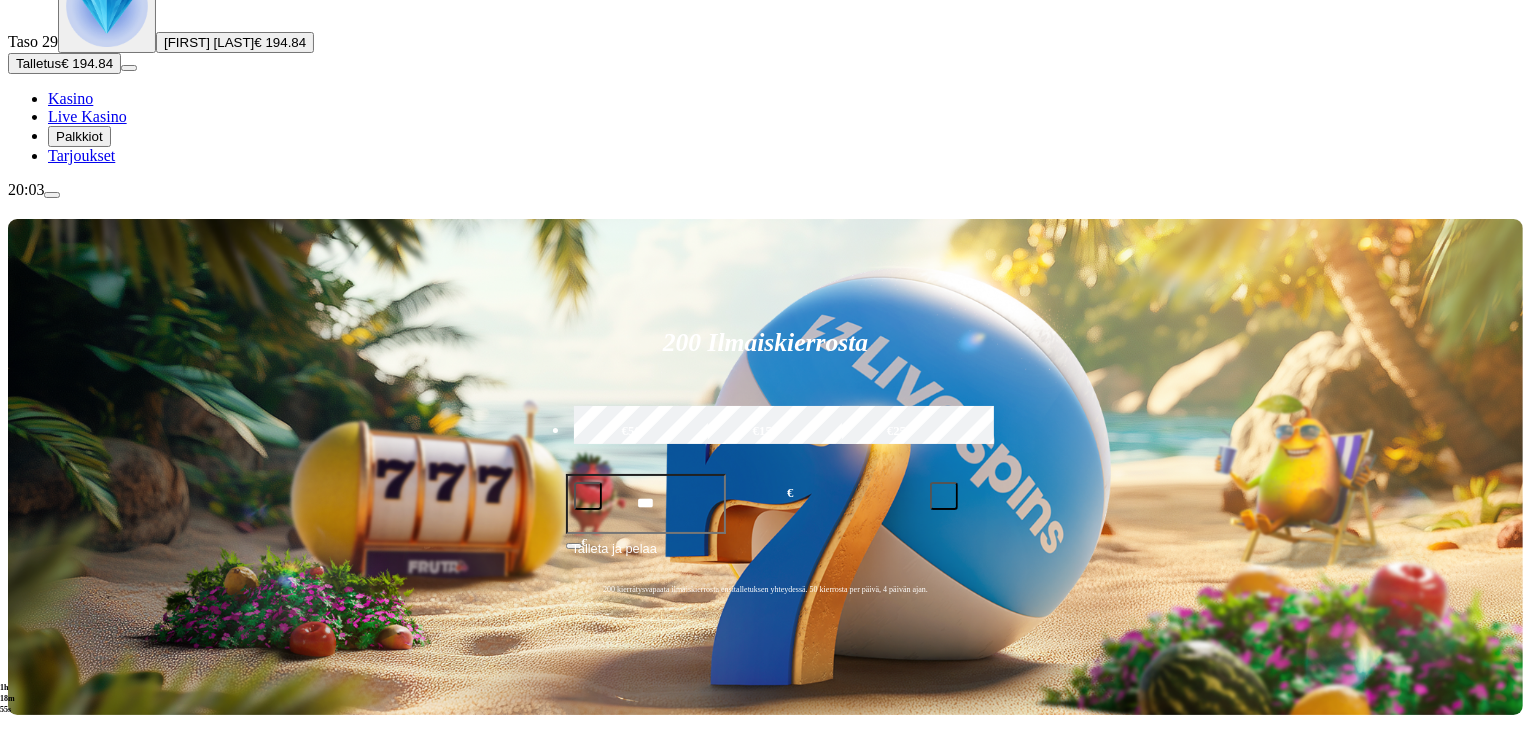 click on "Pelaa nyt" at bounding box center (77, 1127) 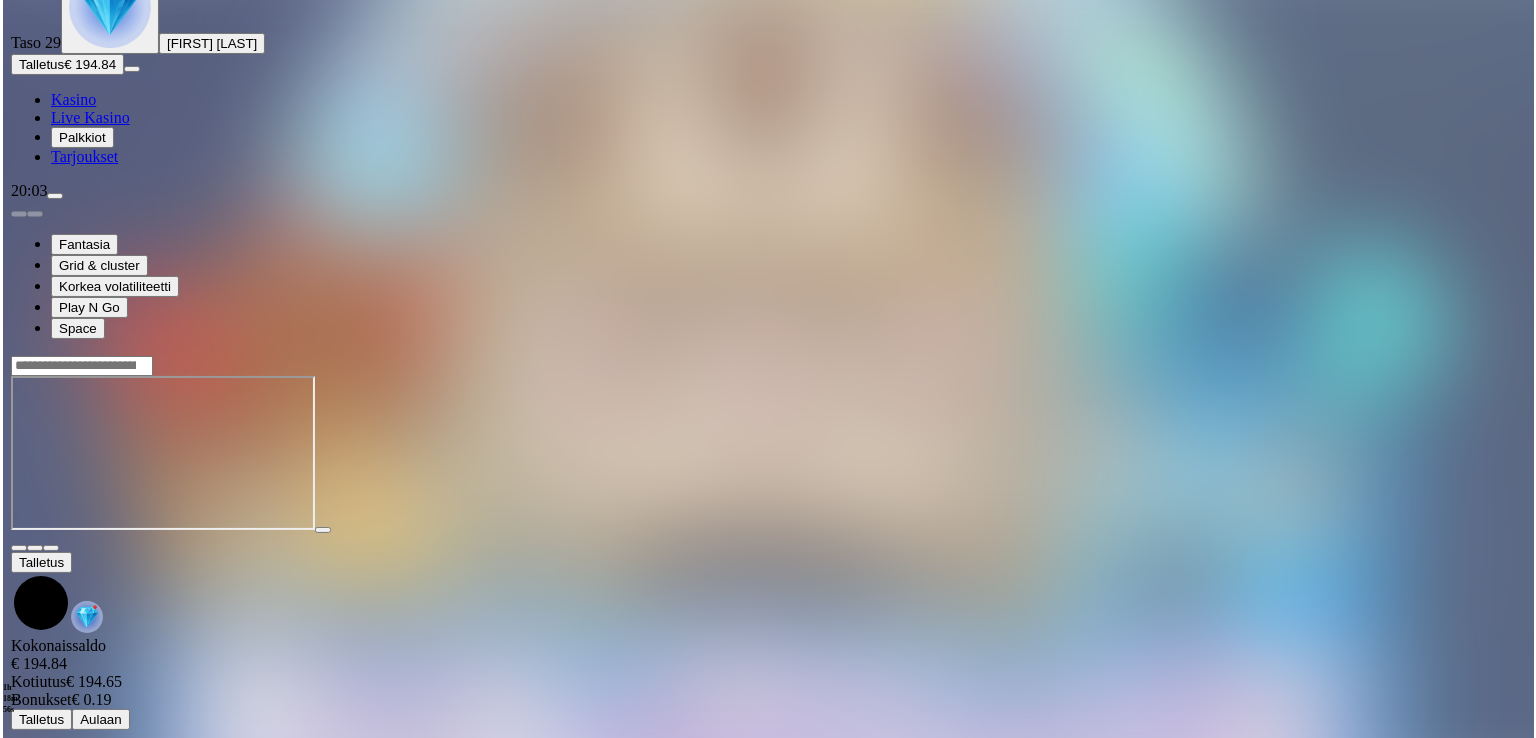 scroll, scrollTop: 0, scrollLeft: 0, axis: both 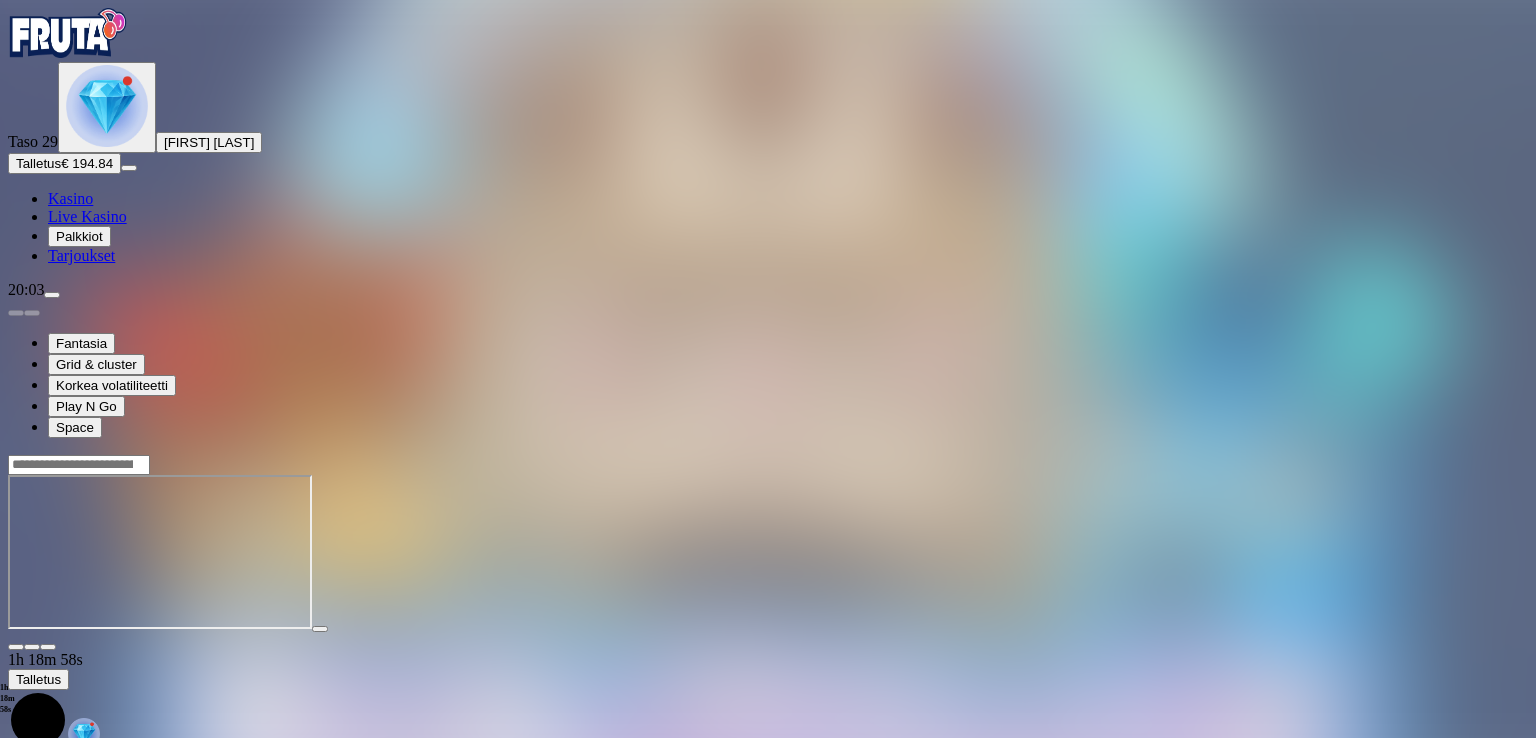 click at bounding box center [48, 647] 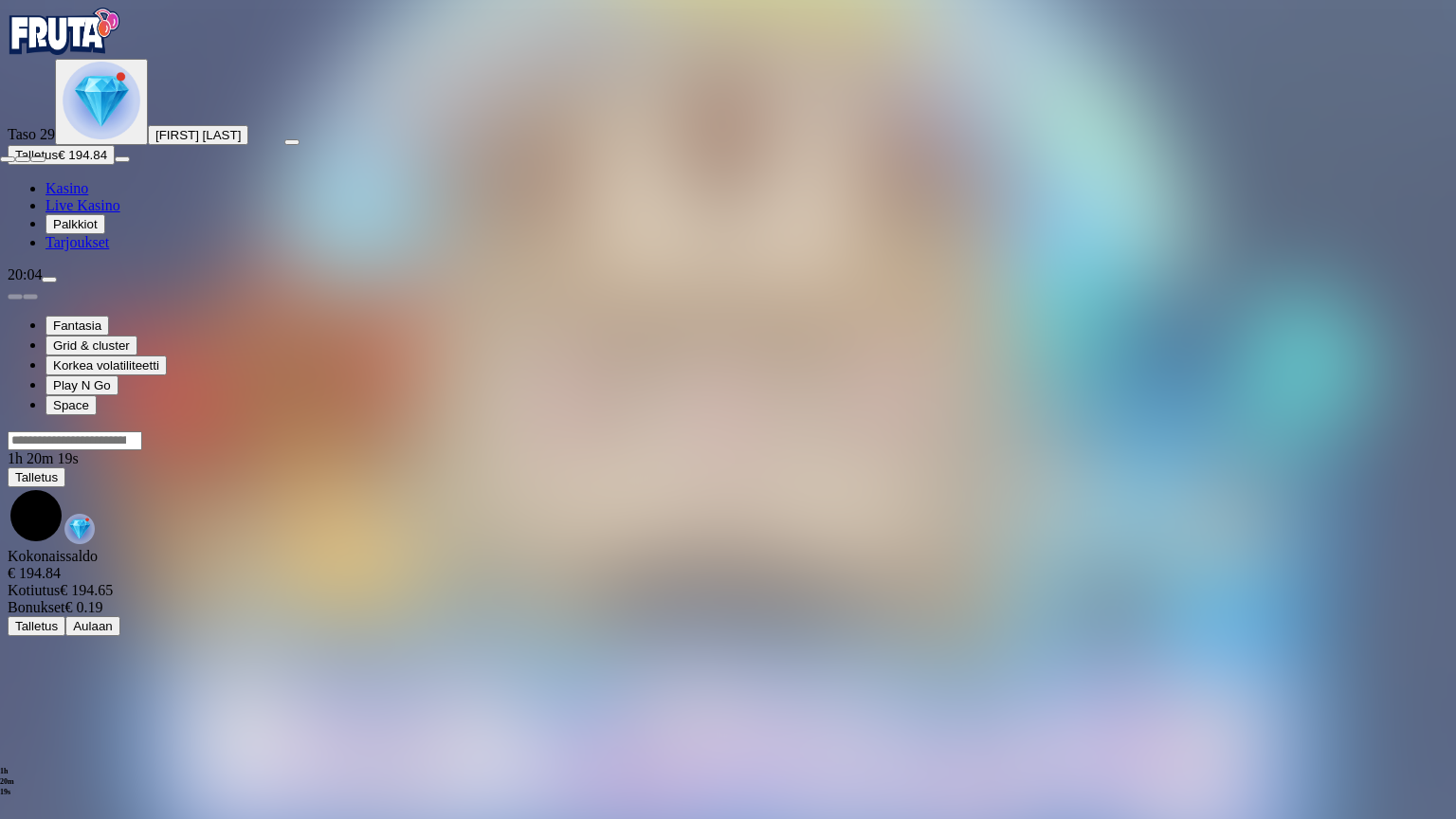 click at bounding box center [38, 159] 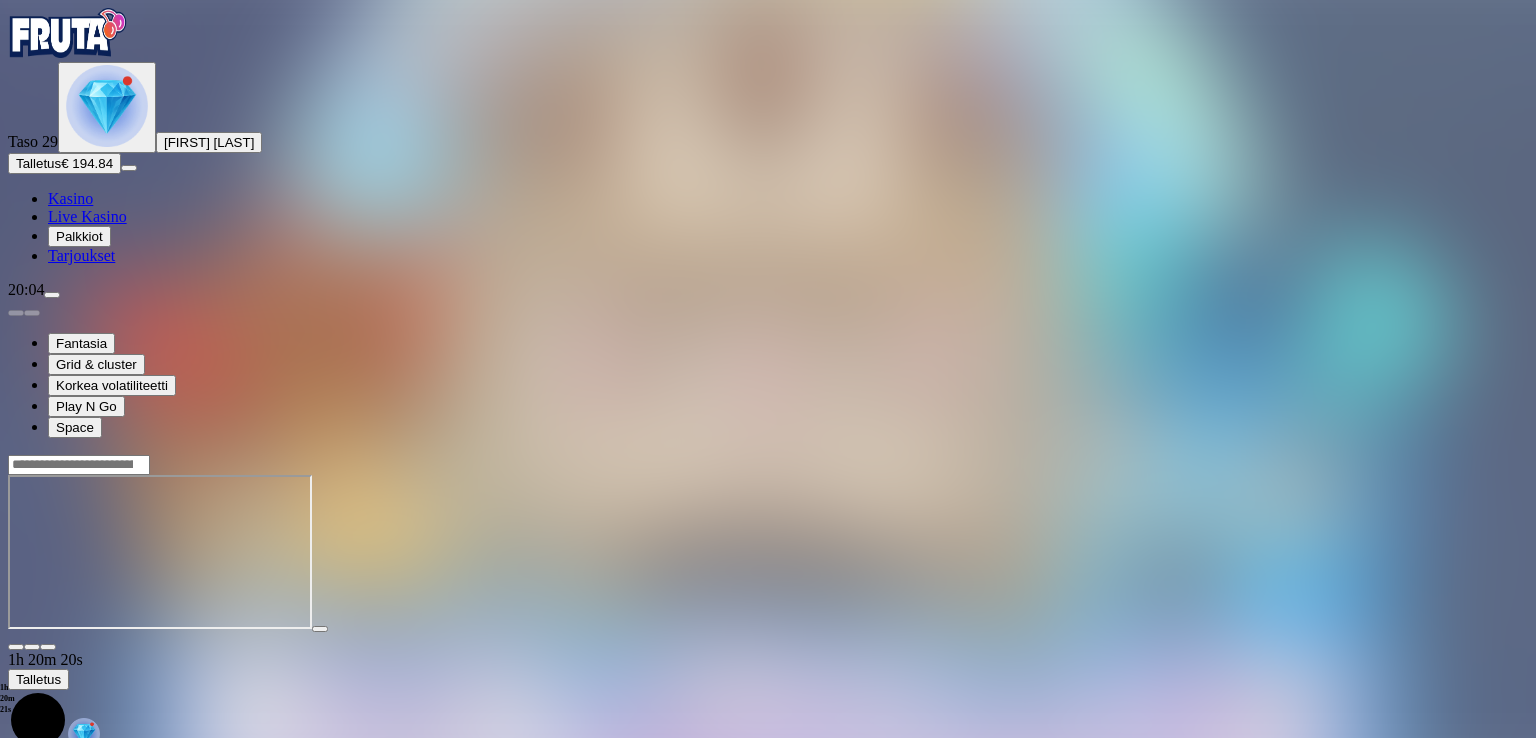 click at bounding box center [107, 106] 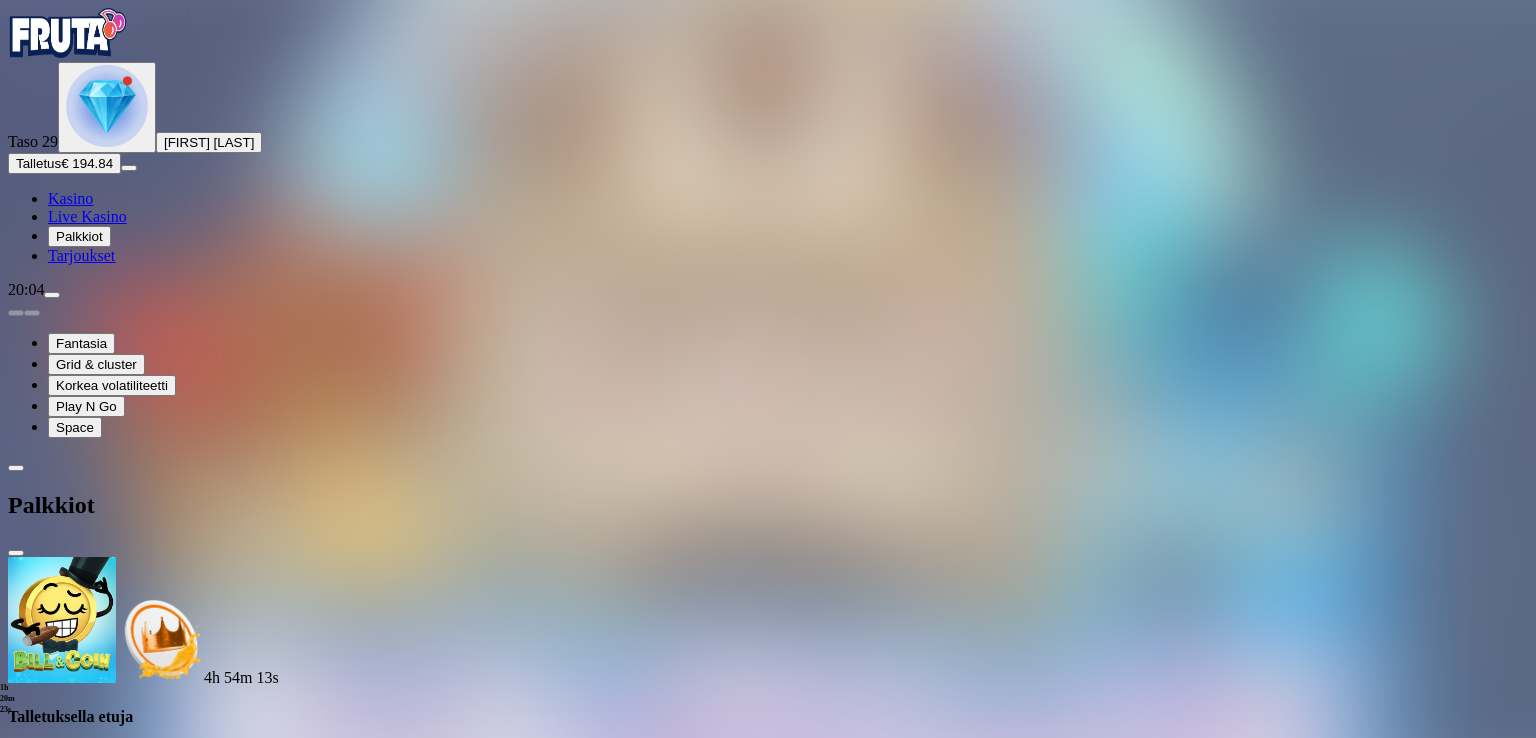 scroll, scrollTop: 470, scrollLeft: 0, axis: vertical 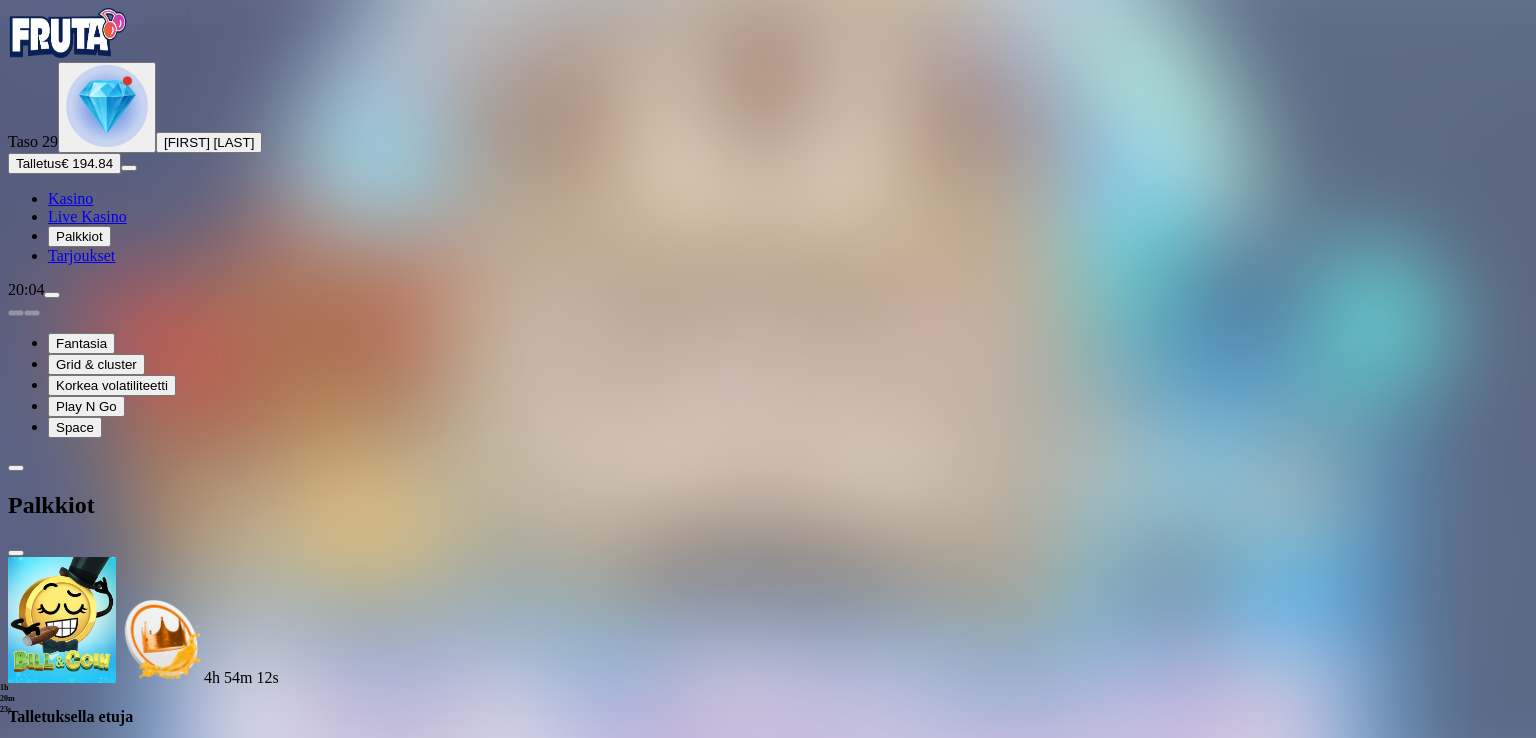click at bounding box center [112, 2020] 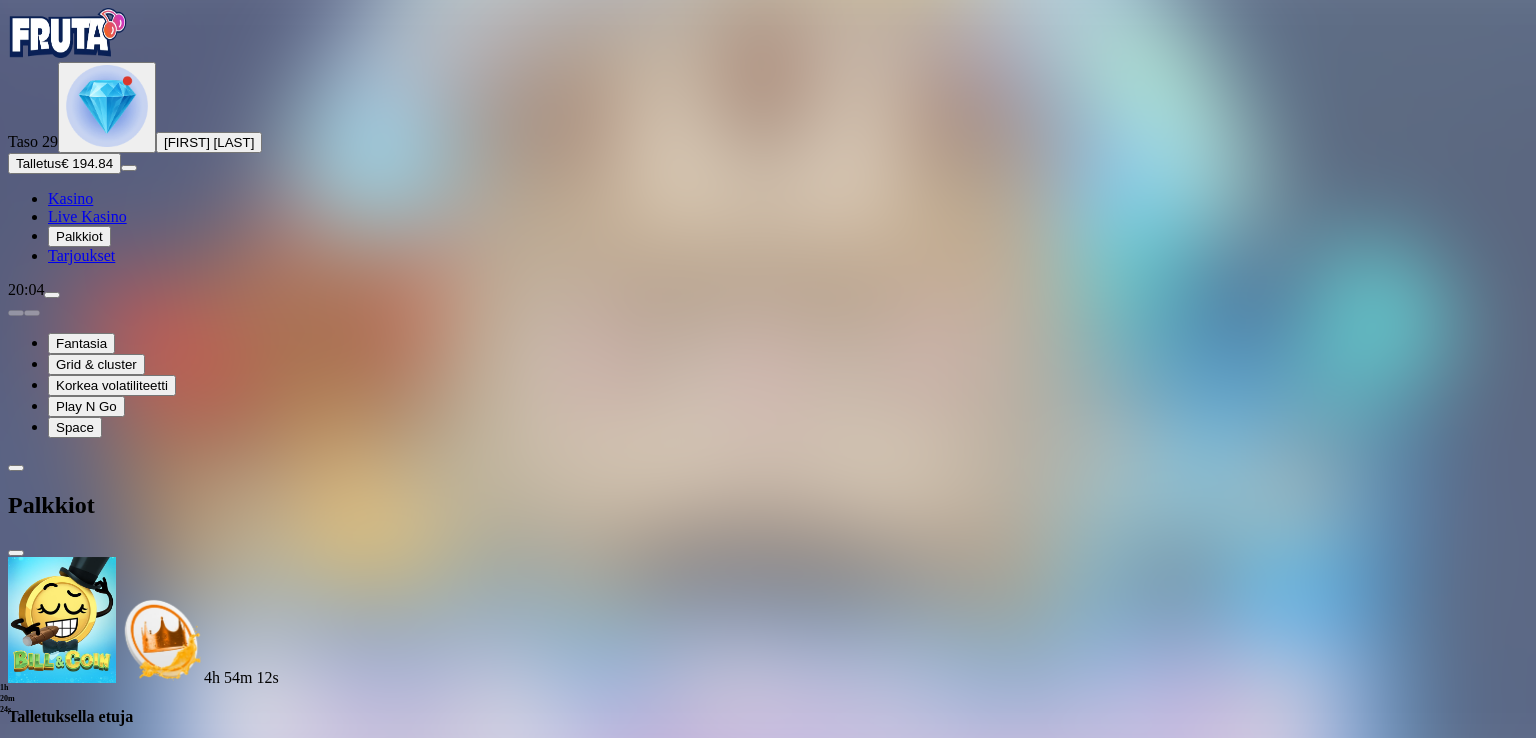 scroll, scrollTop: 0, scrollLeft: 0, axis: both 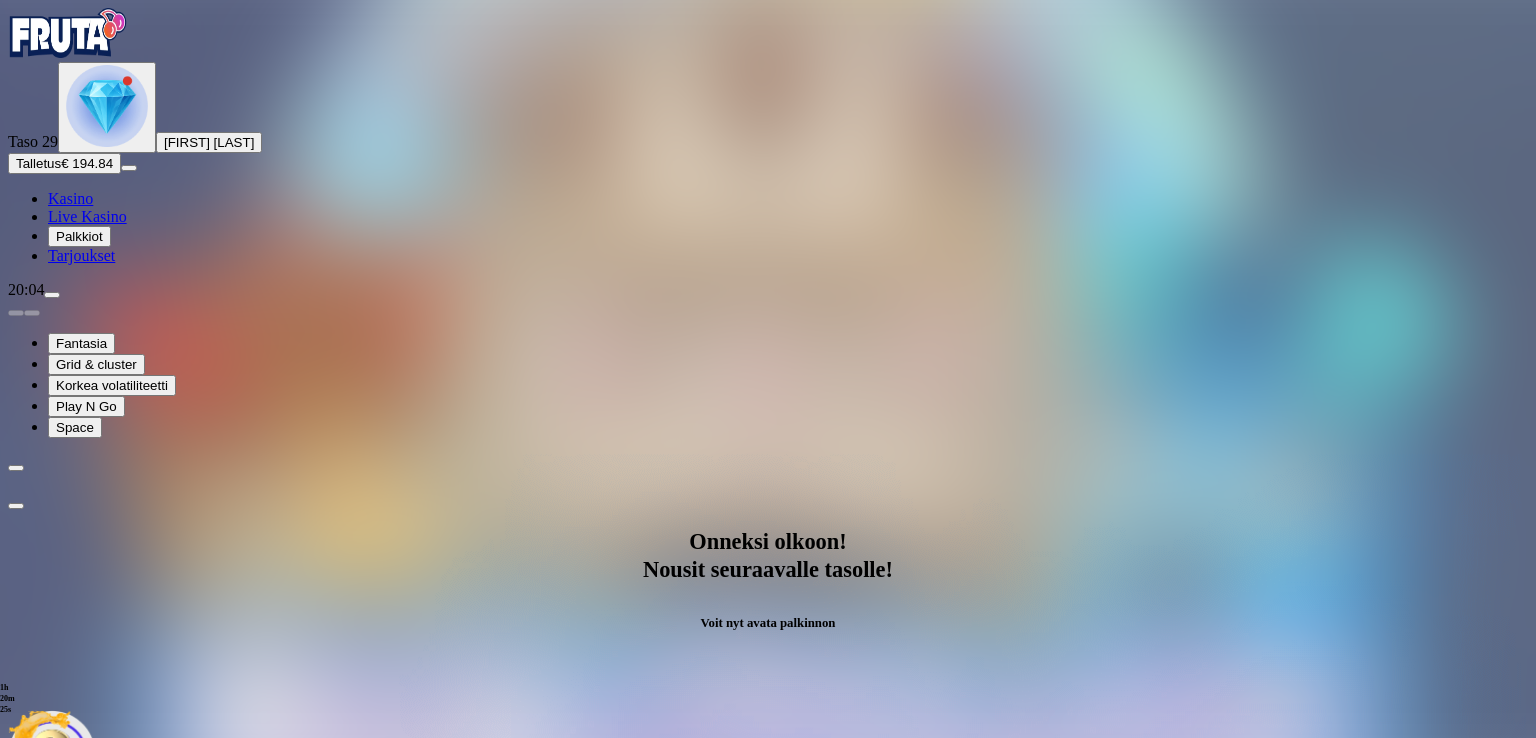 click on "Avaa palkinto" at bounding box center (768, 950) 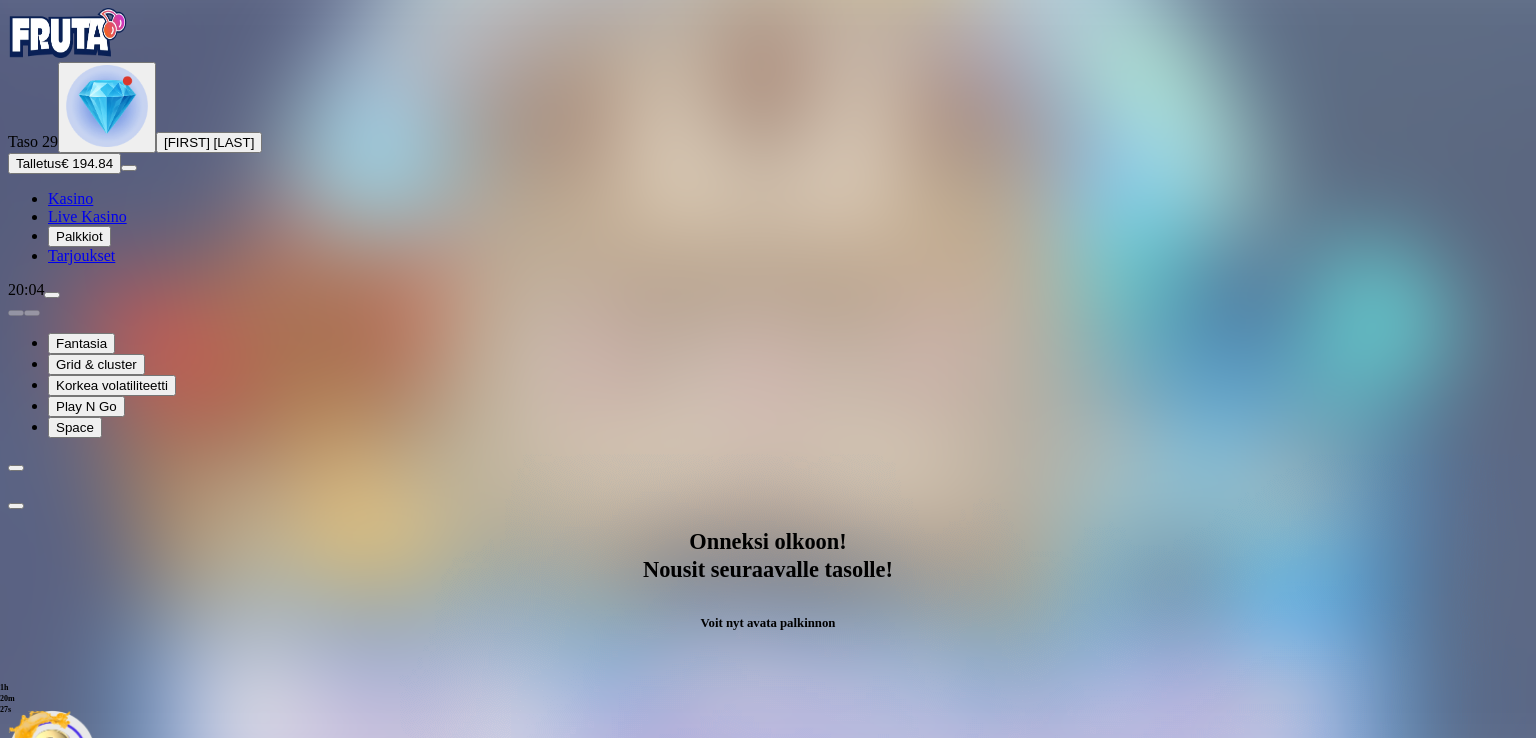click at bounding box center [88, 1154] 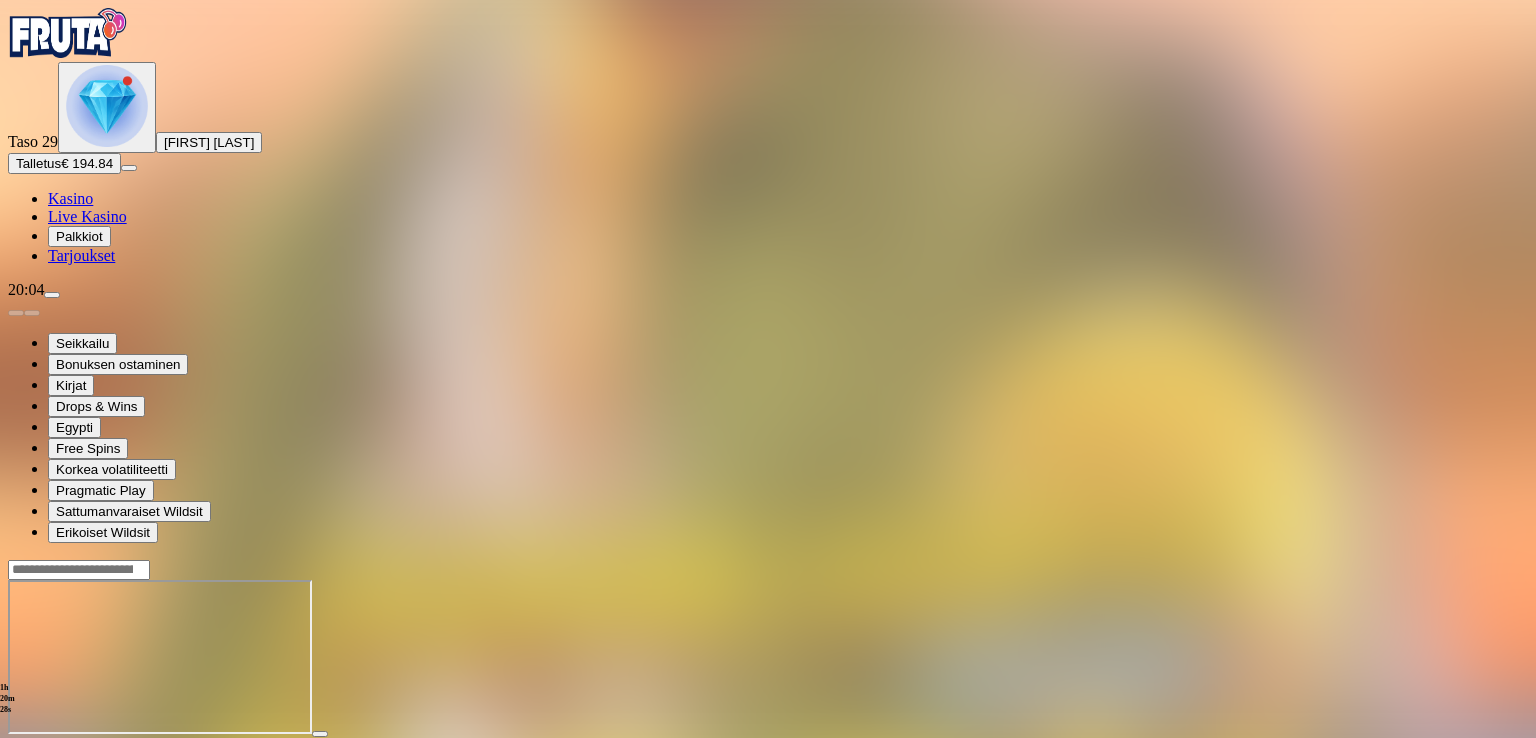 click at bounding box center (48, 752) 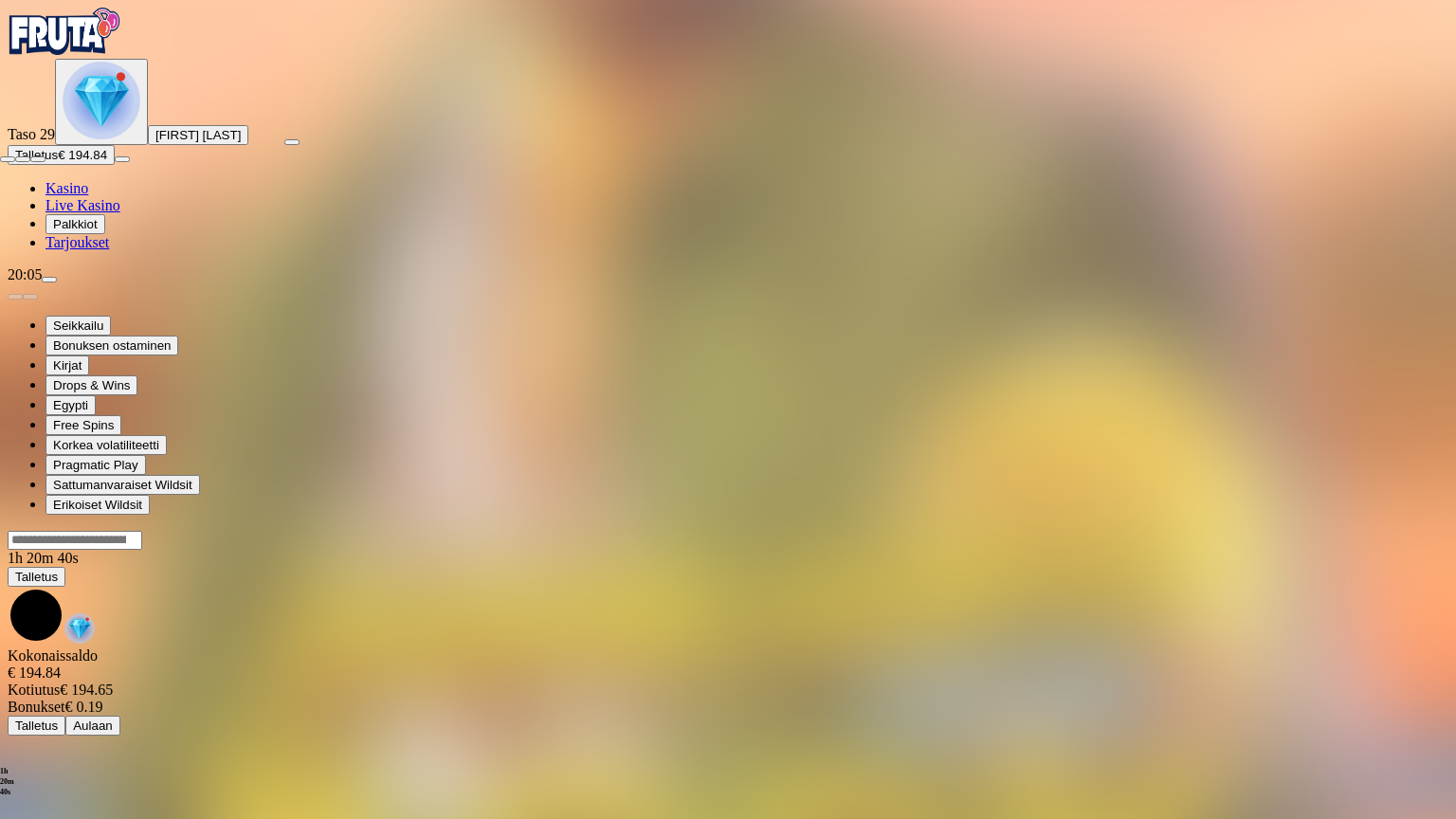 click at bounding box center (38, 159) 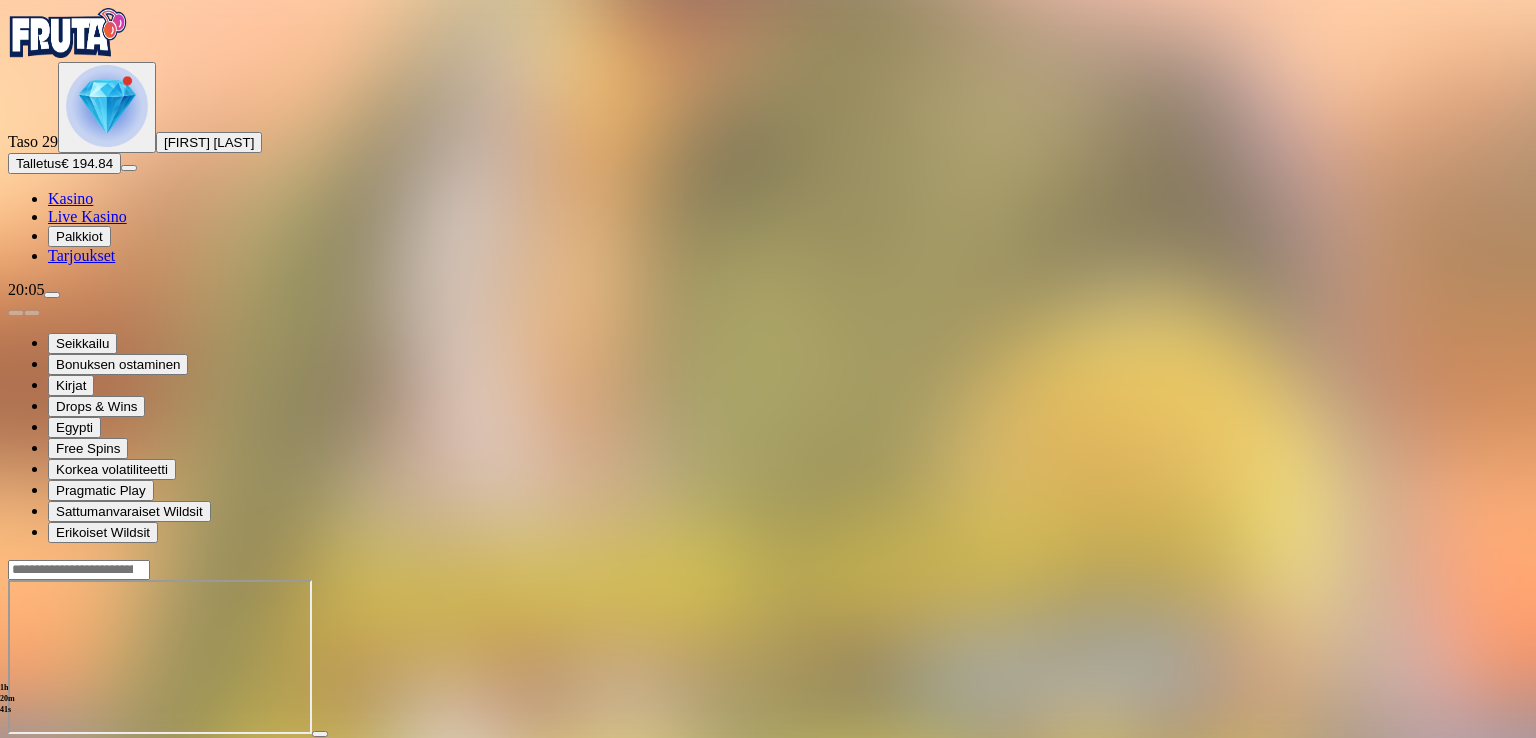click at bounding box center (16, 752) 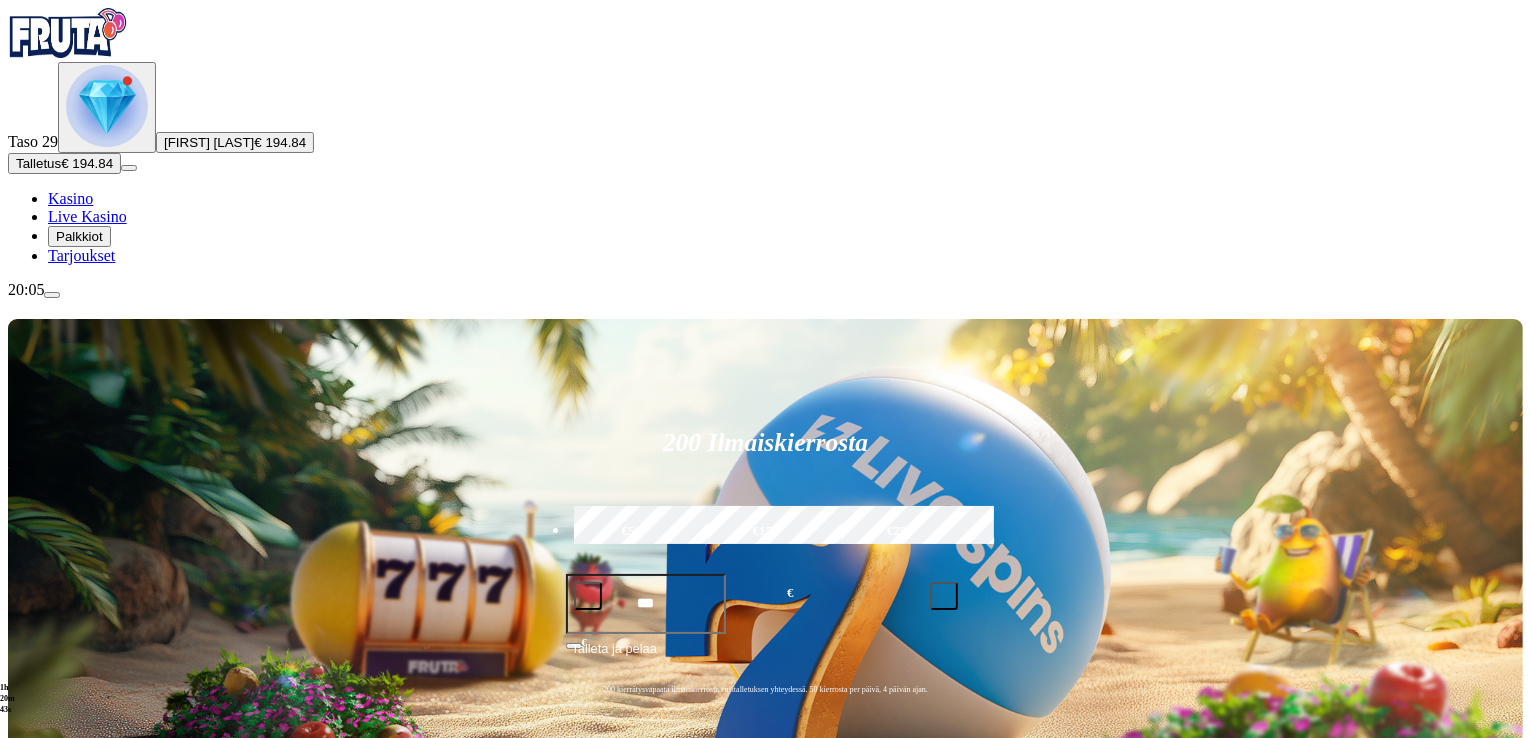 click at bounding box center [107, 106] 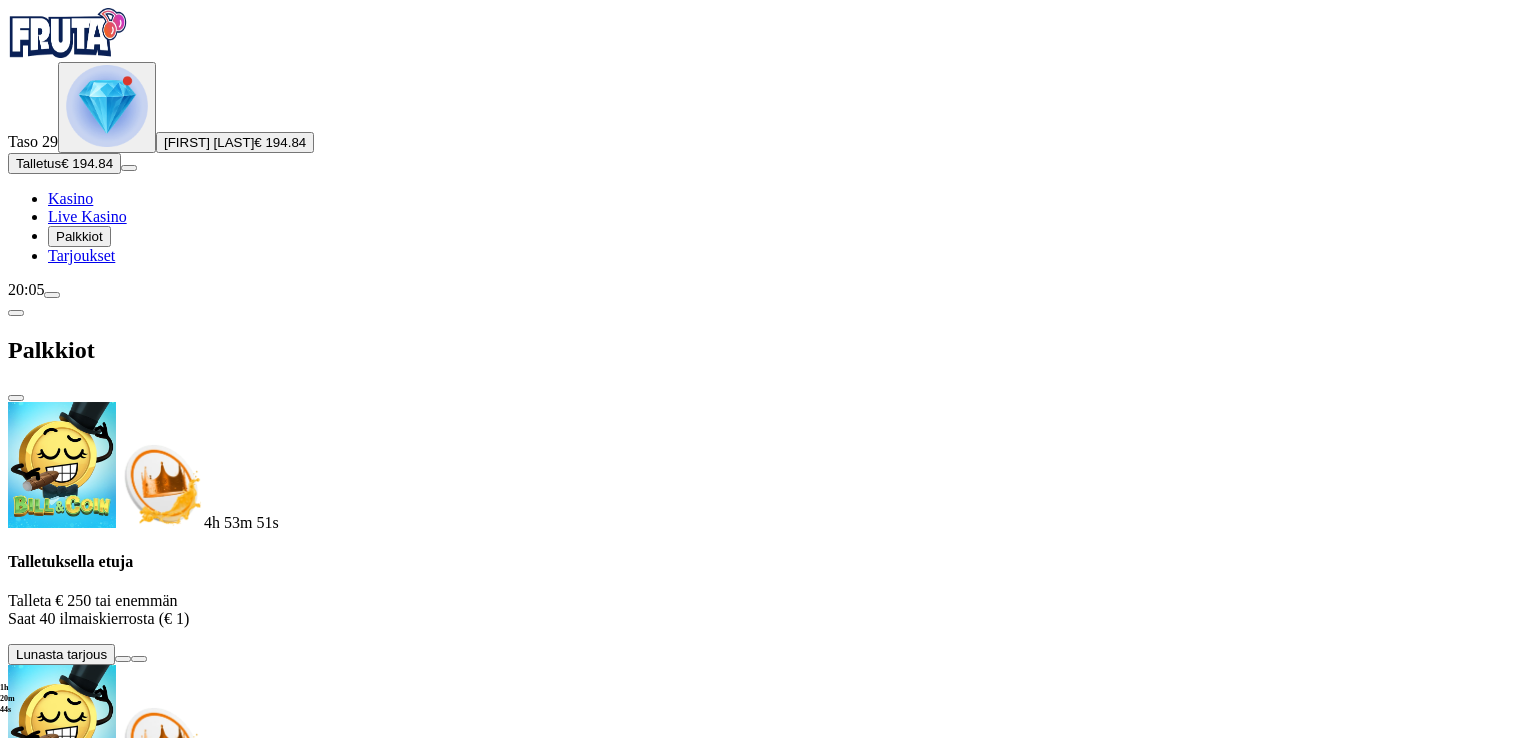 scroll, scrollTop: 307, scrollLeft: 0, axis: vertical 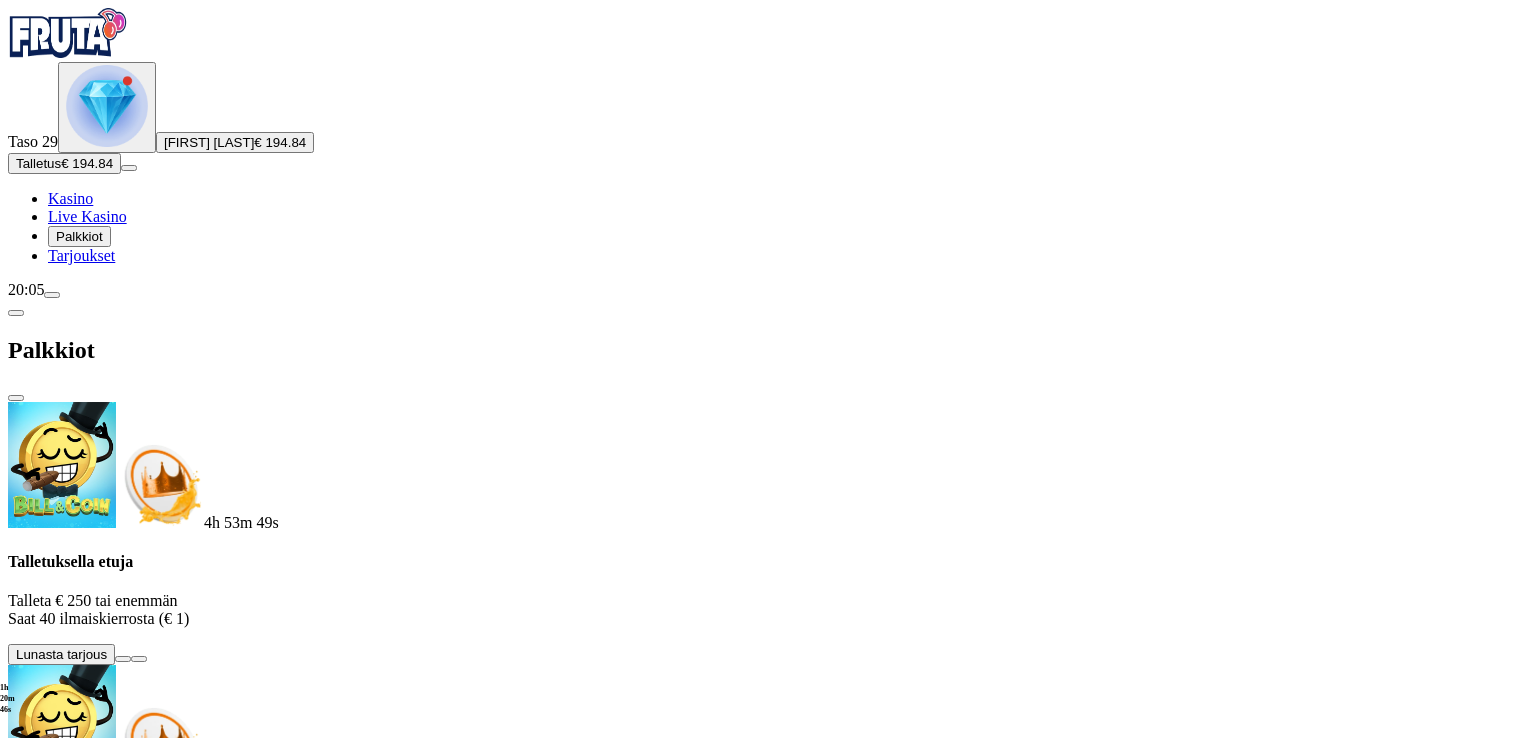 click at bounding box center (112, 1657) 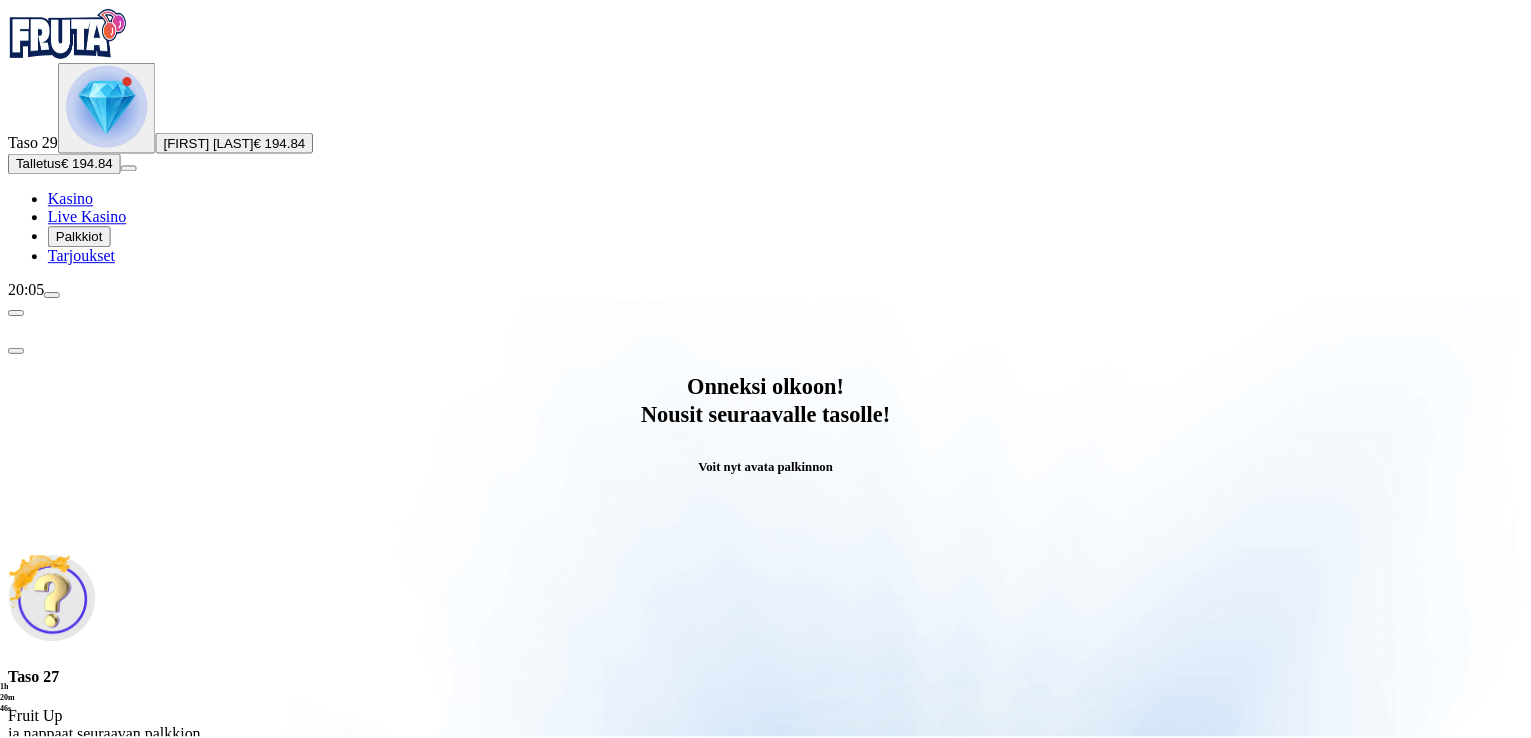 scroll, scrollTop: 0, scrollLeft: 0, axis: both 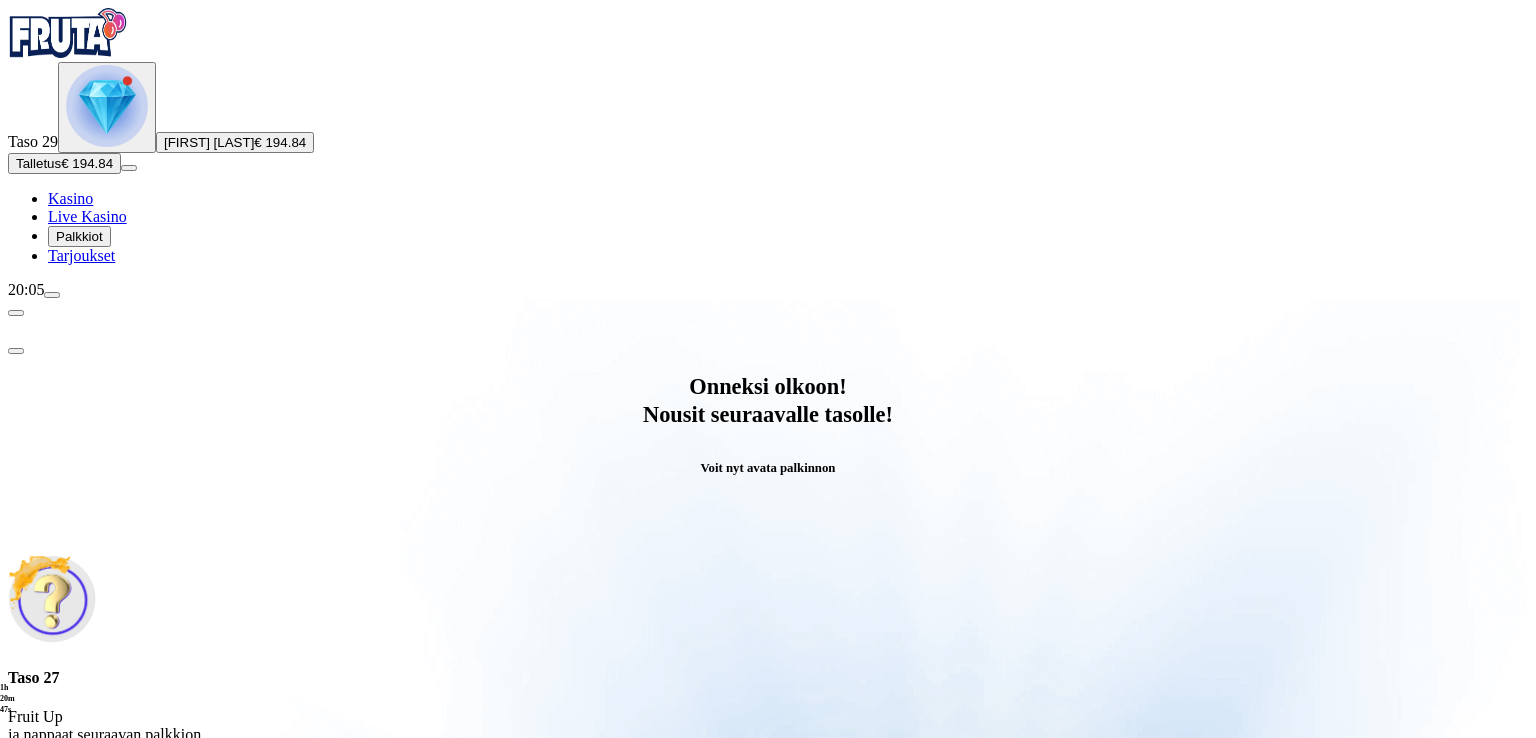 click on "Avaa palkinto" at bounding box center [768, 795] 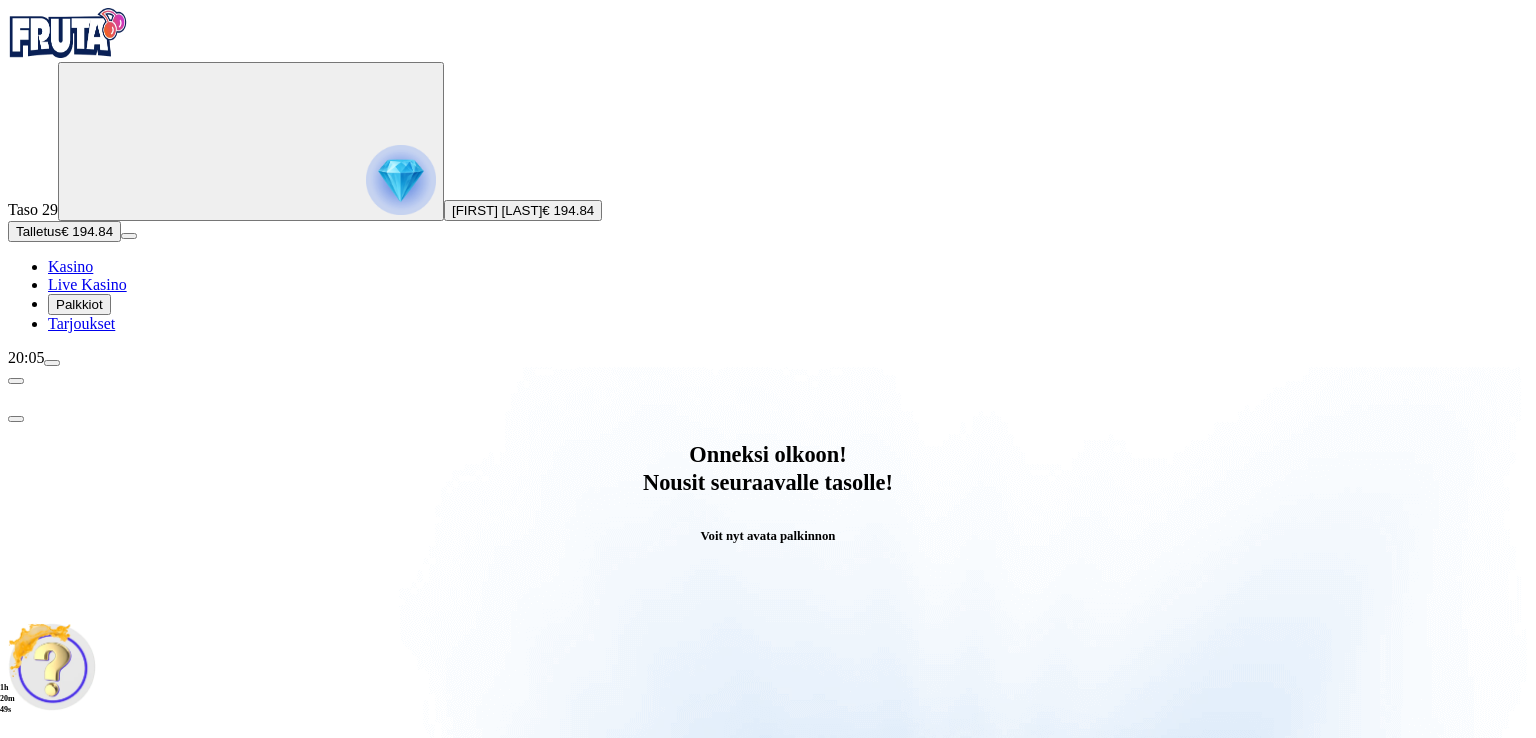 click at bounding box center (88, 1067) 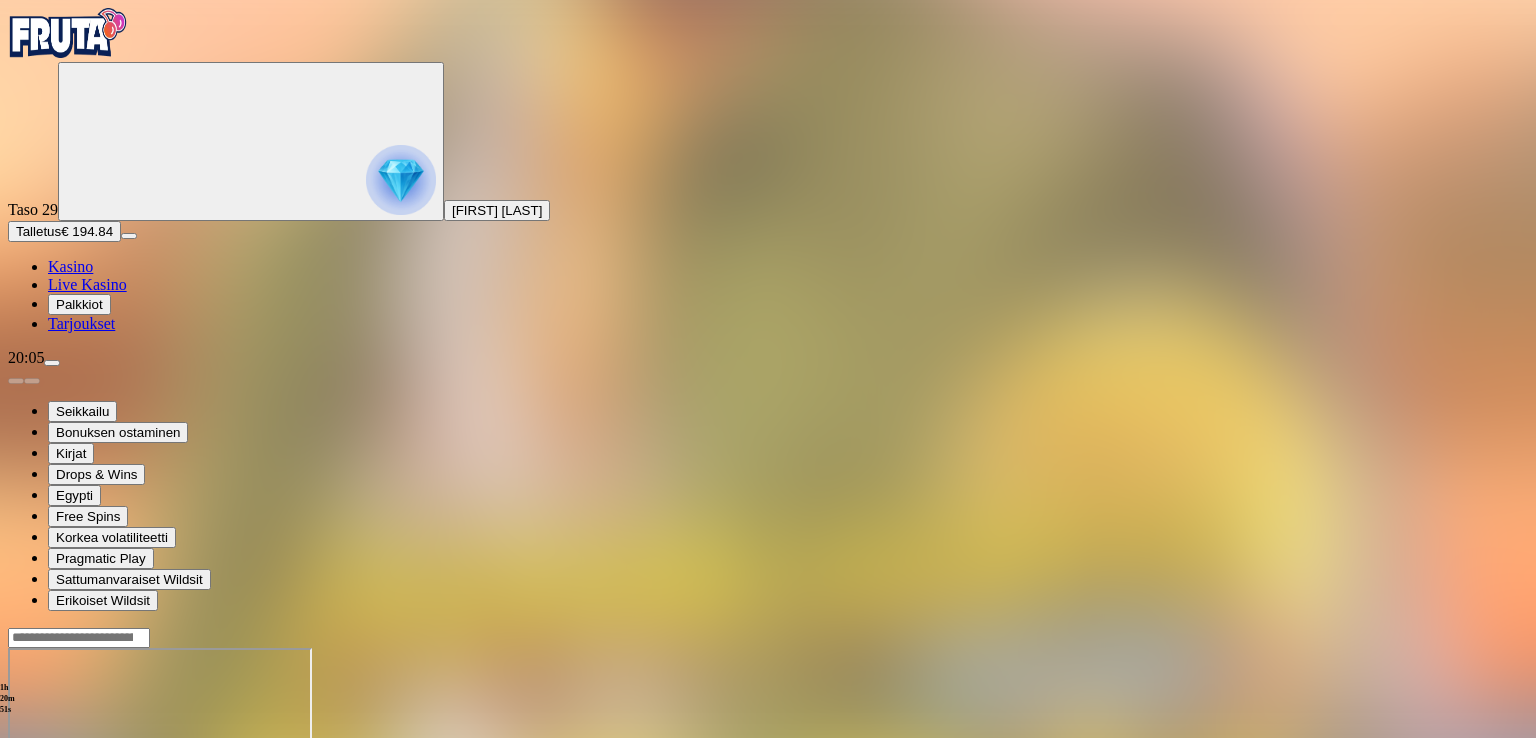 click at bounding box center (48, 820) 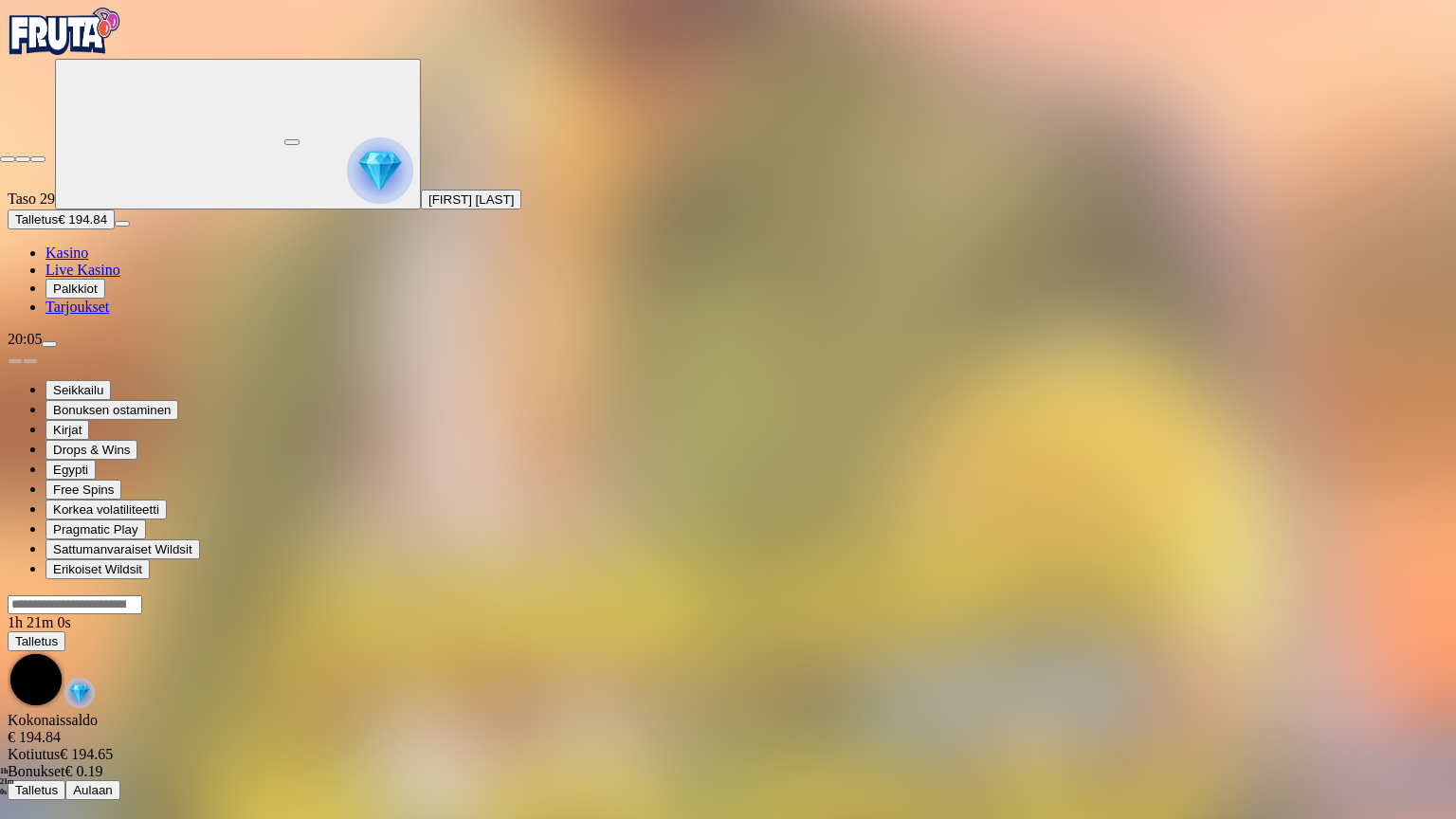 click at bounding box center (38, 159) 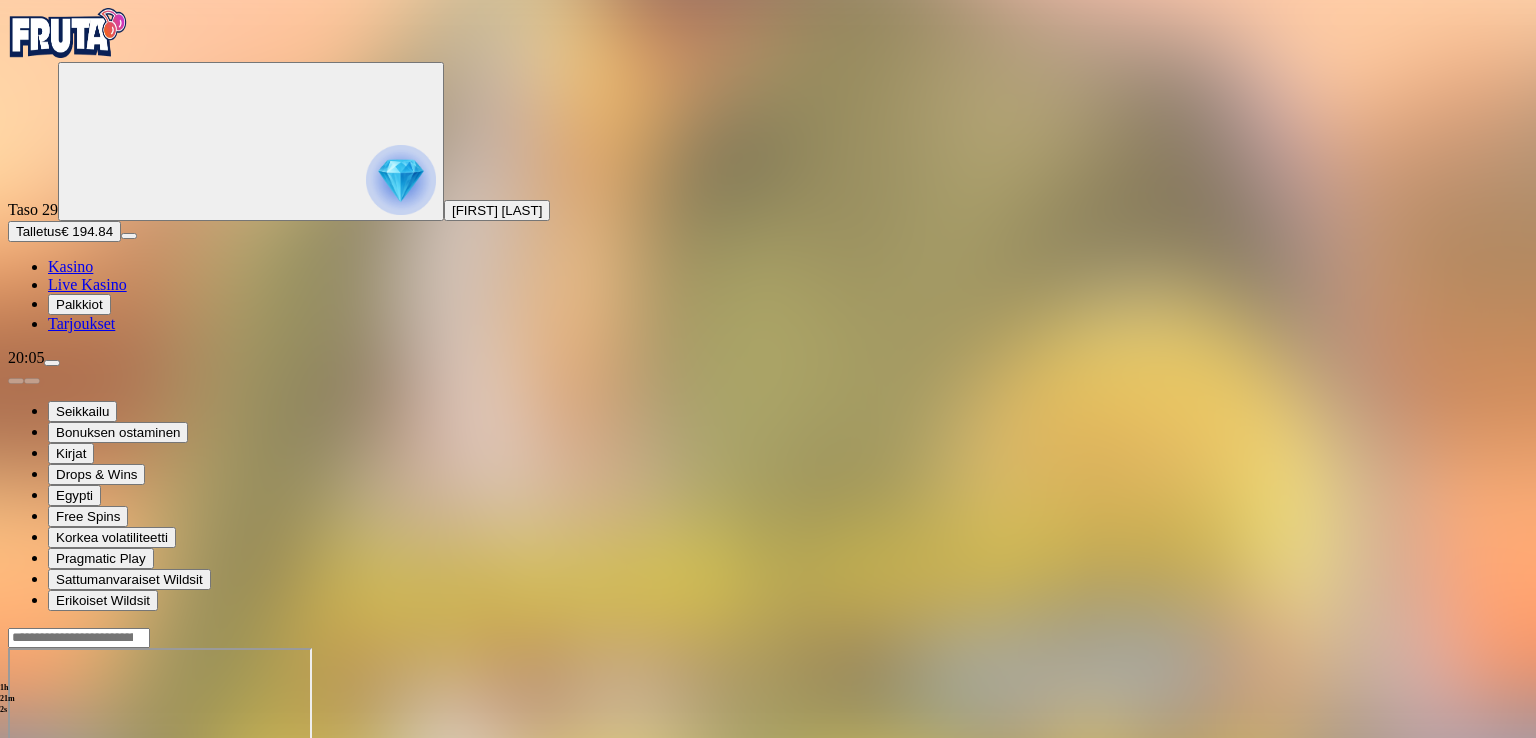 click at bounding box center [16, 820] 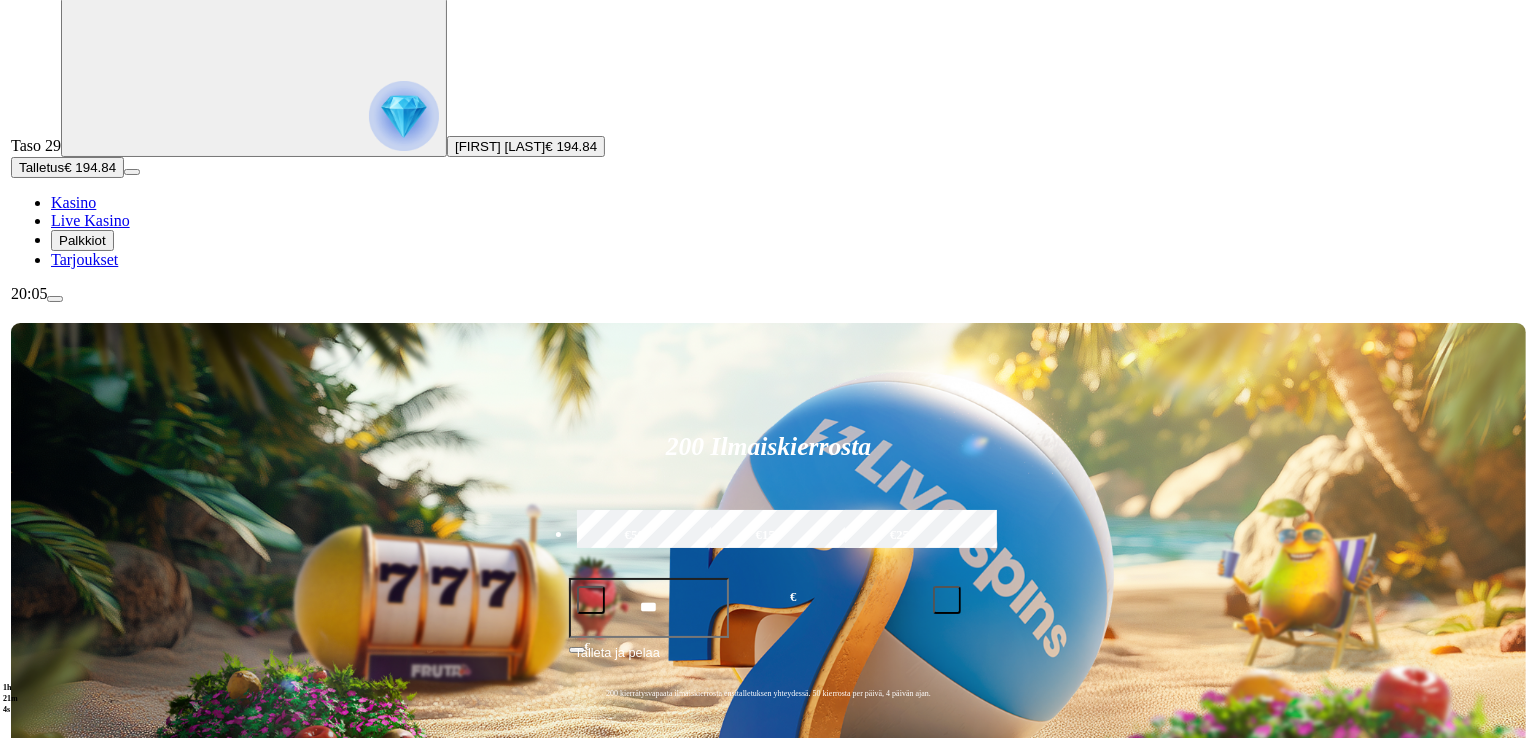 scroll, scrollTop: 100, scrollLeft: 0, axis: vertical 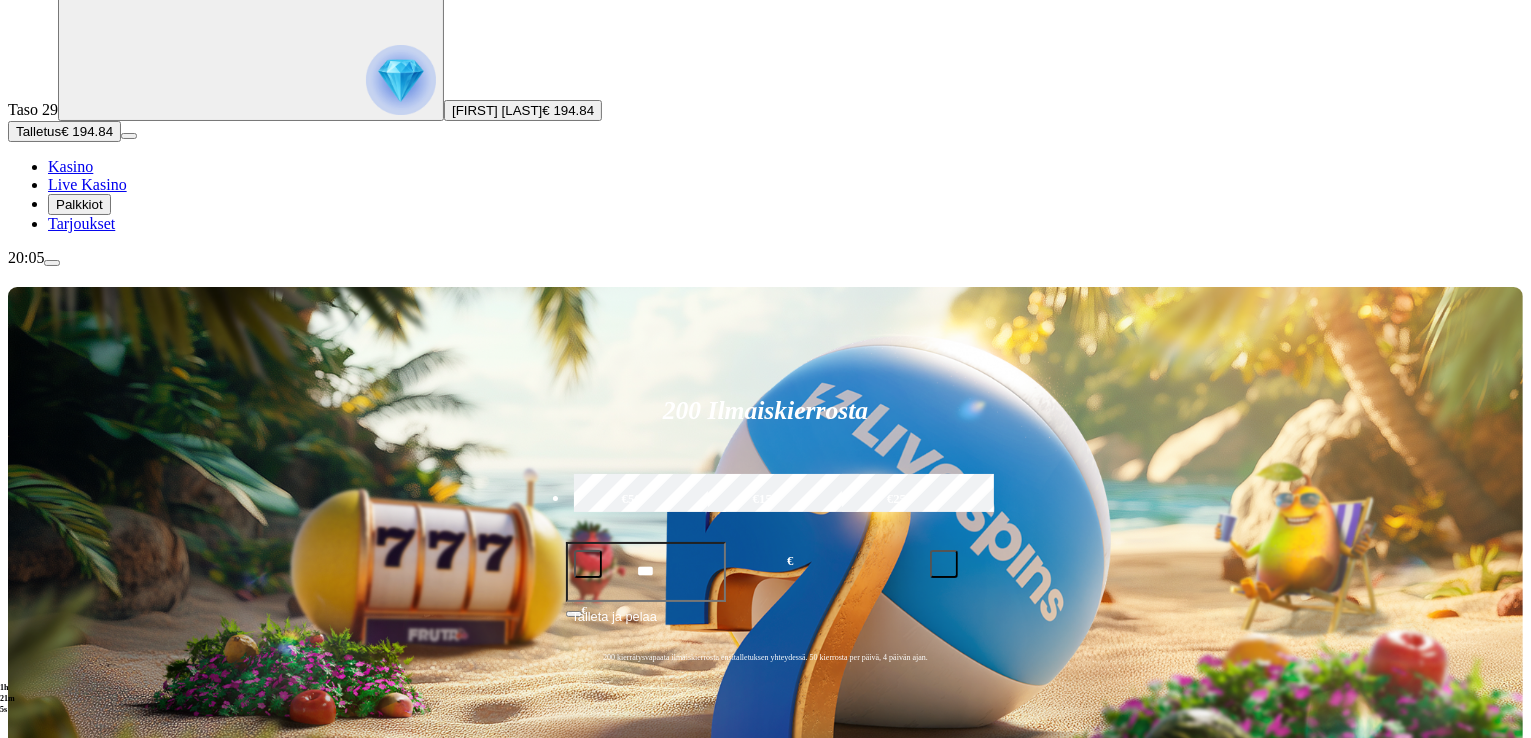 click at bounding box center [401, 80] 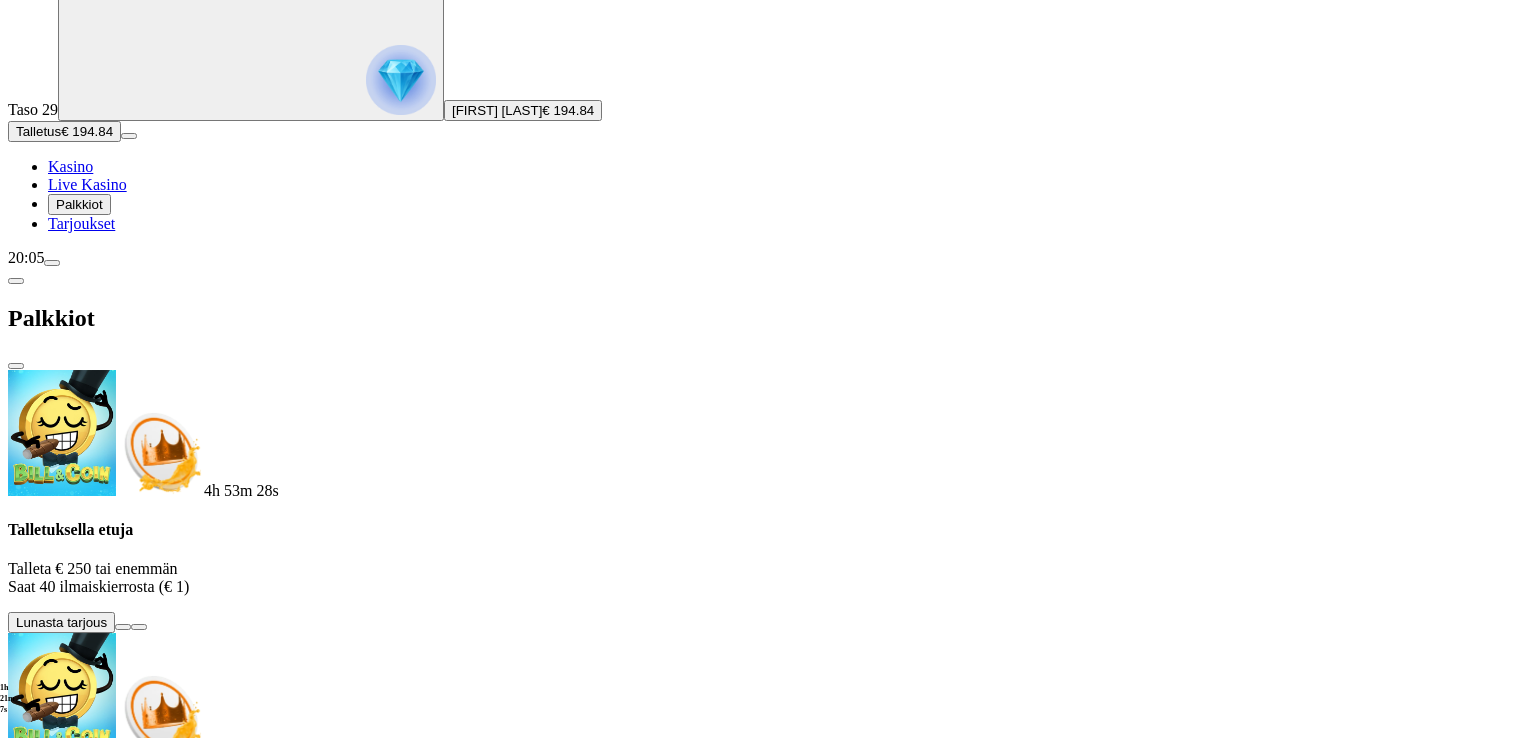 scroll, scrollTop: 0, scrollLeft: 0, axis: both 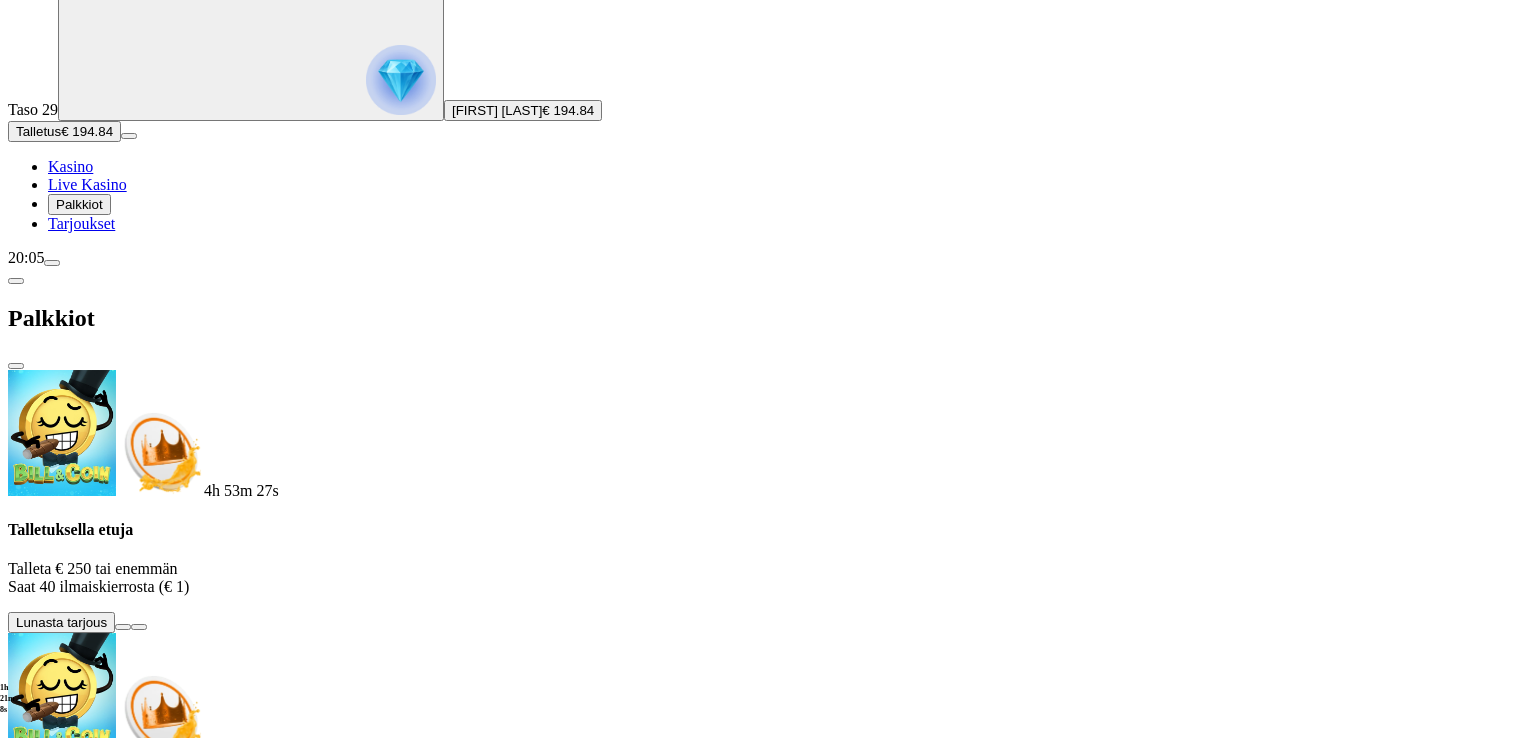 click at bounding box center (16, 366) 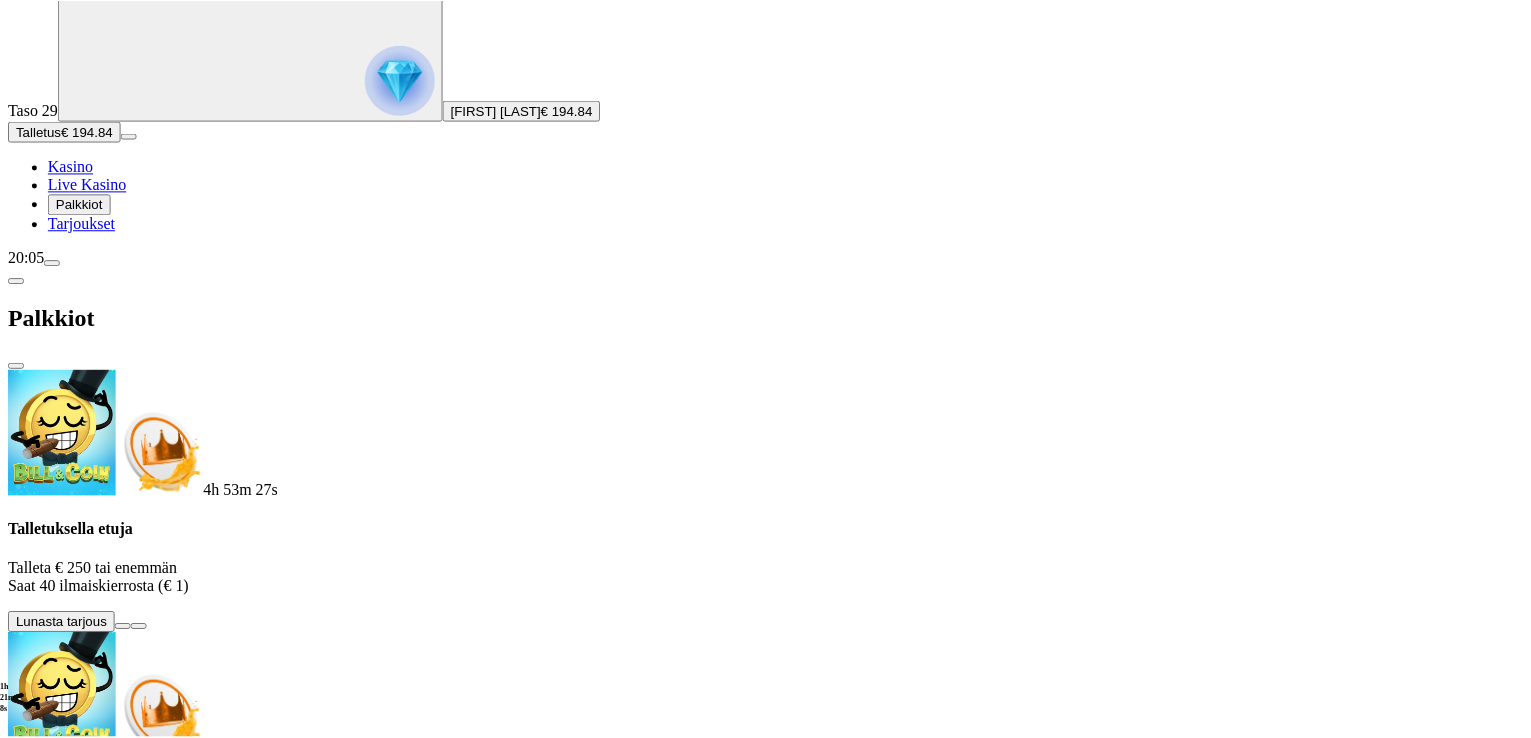 scroll, scrollTop: 0, scrollLeft: 0, axis: both 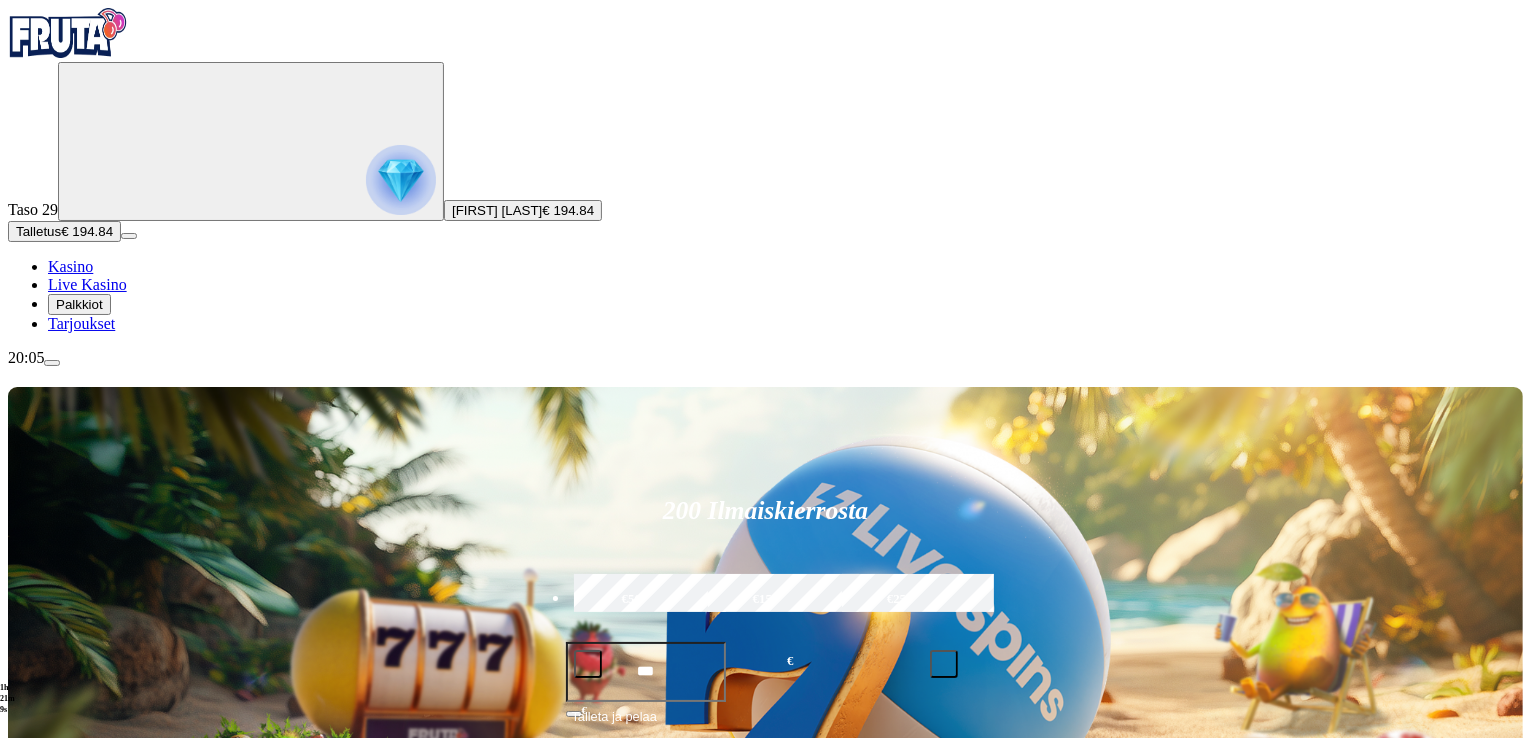 click at bounding box center [52, 363] 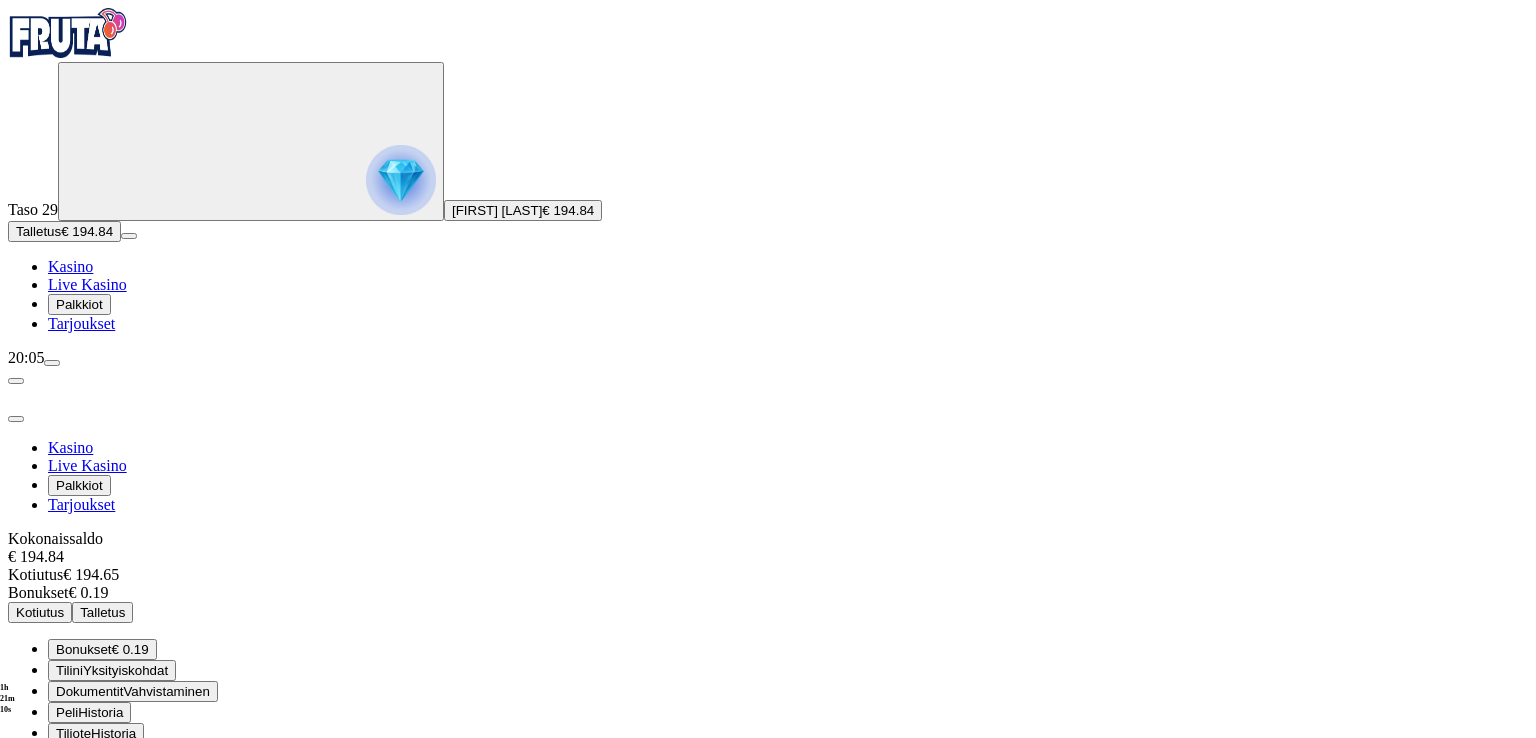 click on "Kirjaudu ulos" at bounding box center (54, 854) 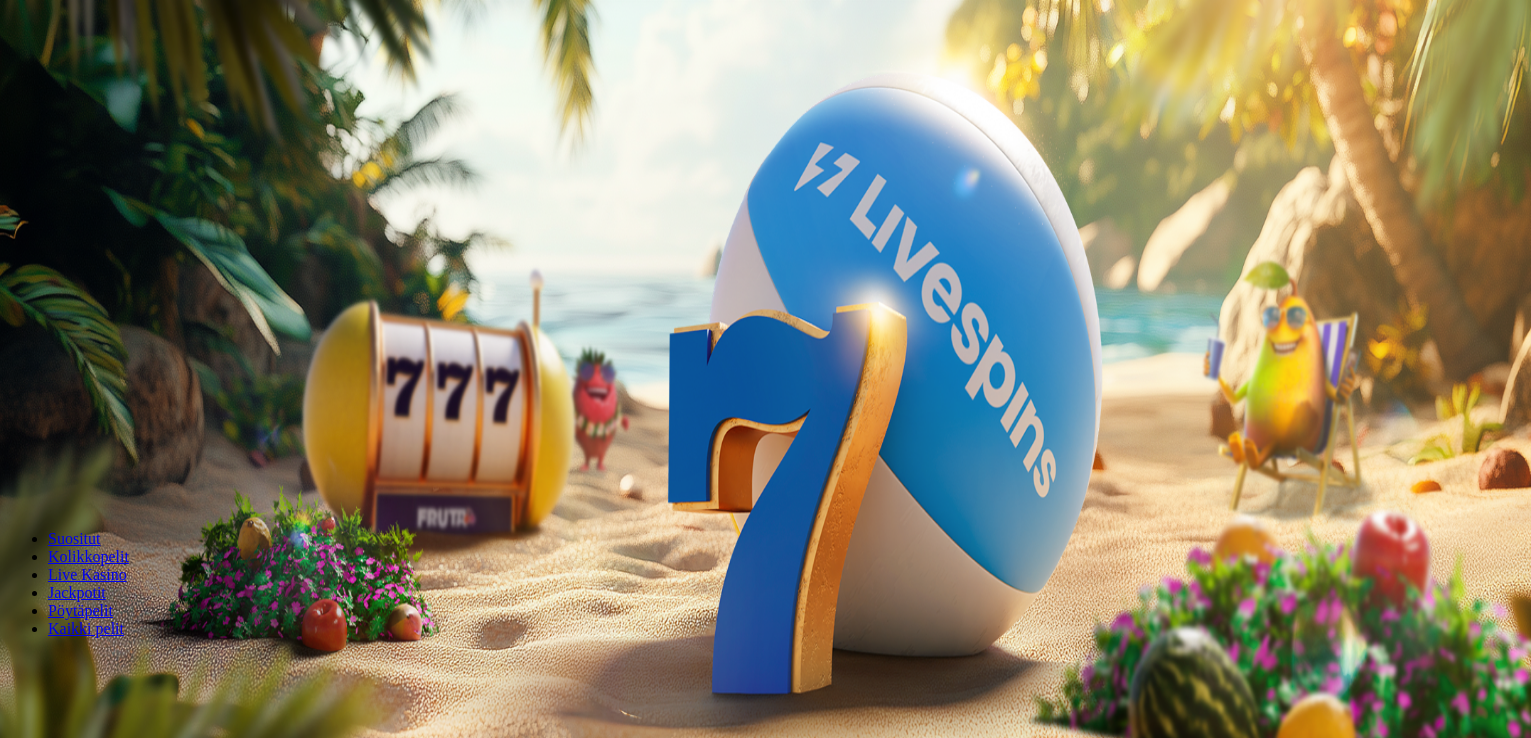 scroll, scrollTop: 0, scrollLeft: 0, axis: both 